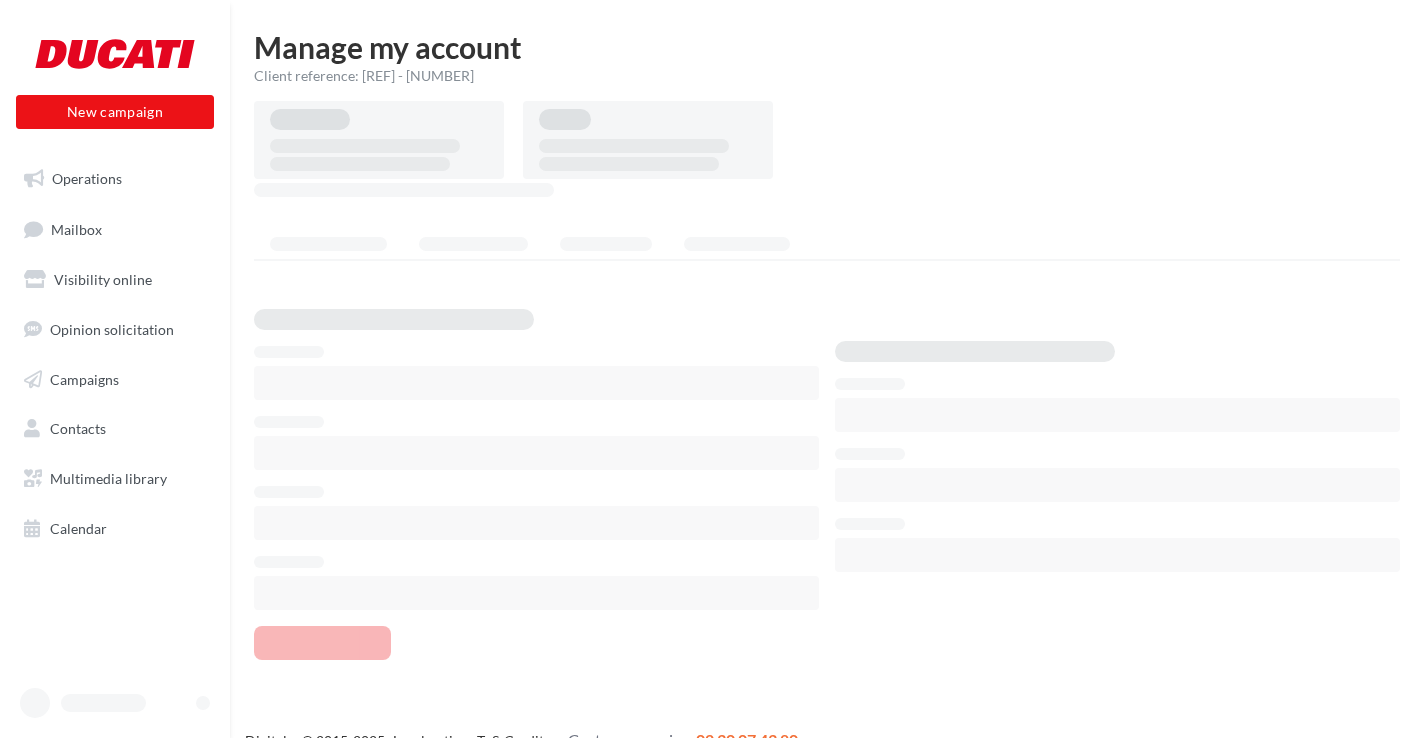 scroll, scrollTop: 0, scrollLeft: 0, axis: both 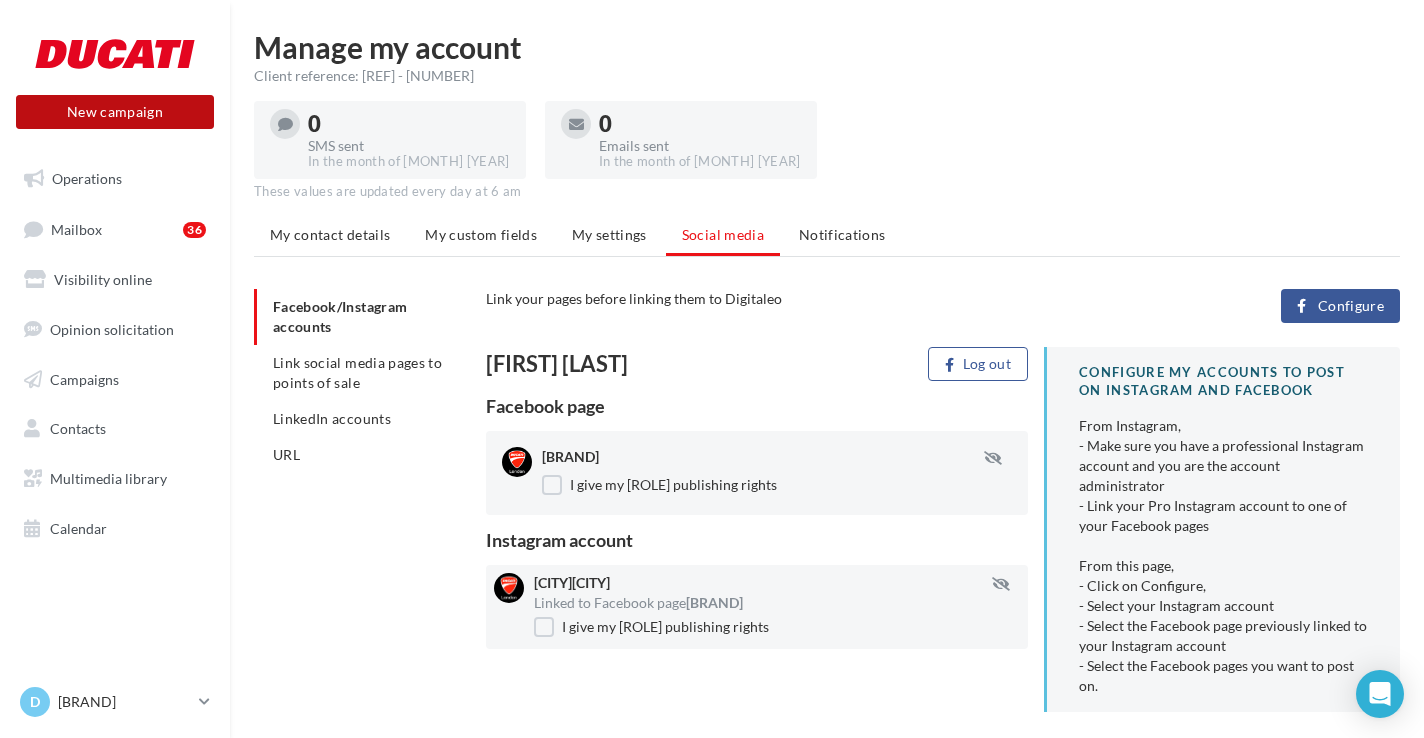 click on "New campaign" at bounding box center [115, 112] 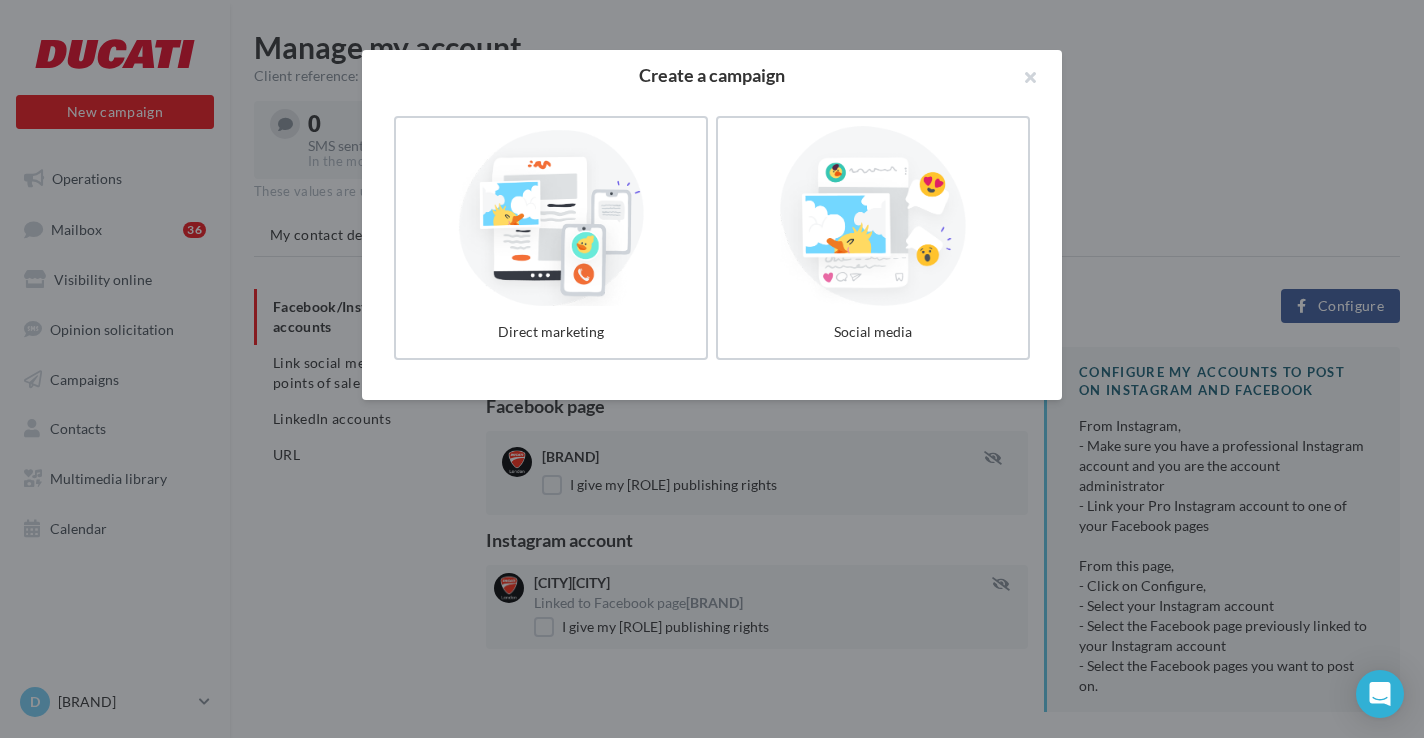 click at bounding box center (873, 216) 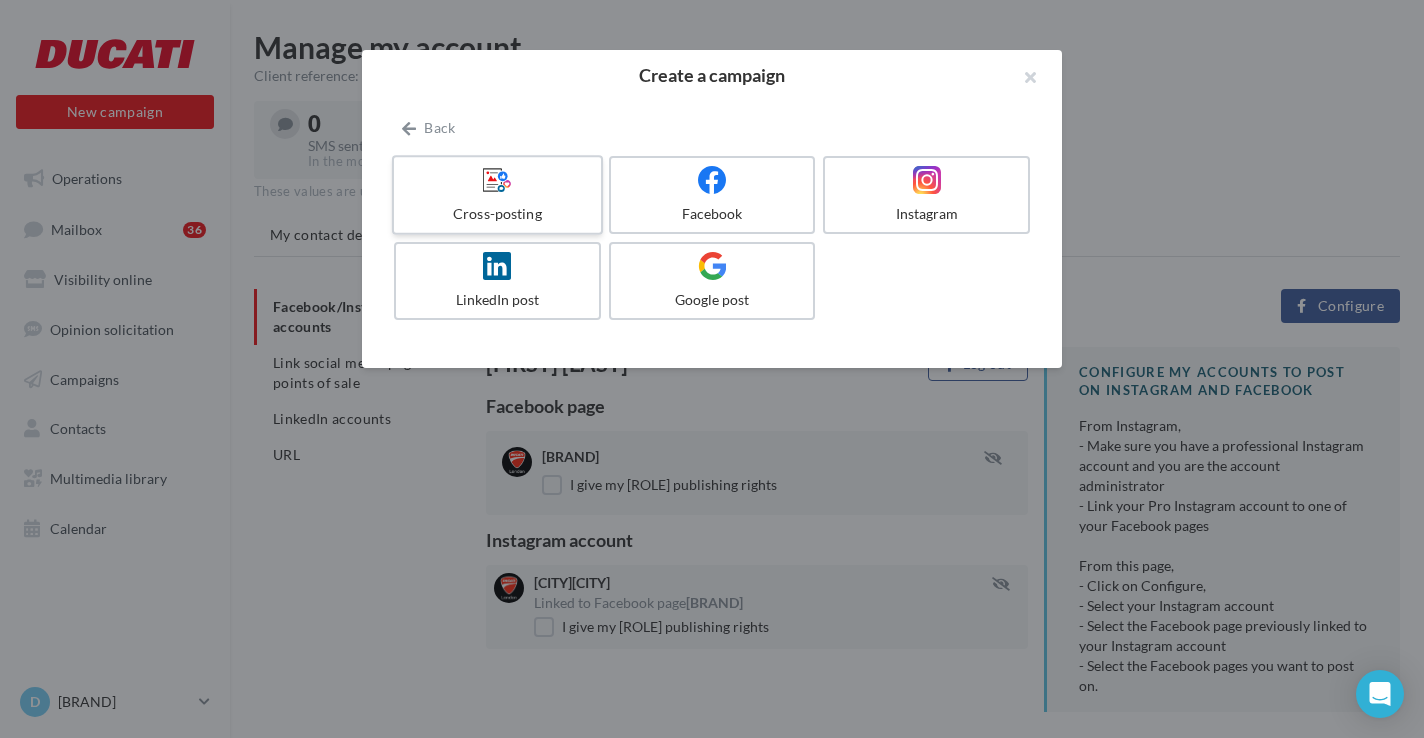 click at bounding box center (497, 180) 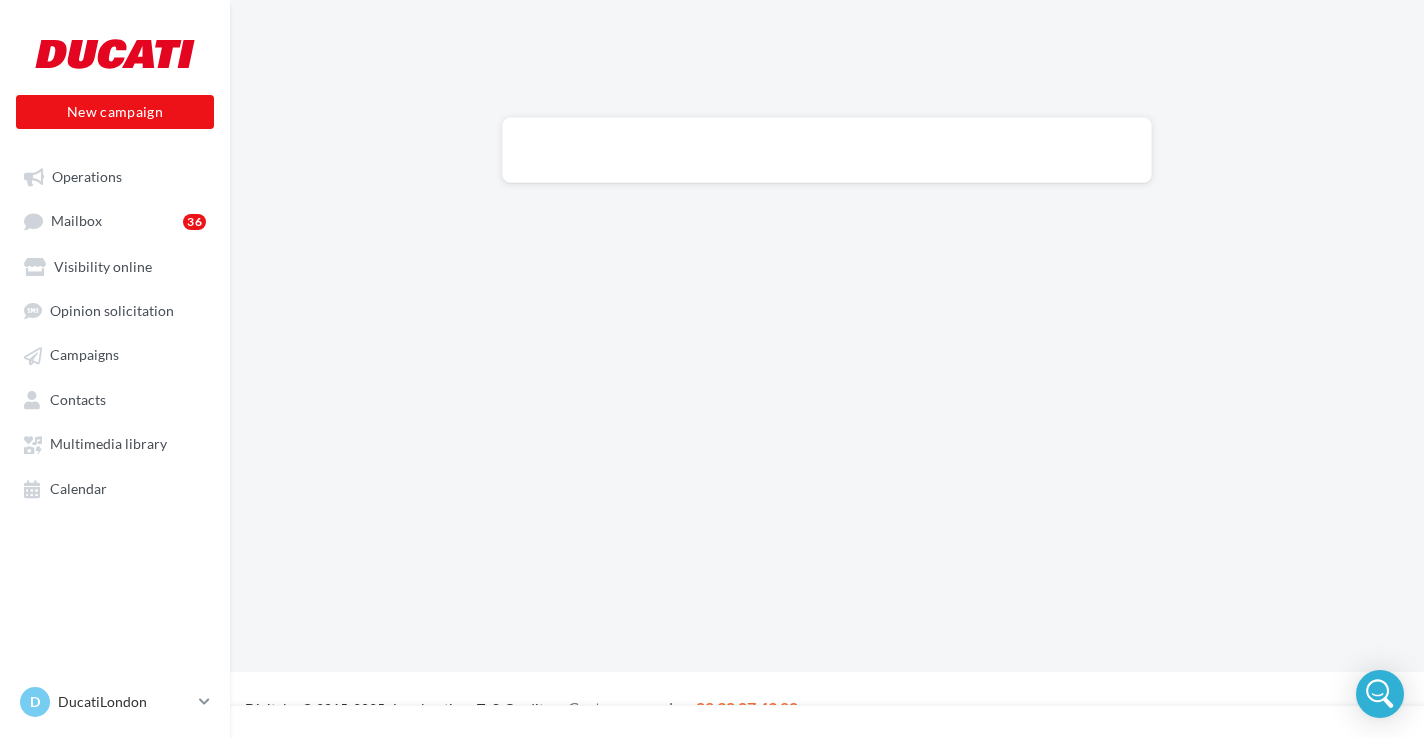 scroll, scrollTop: 0, scrollLeft: 0, axis: both 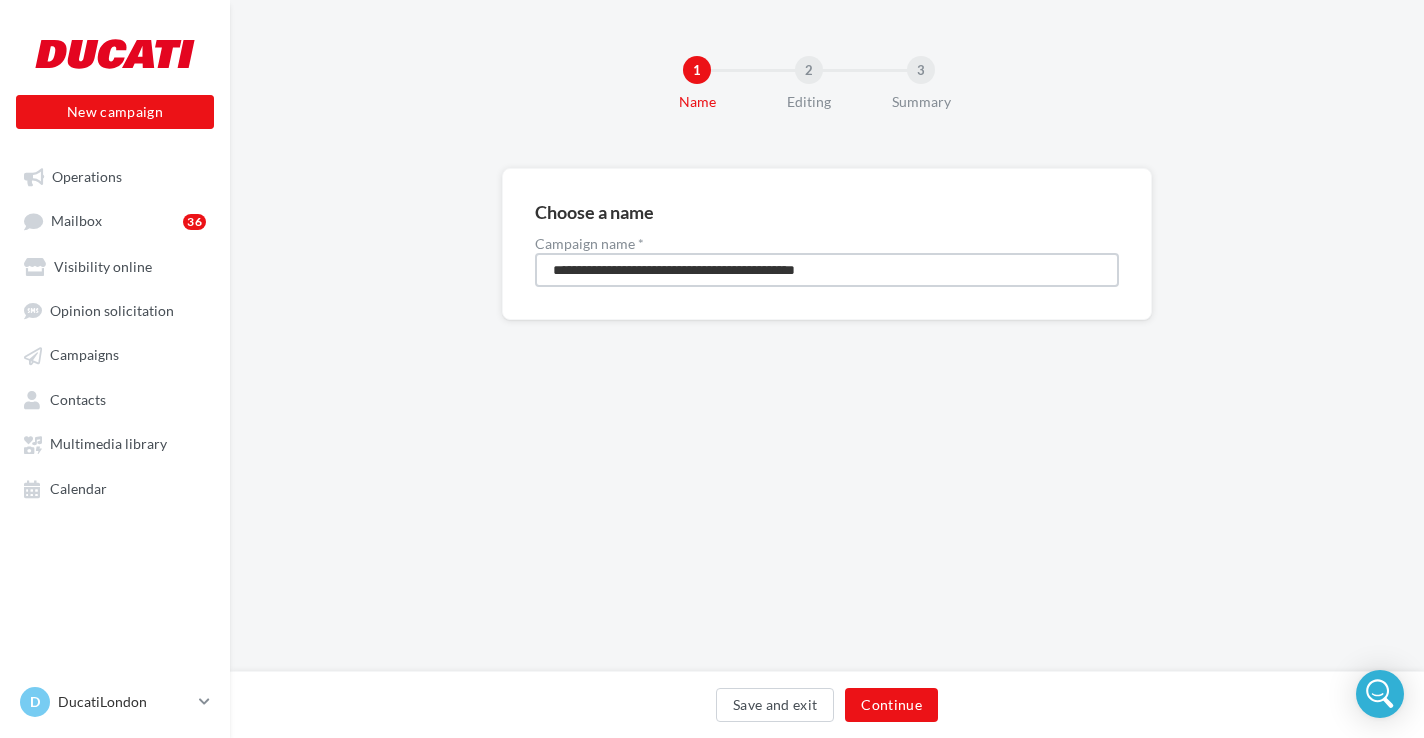 drag, startPoint x: 890, startPoint y: 268, endPoint x: 479, endPoint y: 258, distance: 411.12164 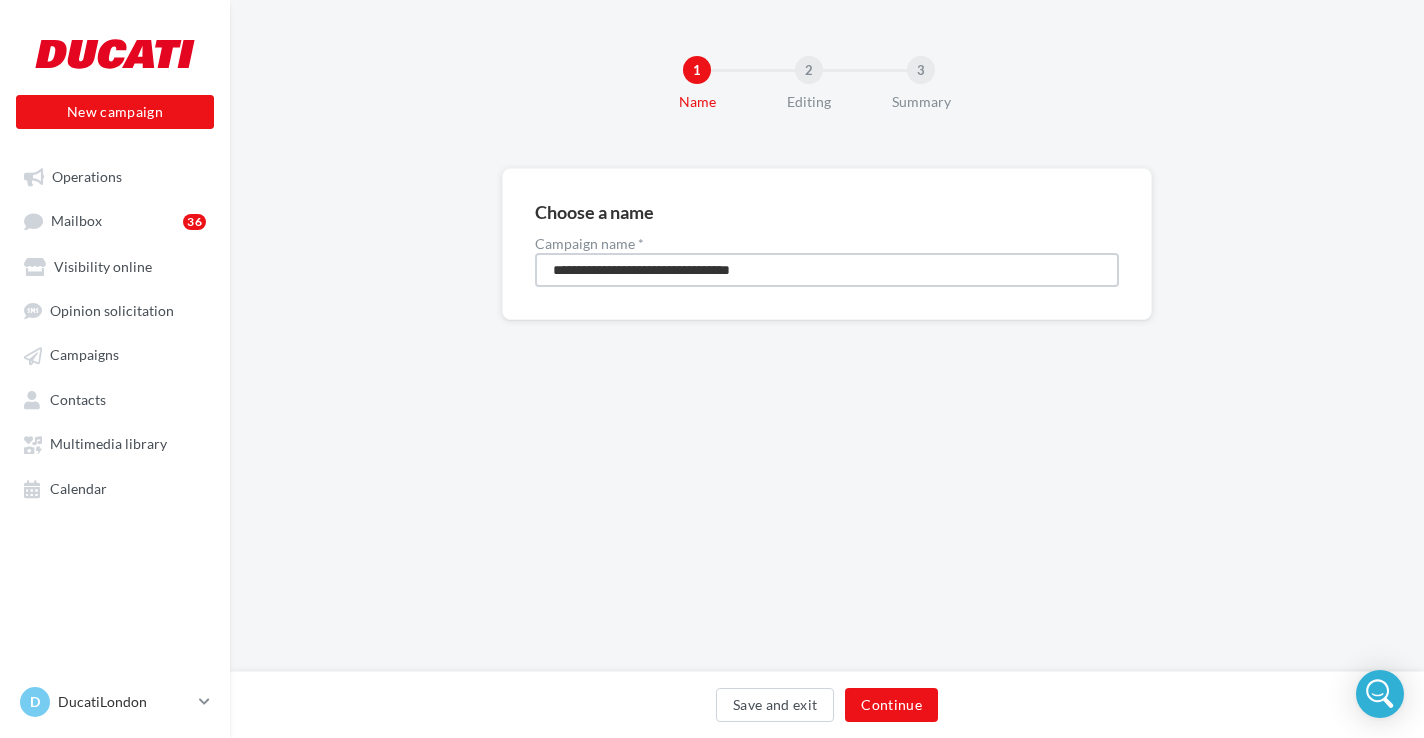 type on "**********" 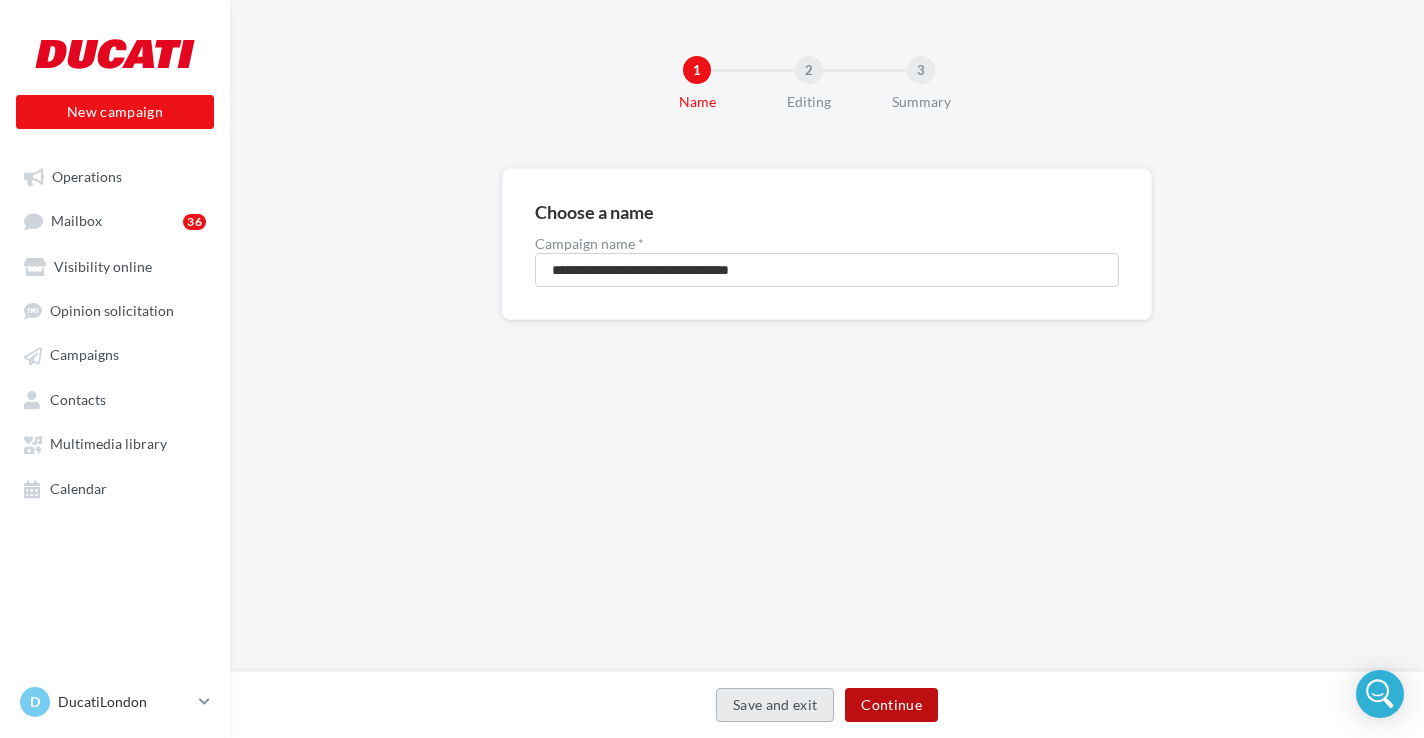 click on "Continue" at bounding box center (891, 705) 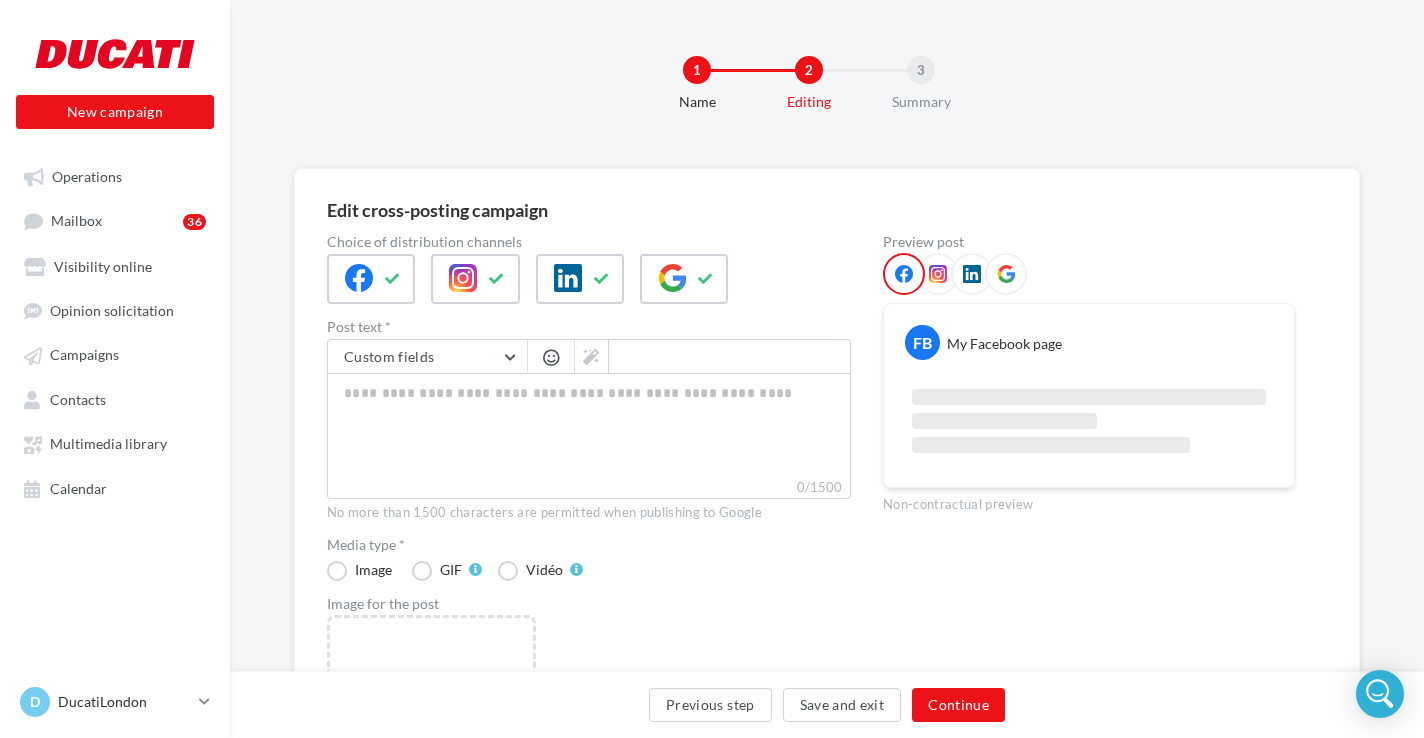 drag, startPoint x: 691, startPoint y: 275, endPoint x: 635, endPoint y: 275, distance: 56 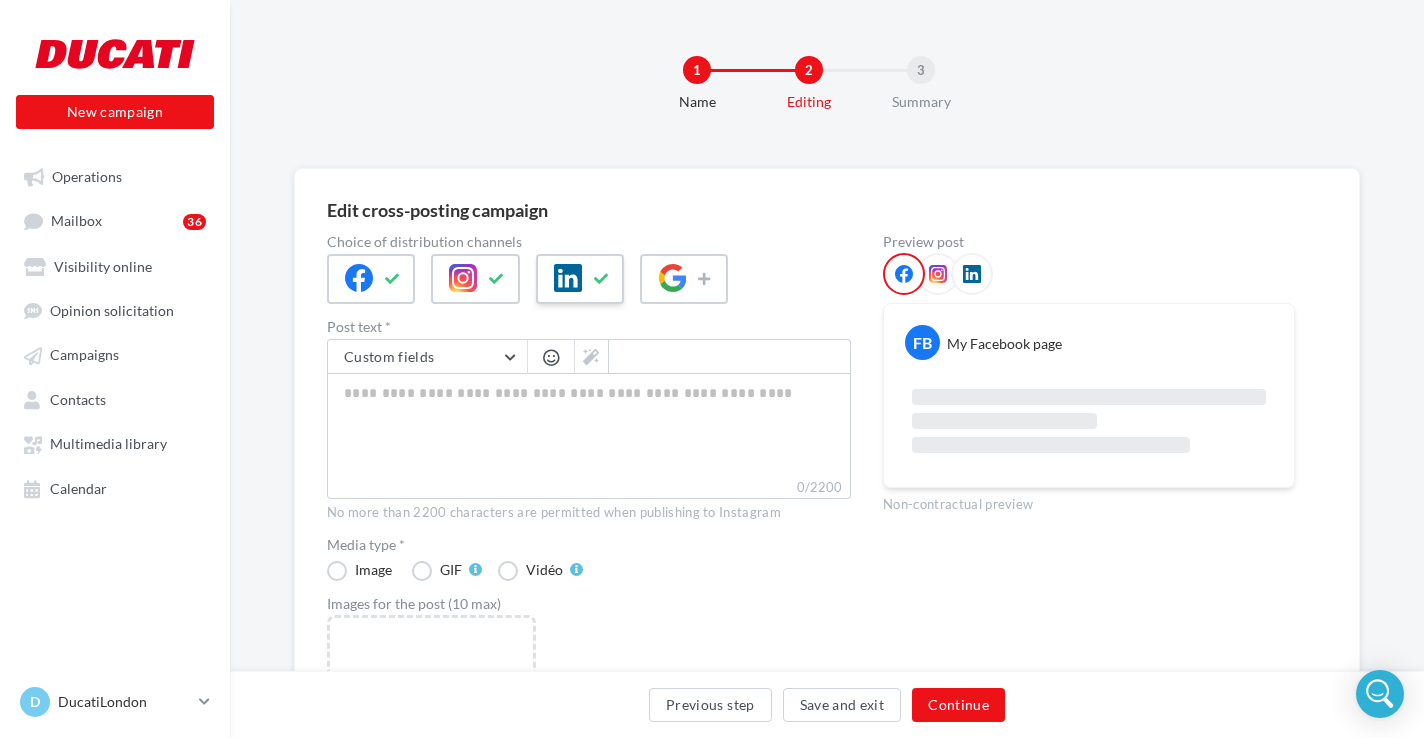 click at bounding box center [580, 279] 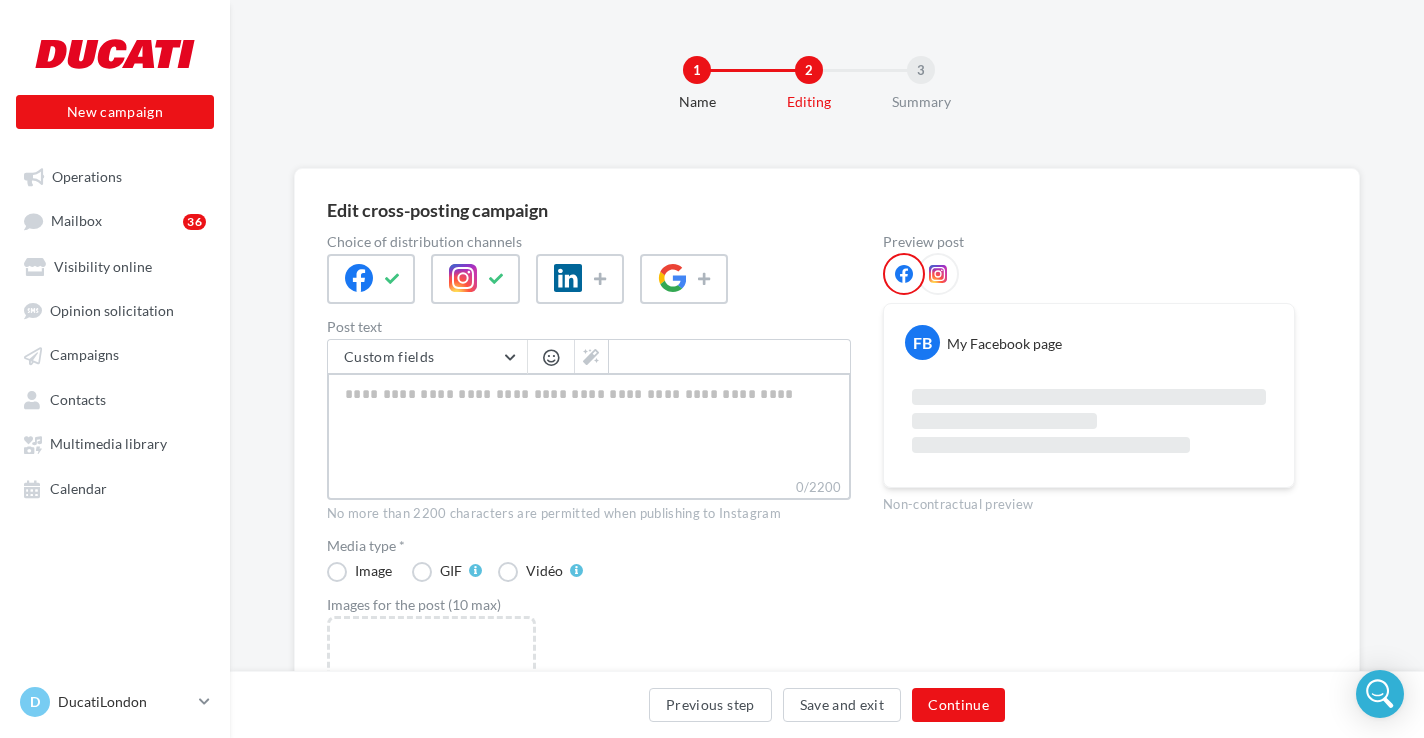 click on "0/2200" at bounding box center (589, 425) 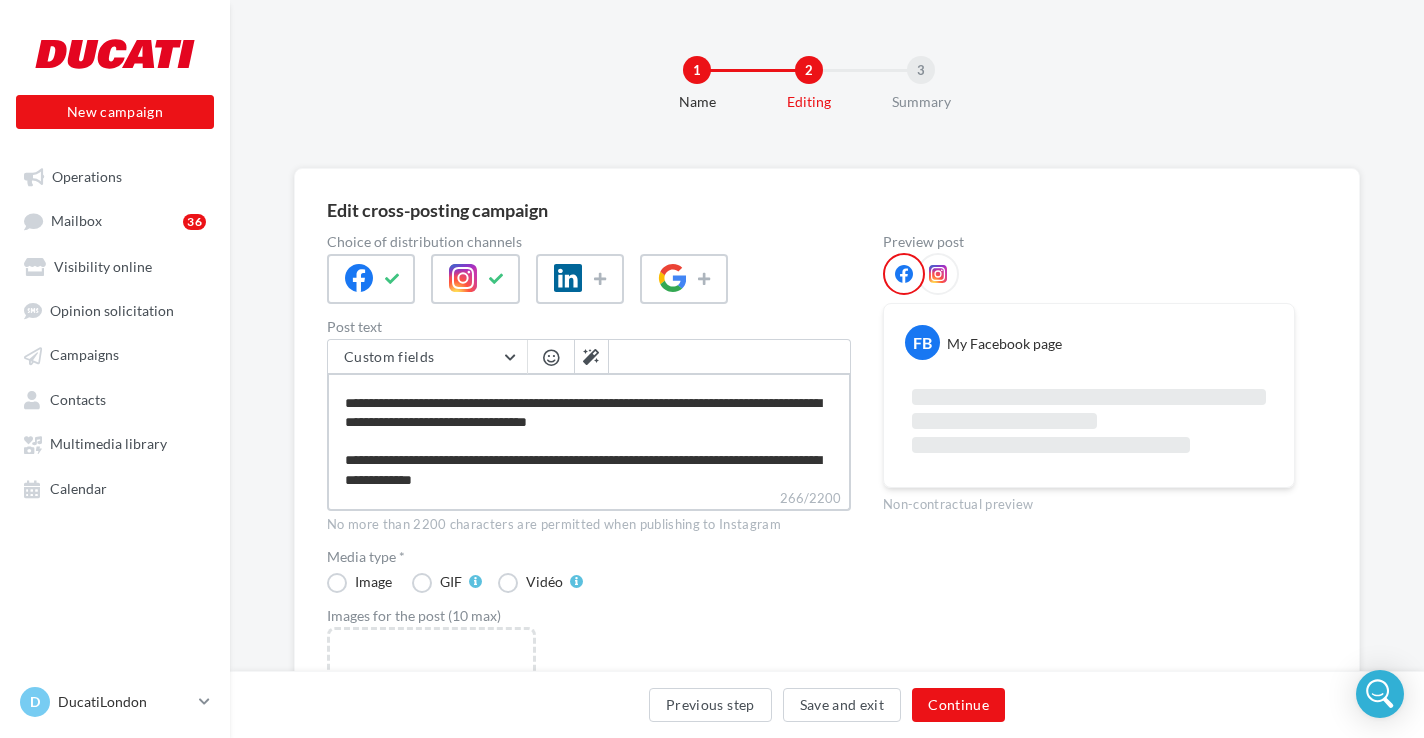 scroll, scrollTop: 0, scrollLeft: 0, axis: both 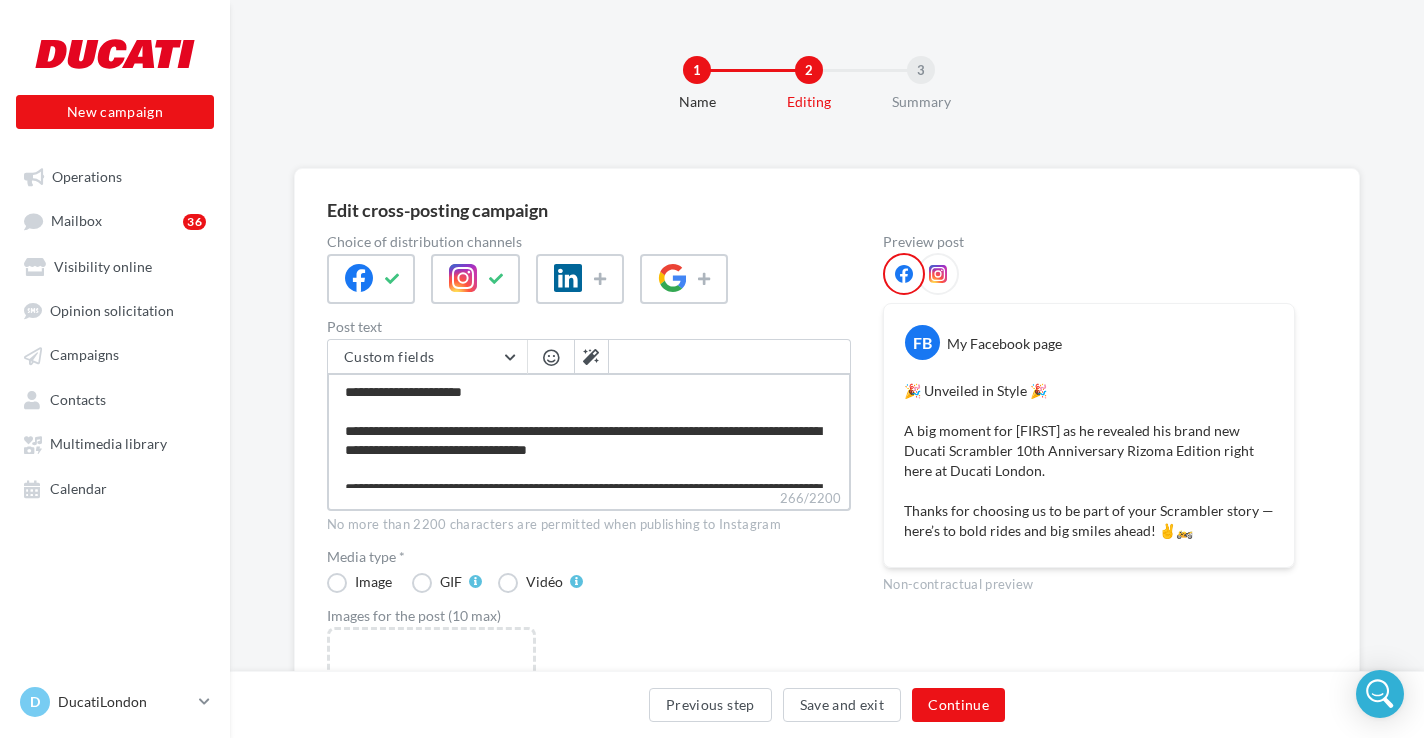 type on "**********" 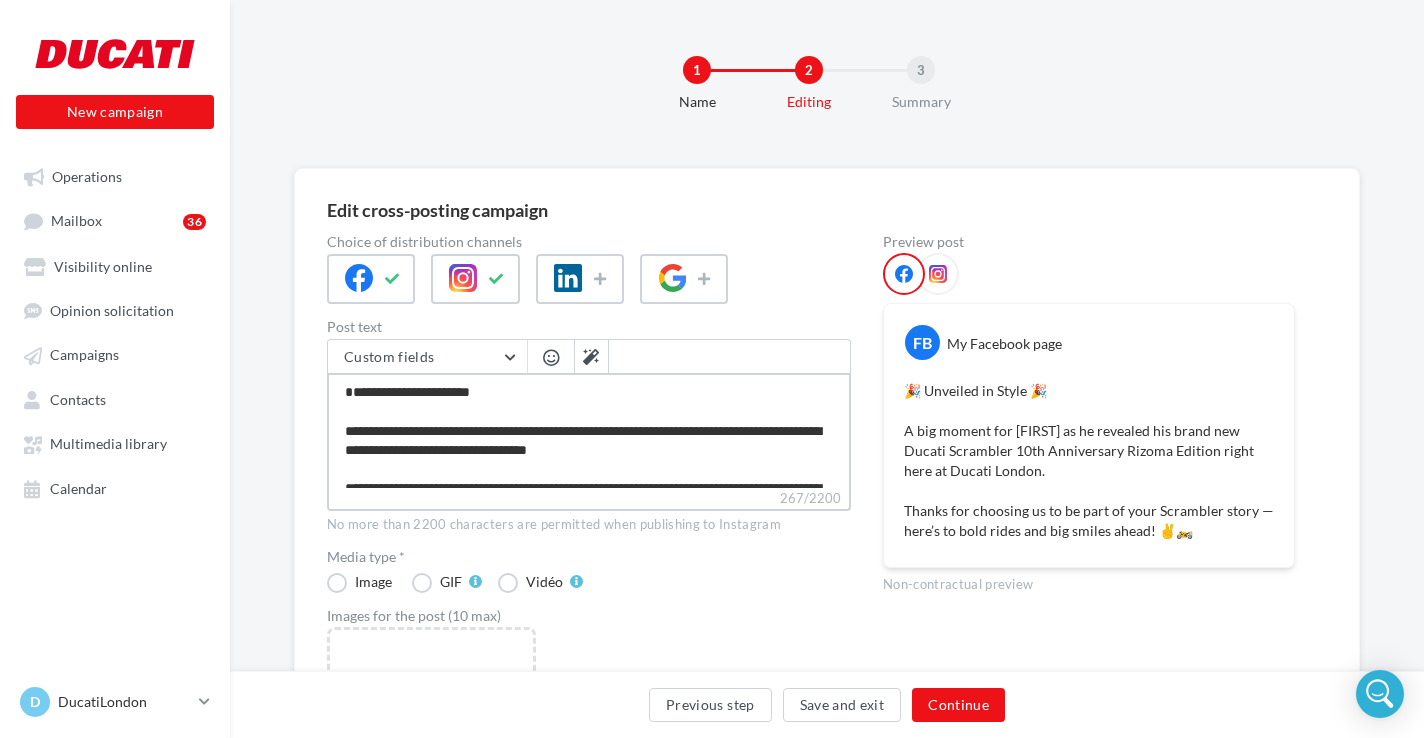 type on "**********" 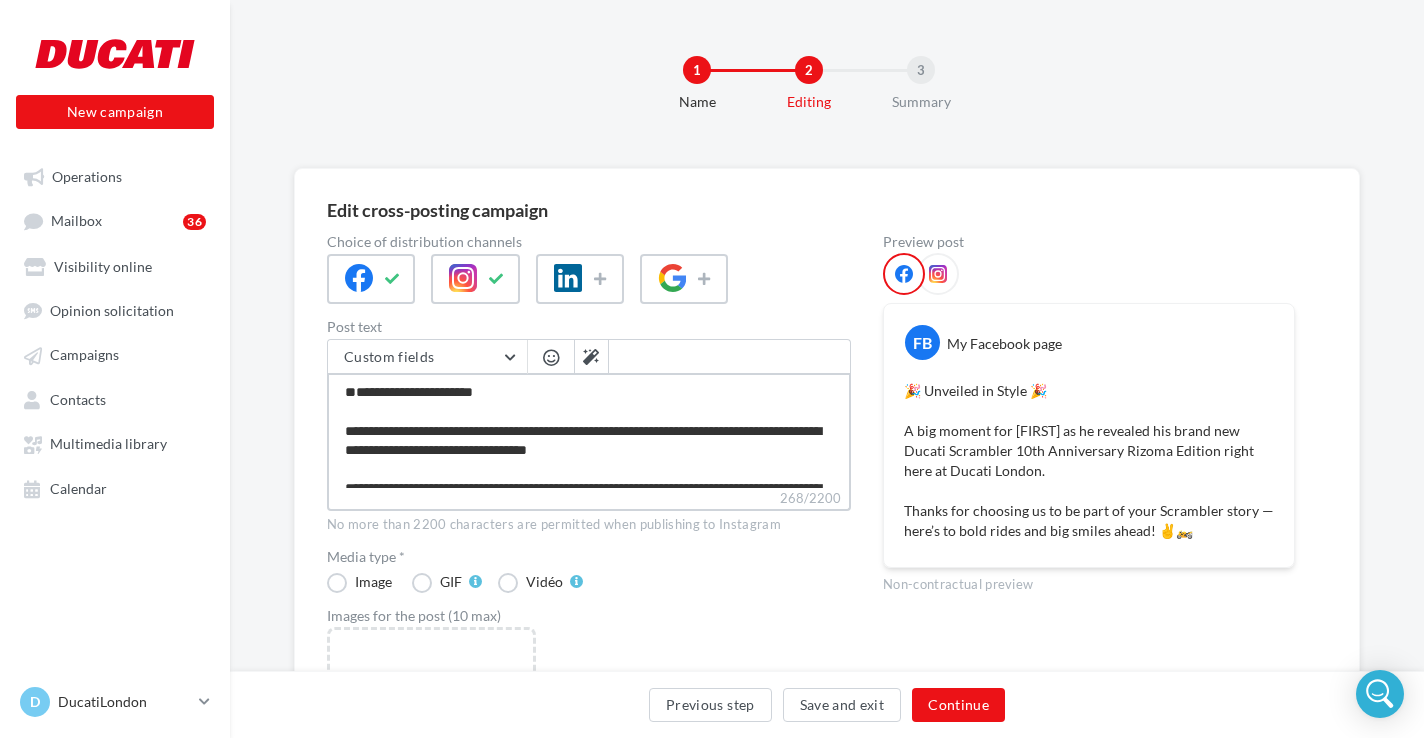 type on "**********" 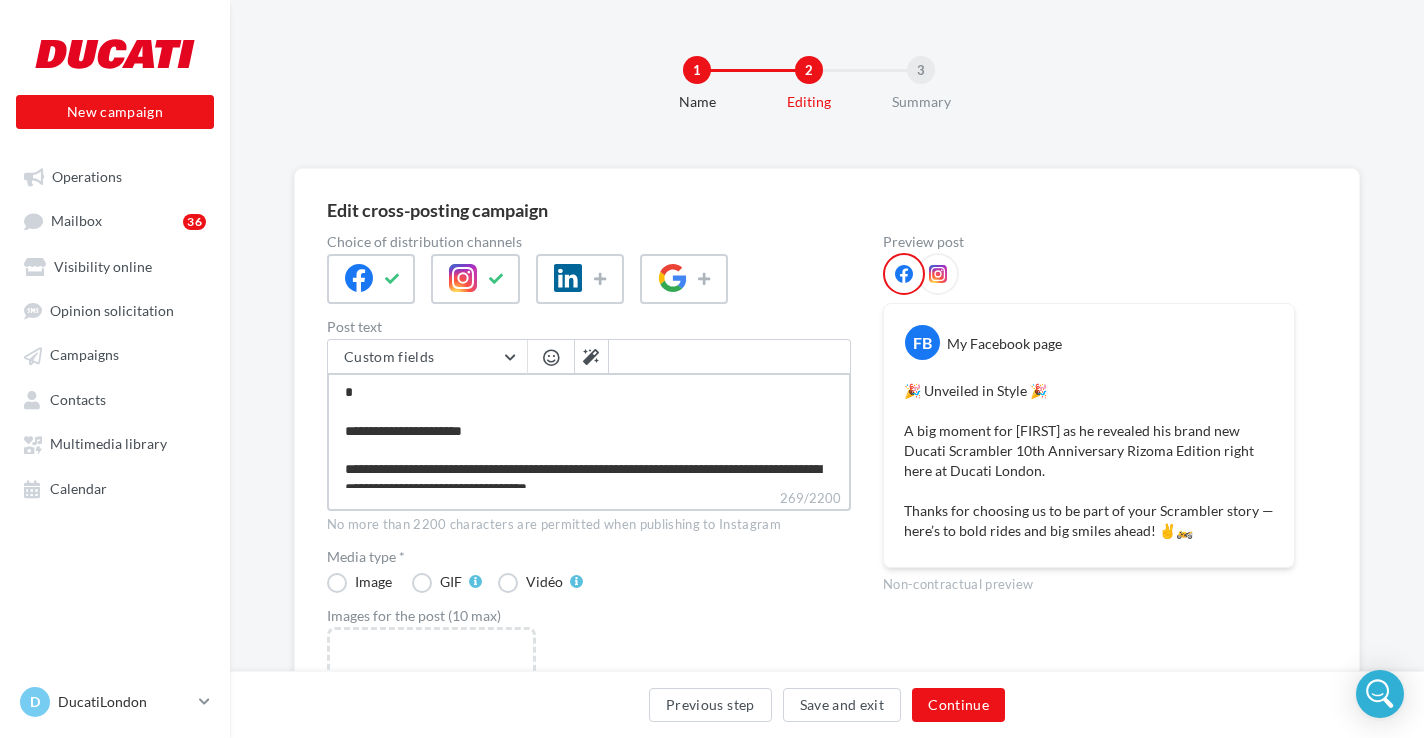 type on "**********" 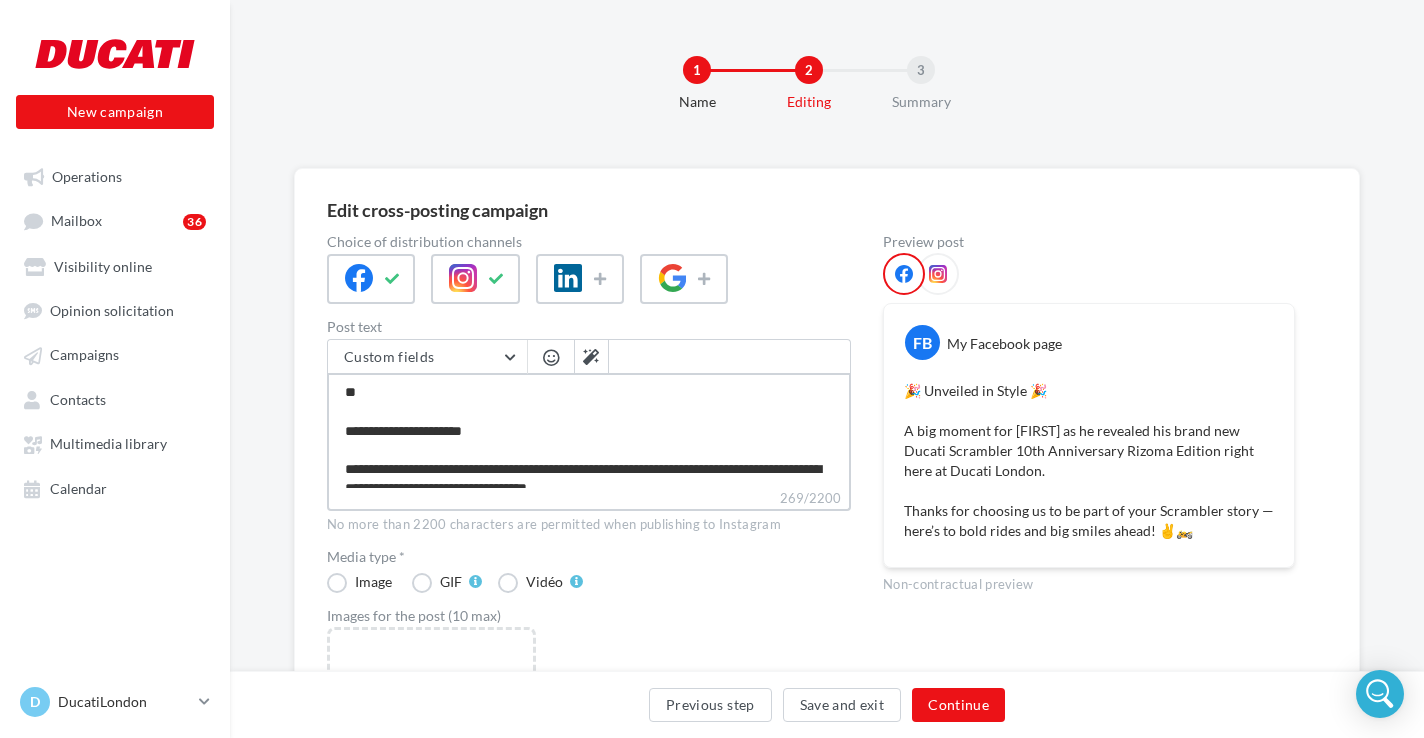 type on "**********" 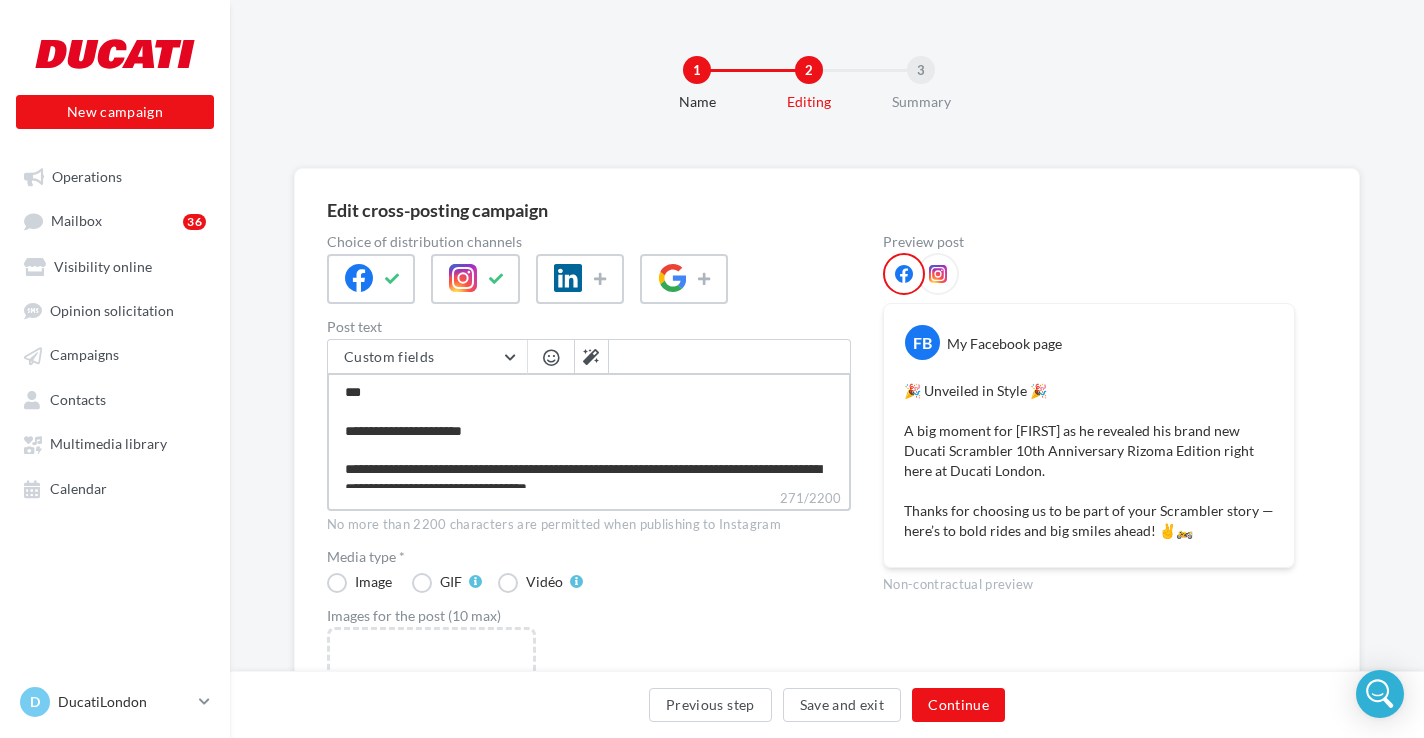 type on "**********" 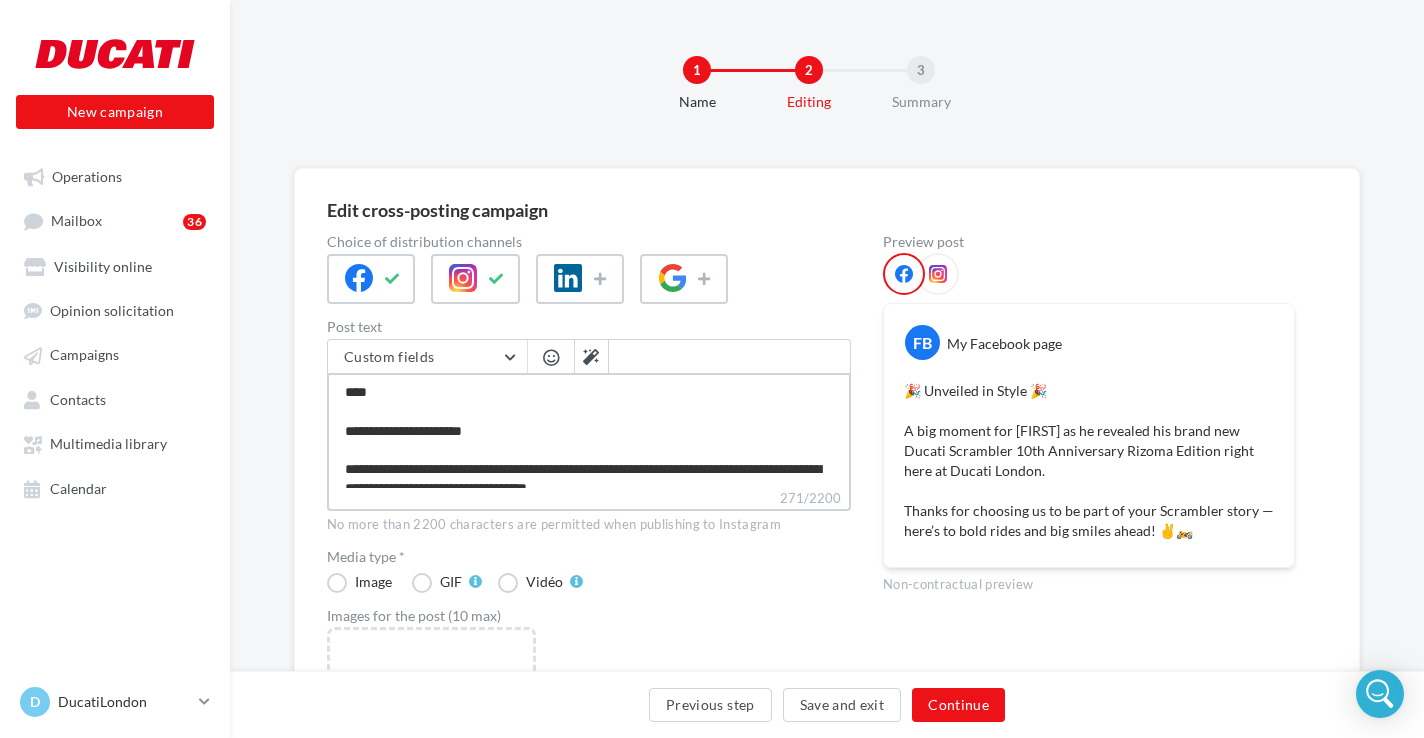 type on "**********" 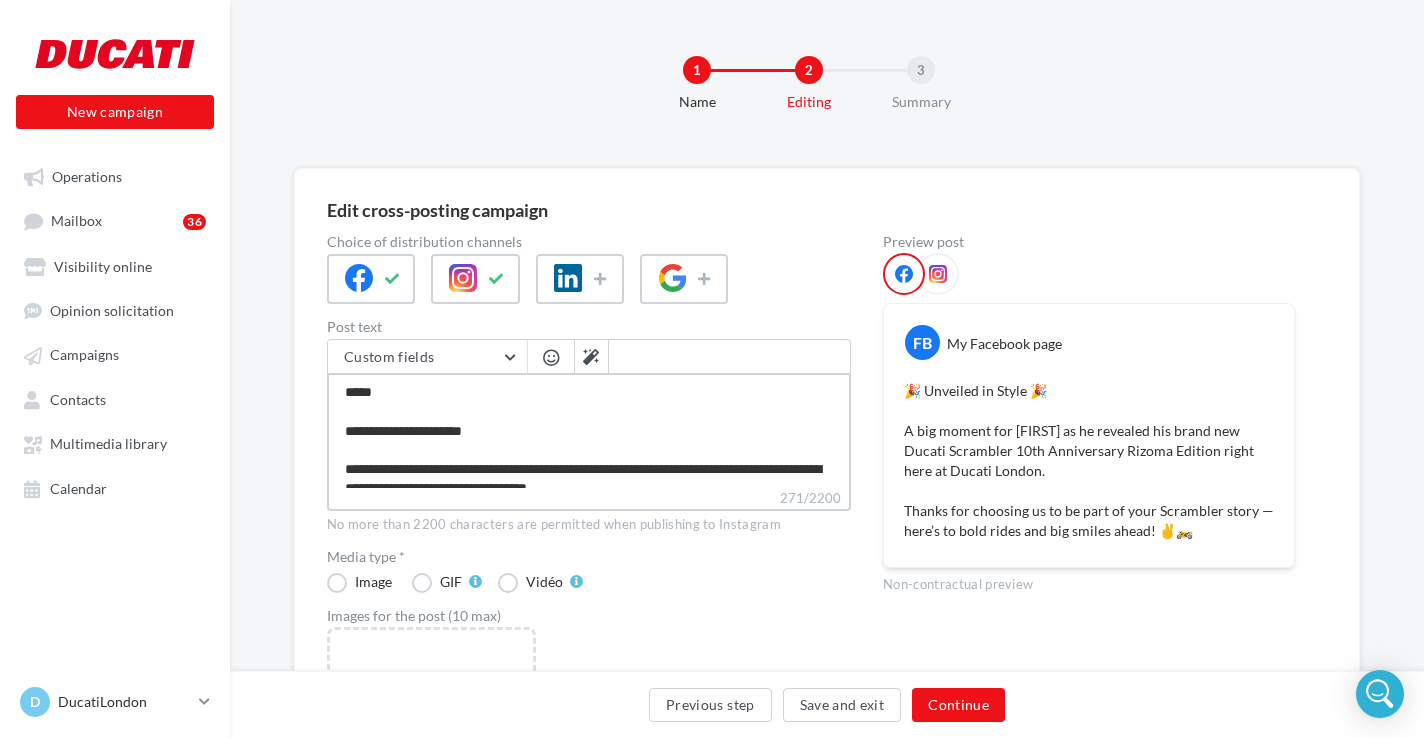type on "**********" 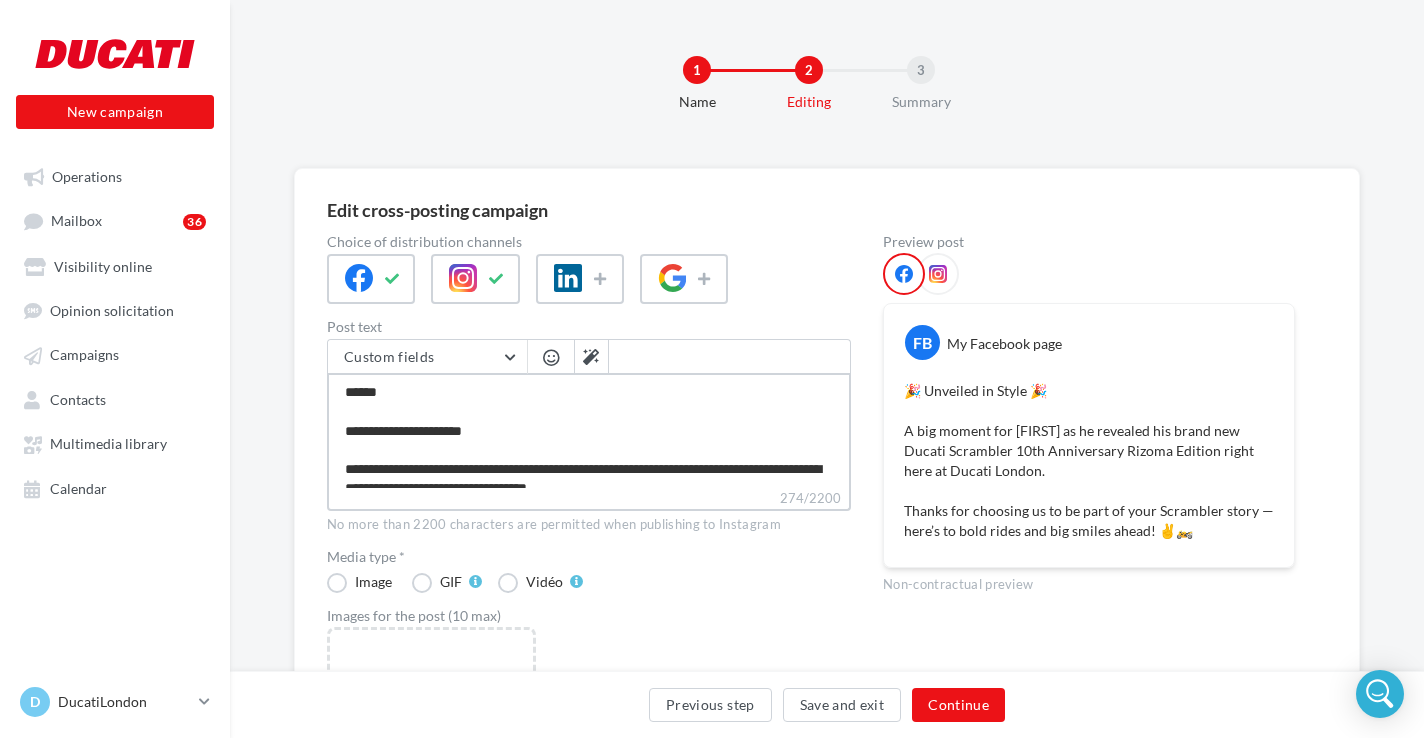 type on "**********" 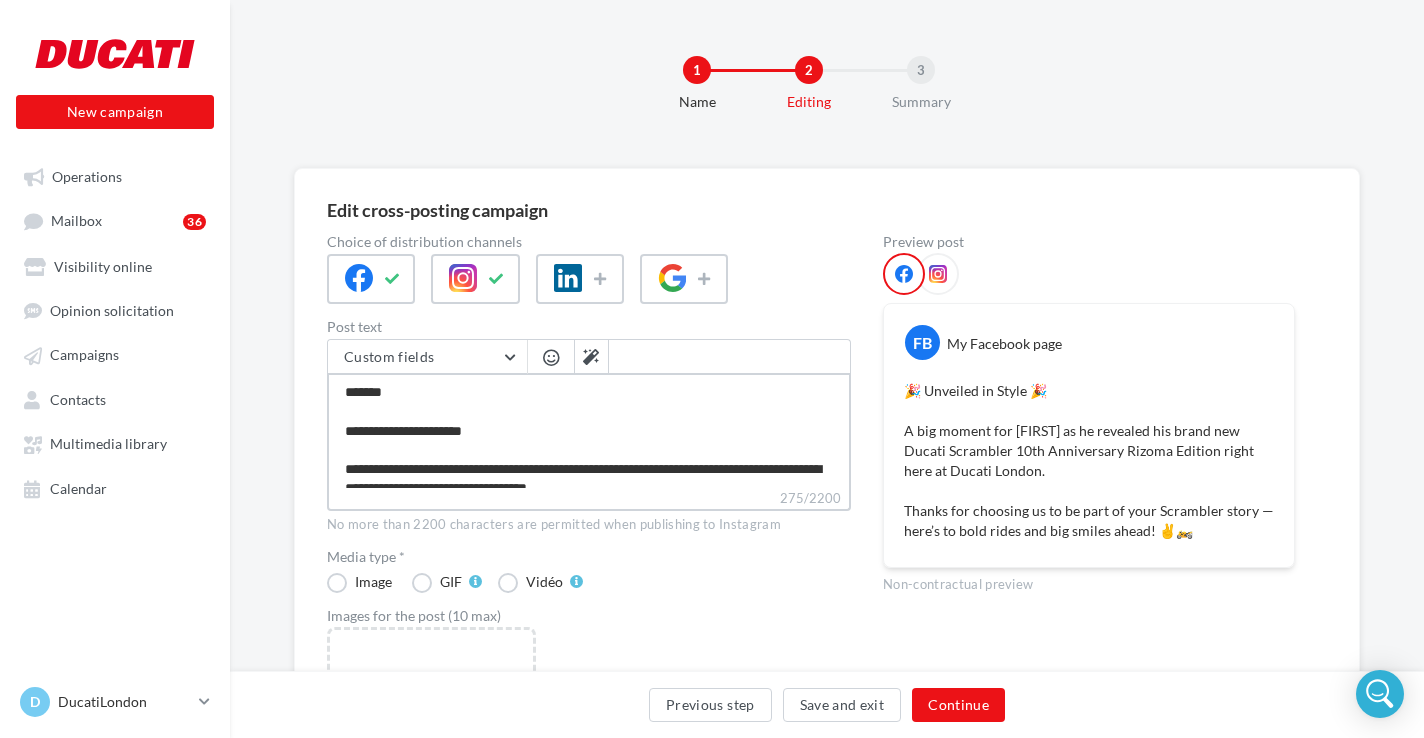 type on "**********" 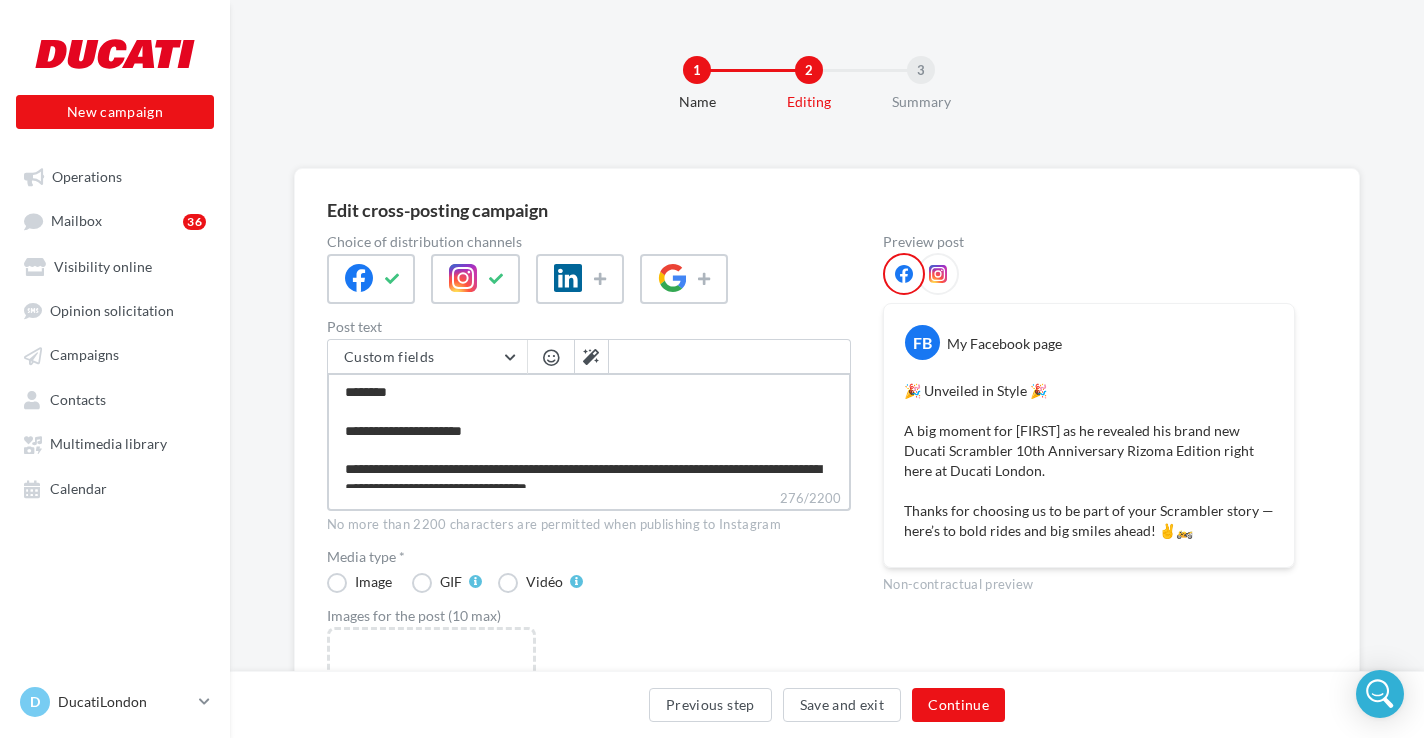 type on "**********" 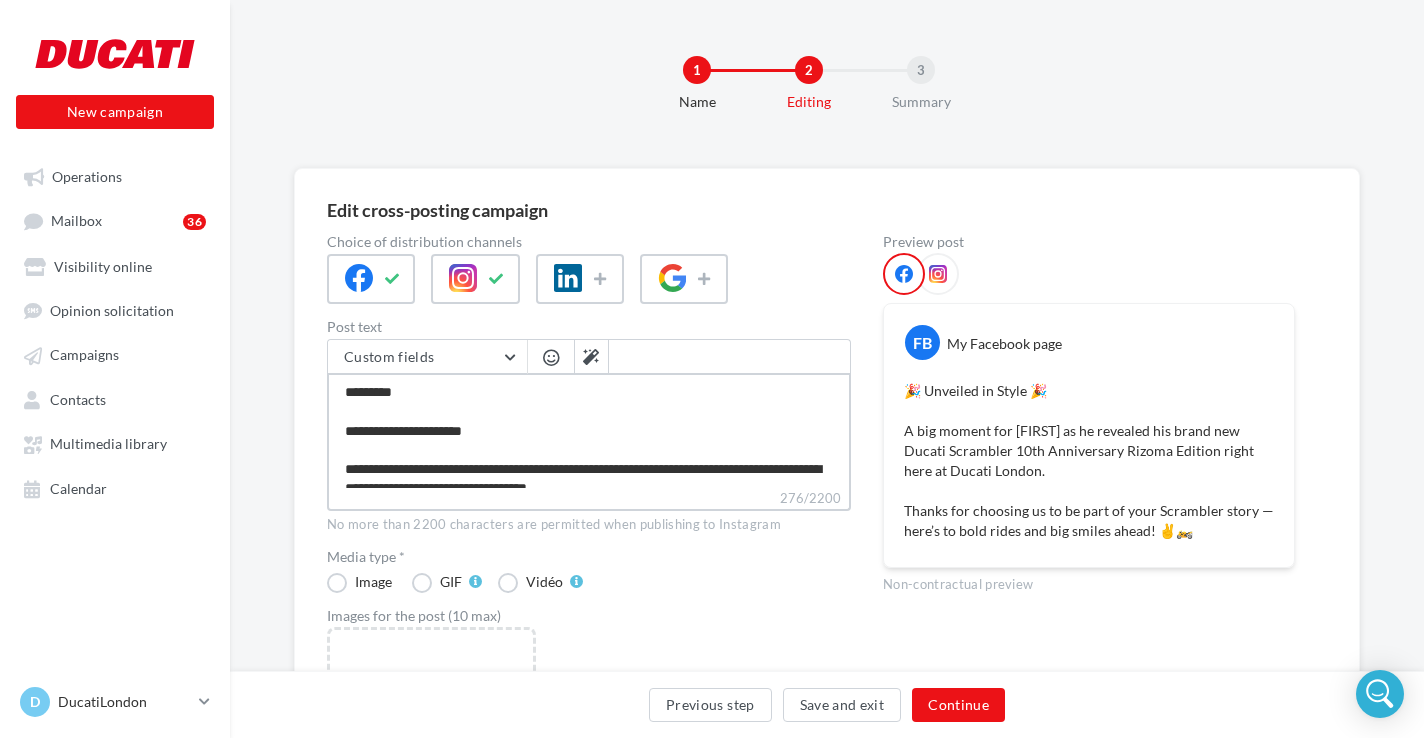 type on "**********" 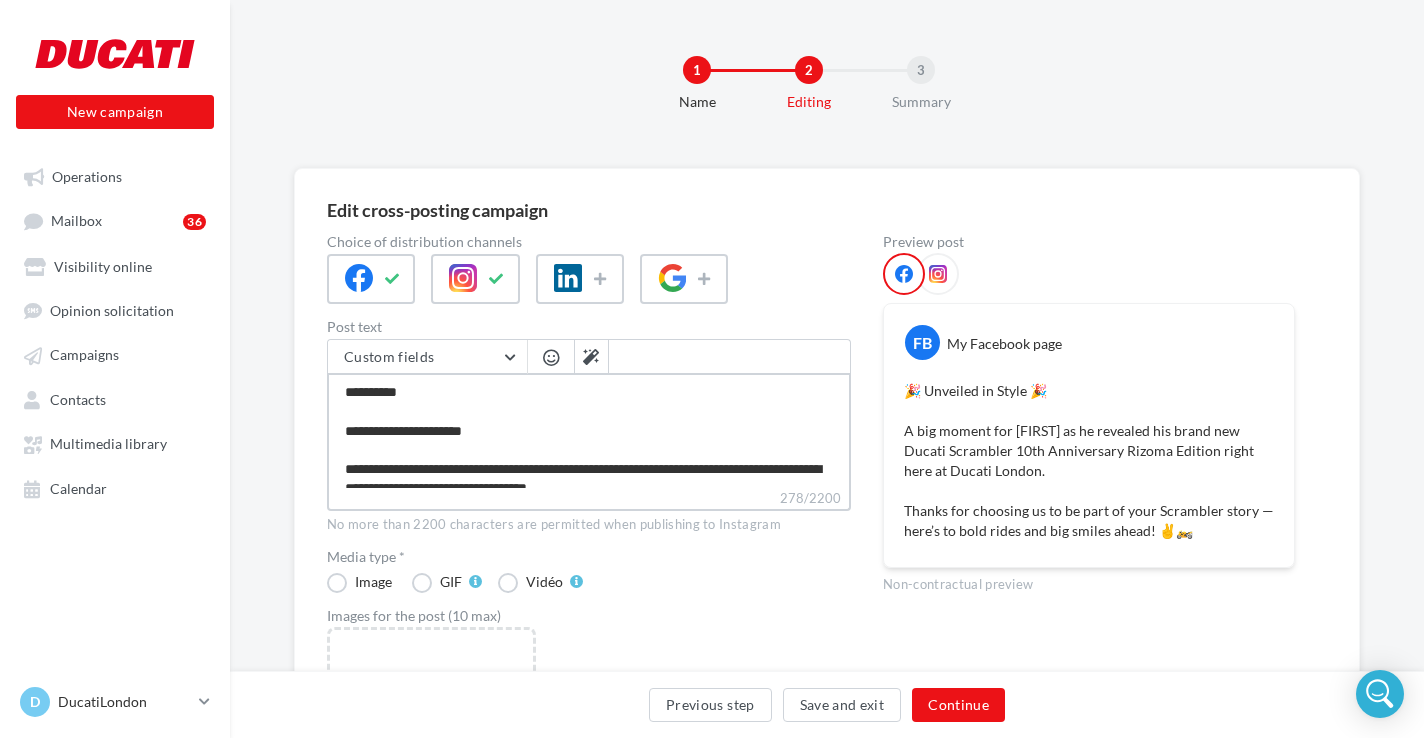 type on "**********" 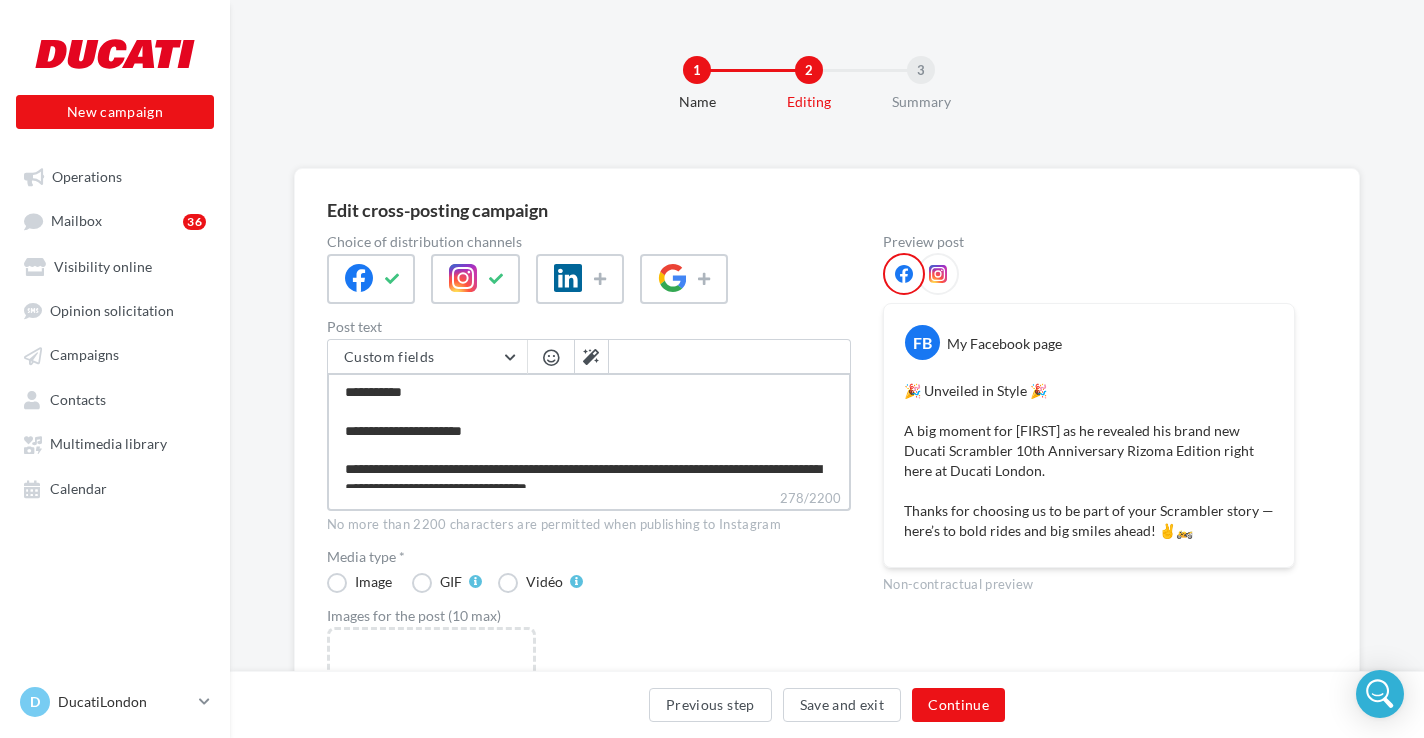 type on "**********" 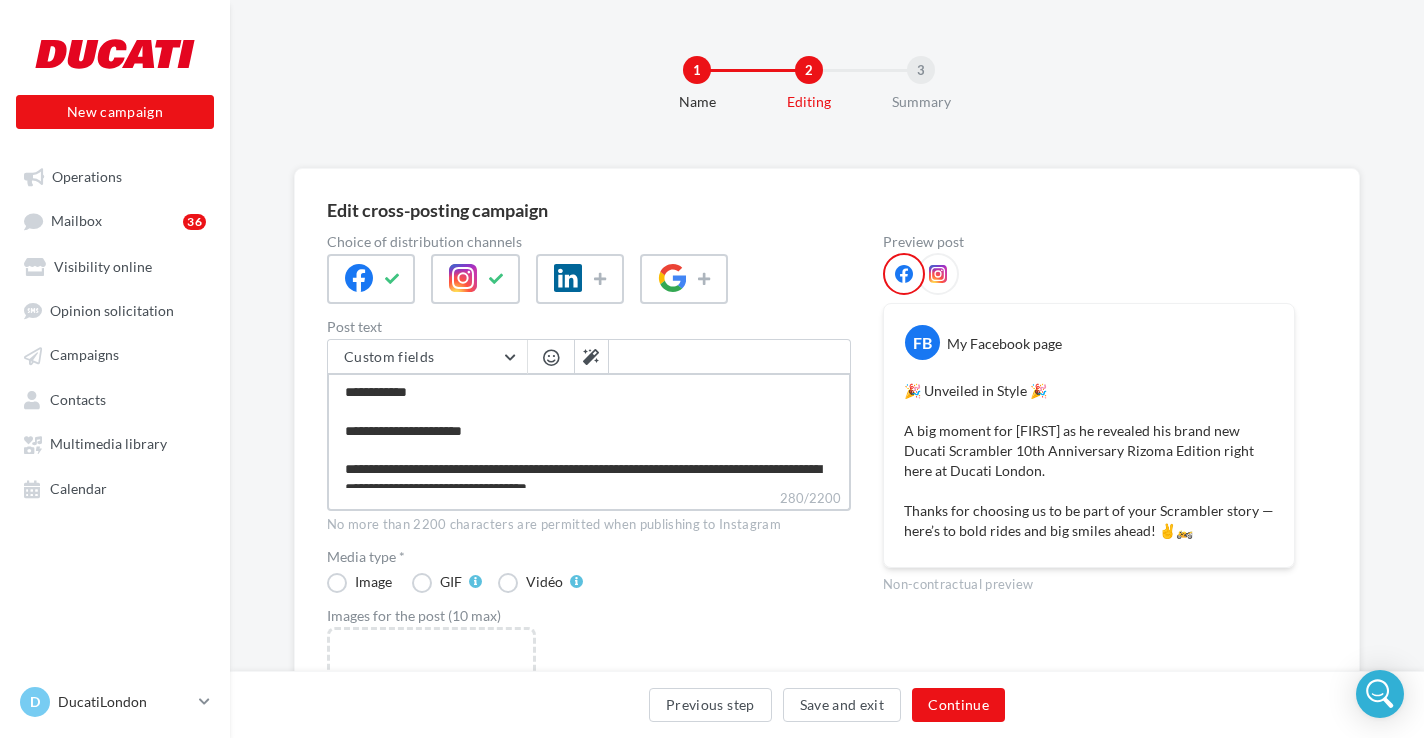 type on "**********" 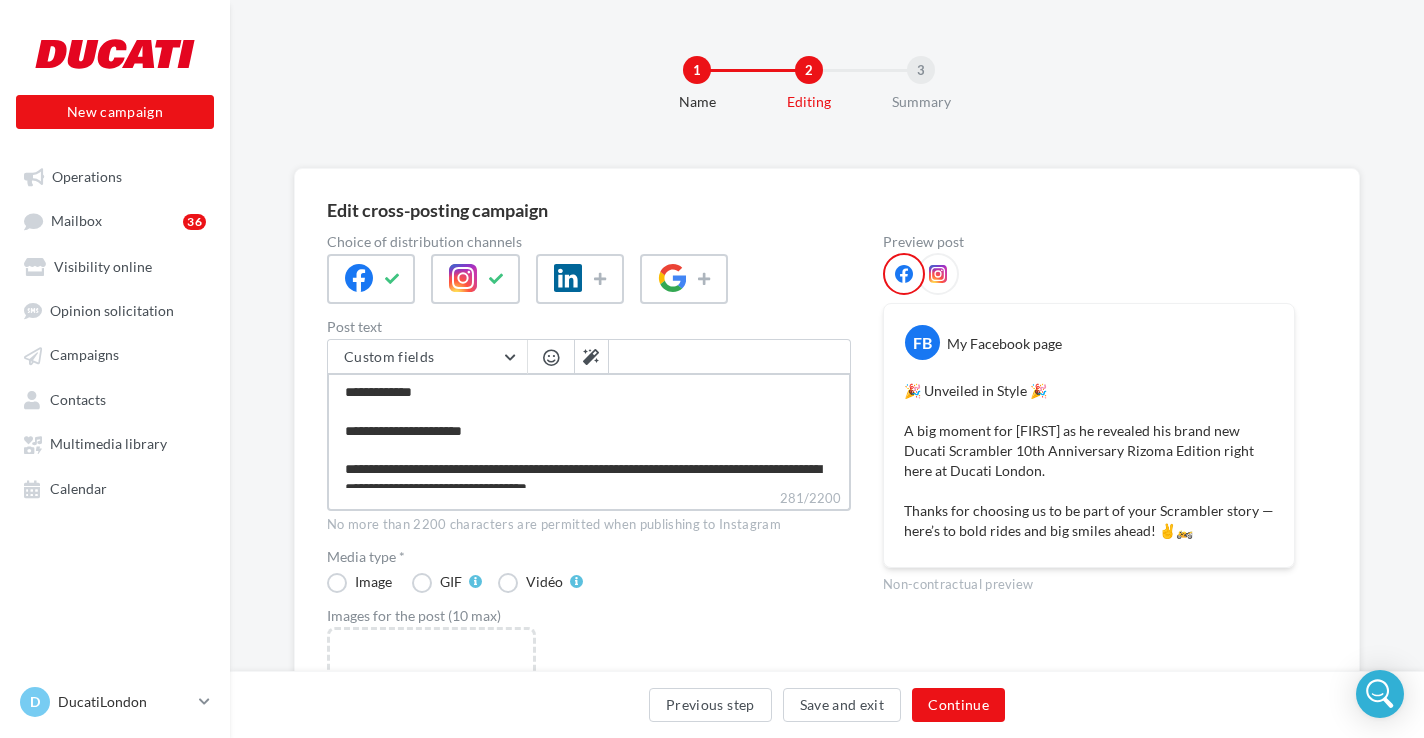 type on "**********" 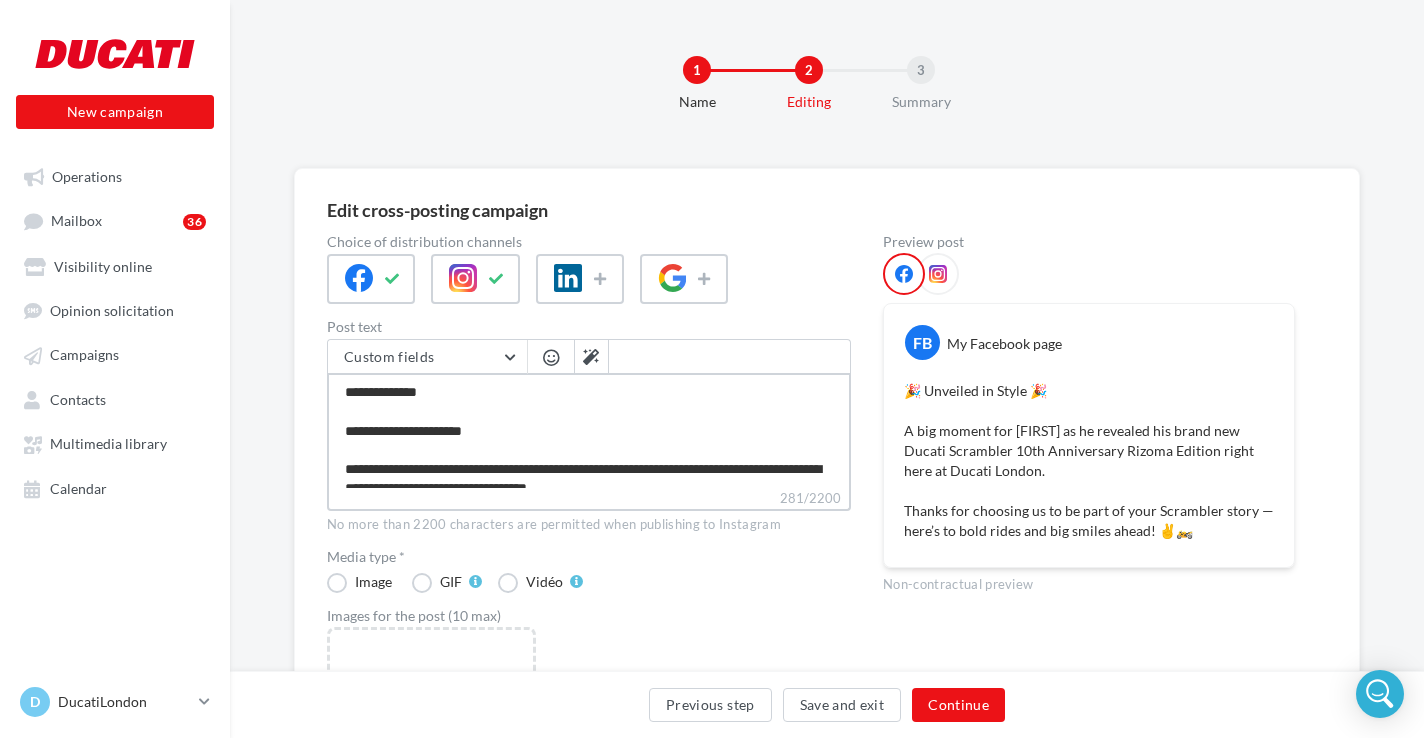 type on "**********" 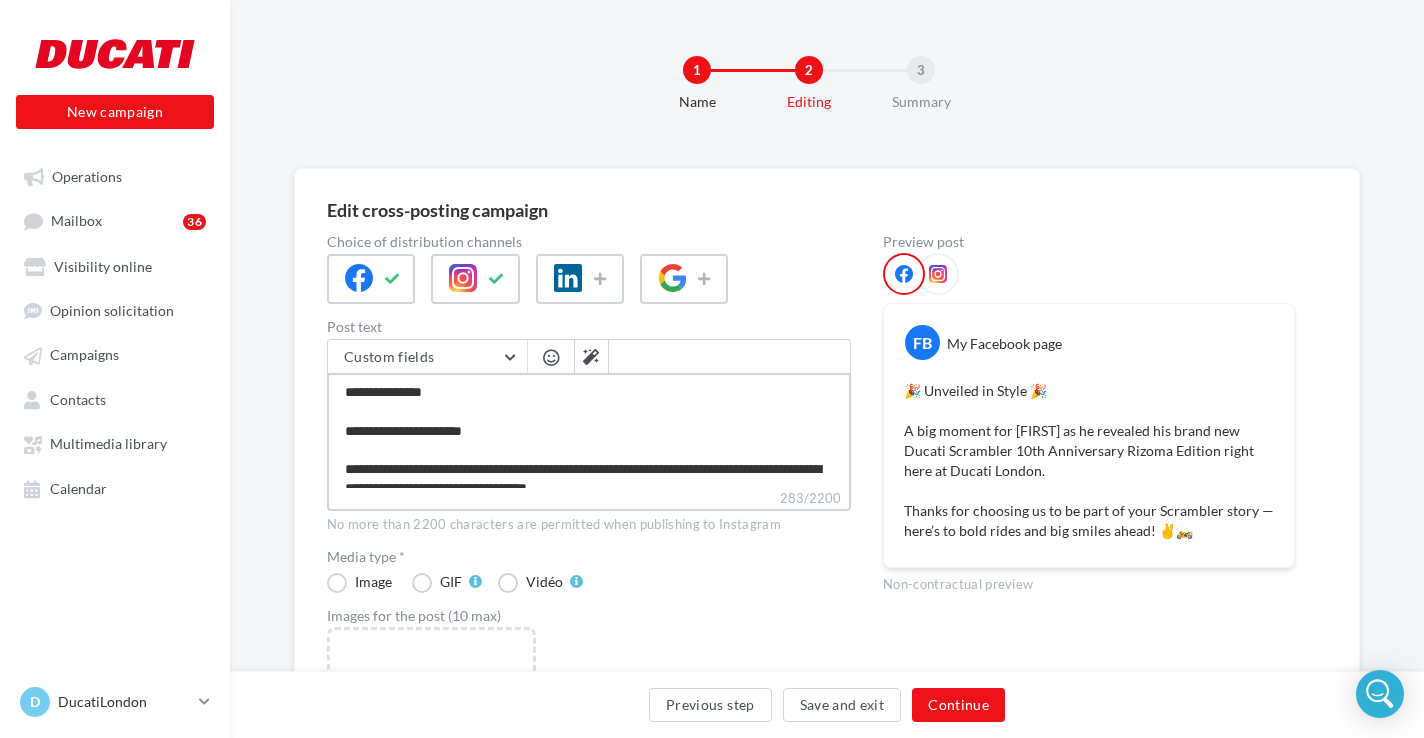 type on "**********" 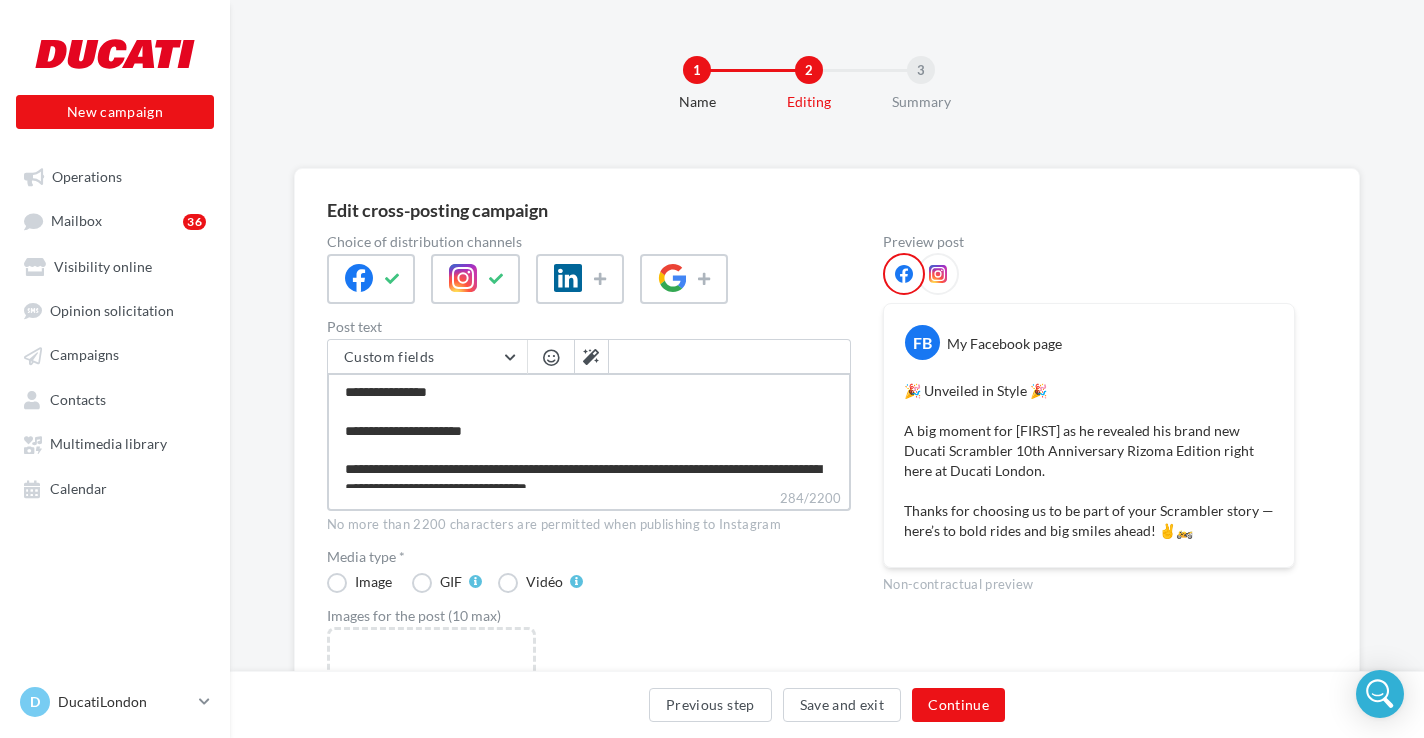 type on "**********" 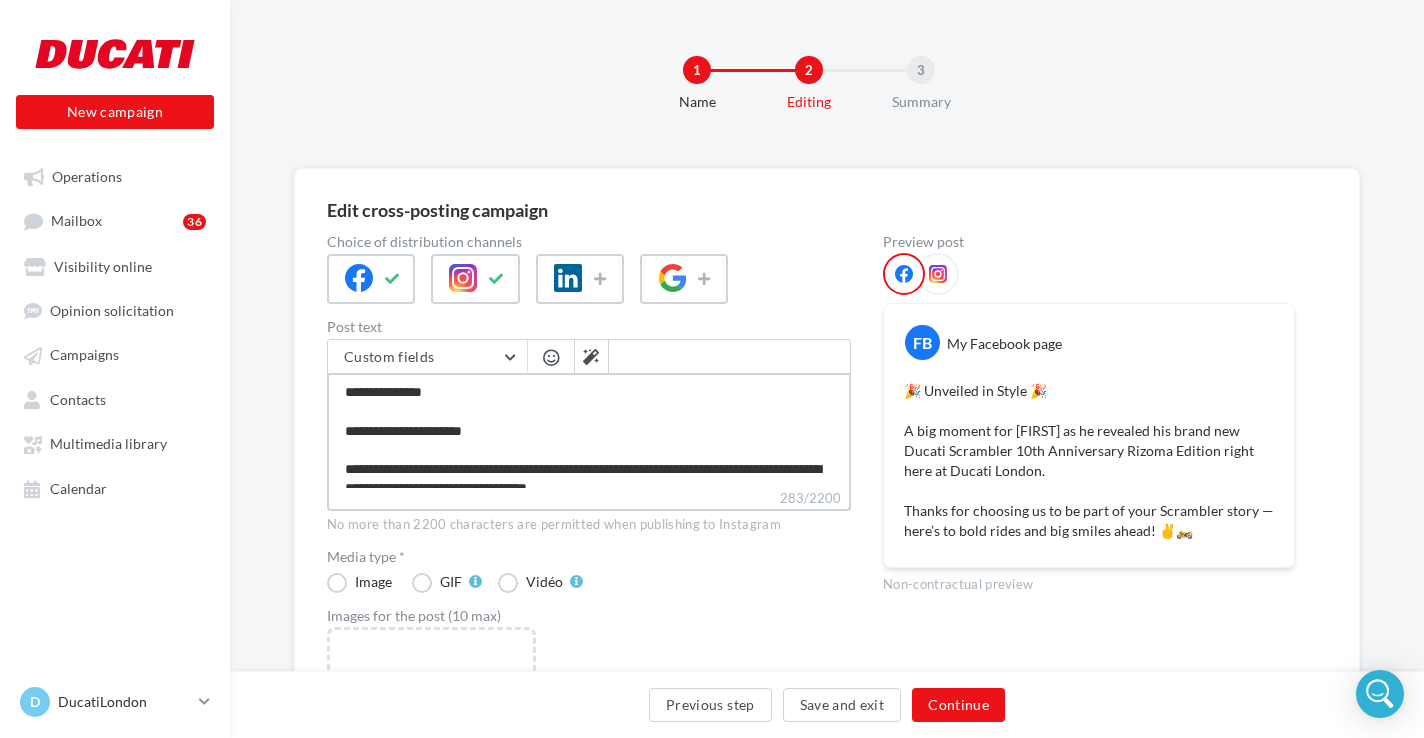 type on "**********" 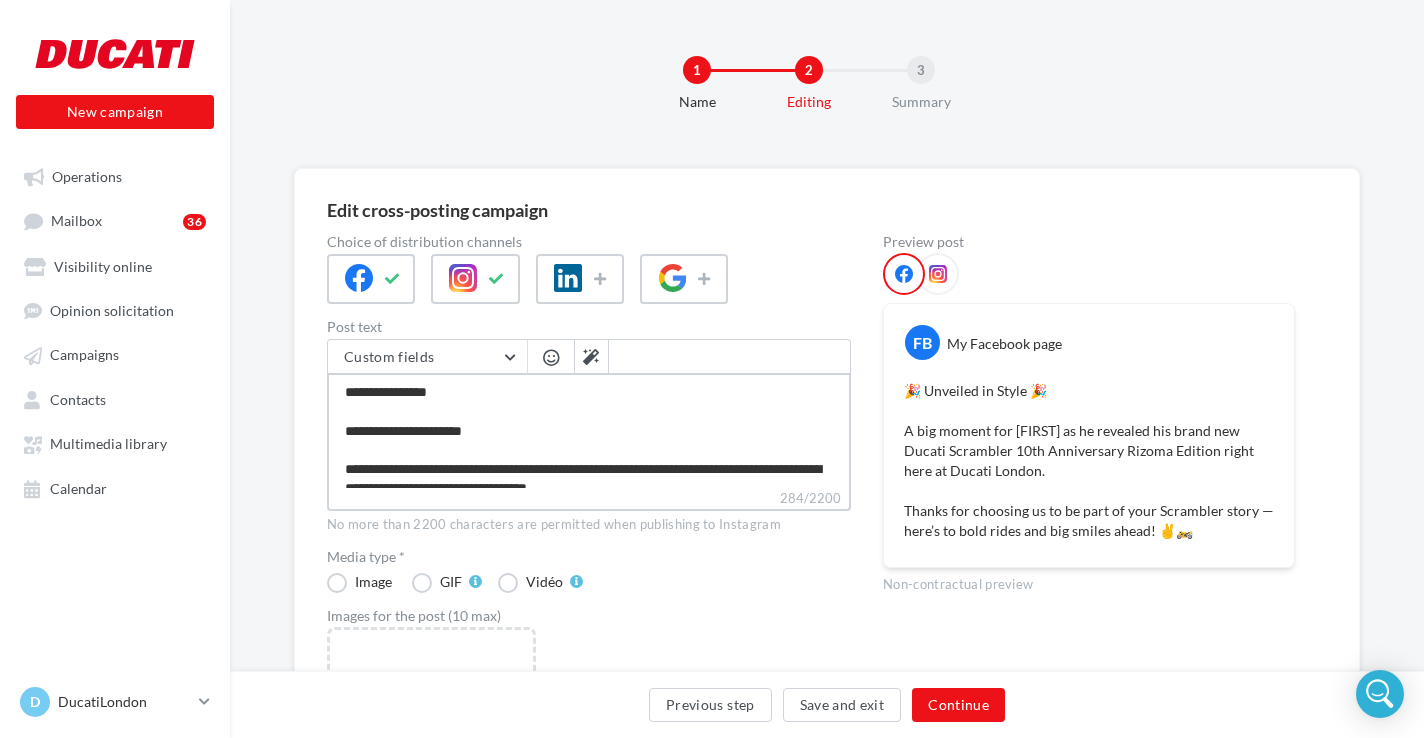 type on "**********" 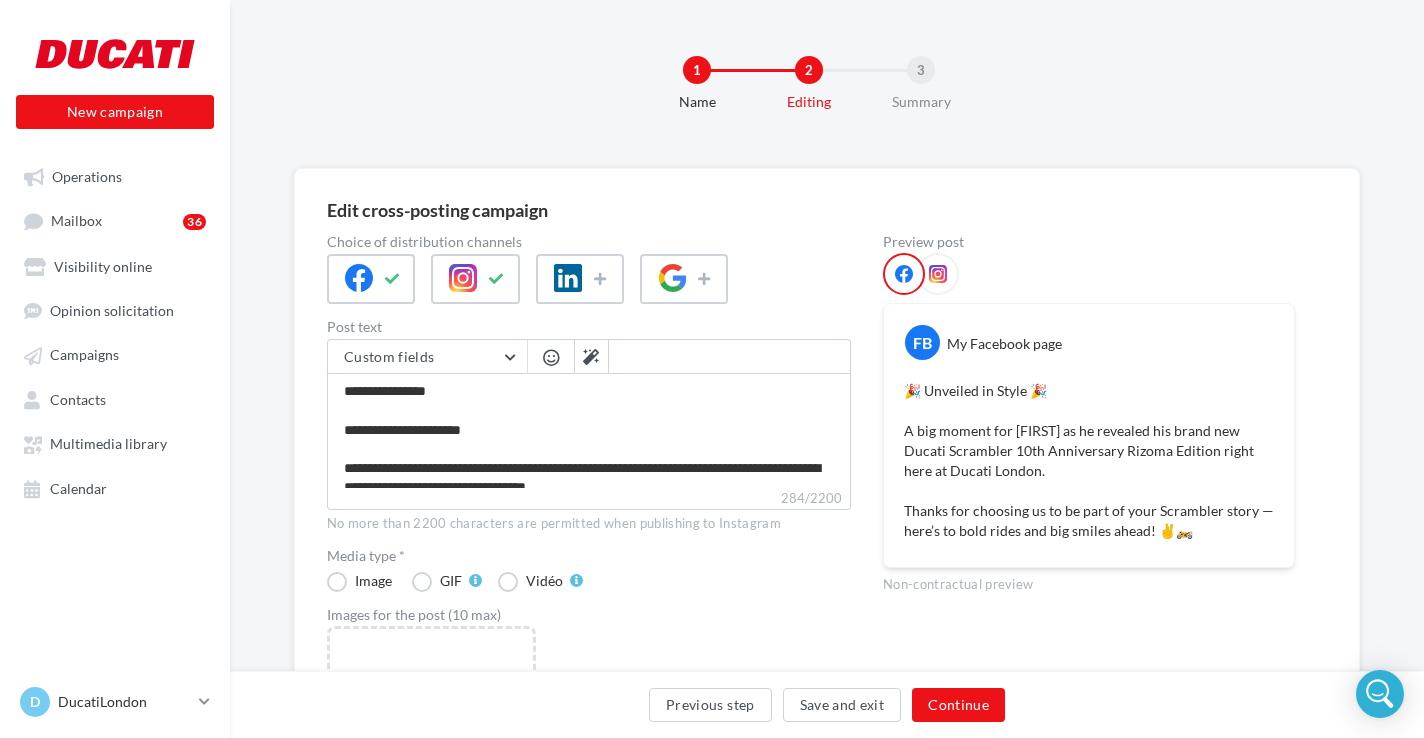 click at bounding box center [551, 357] 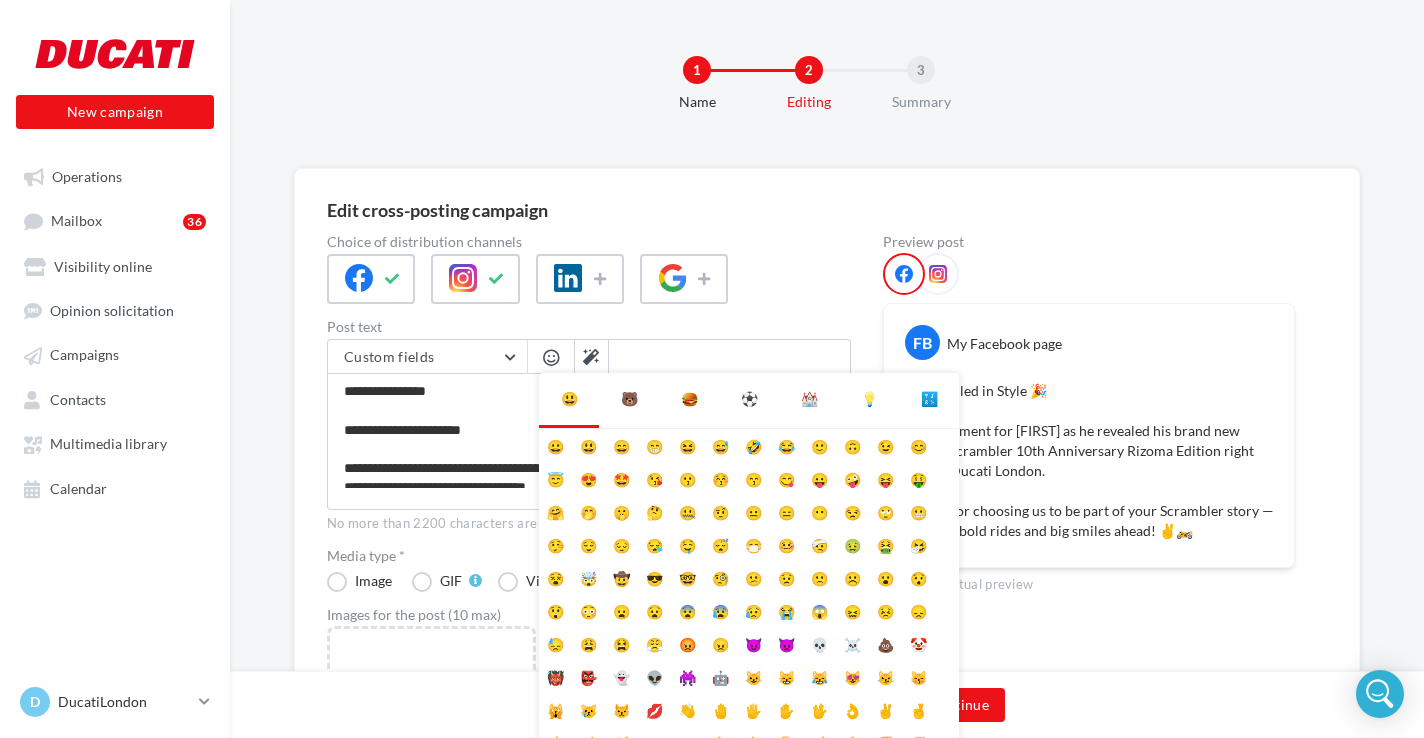 click on "💡" at bounding box center [869, 399] 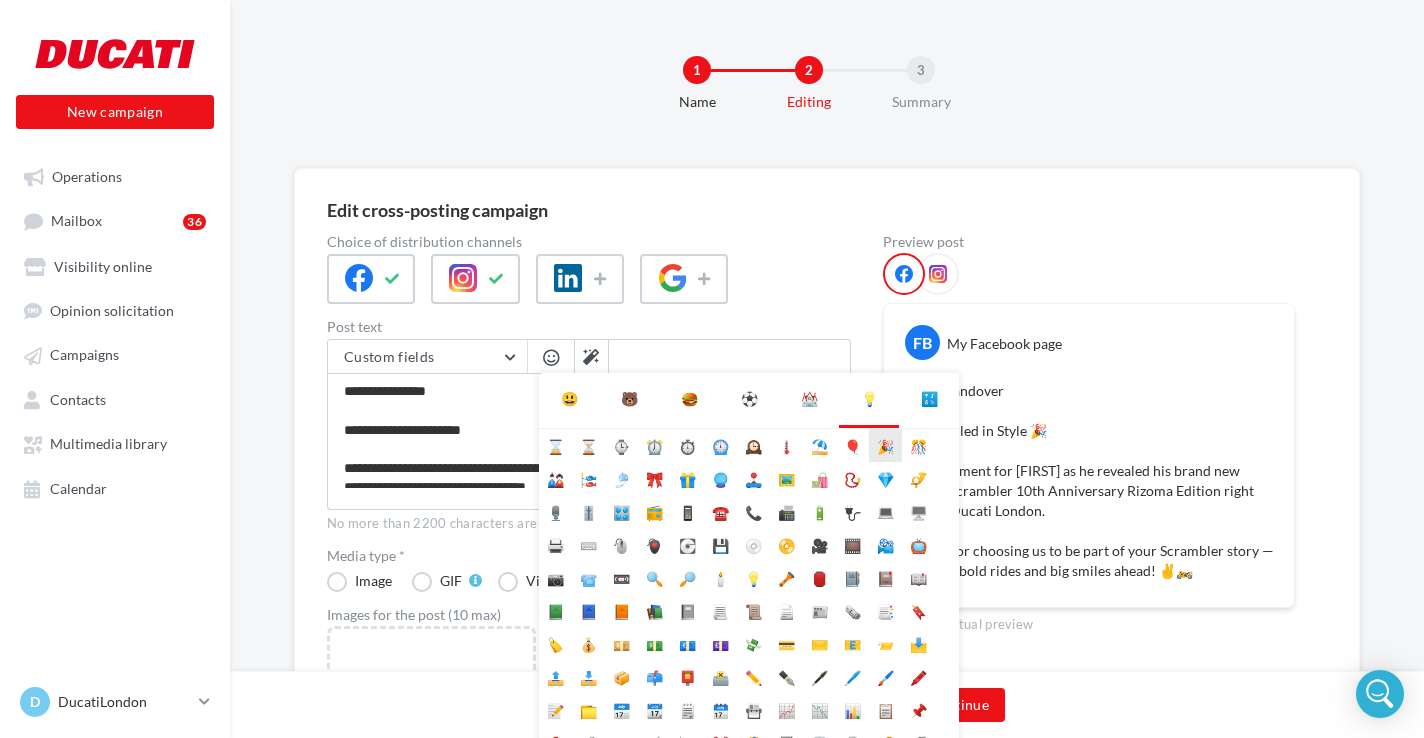 click on "🎉" at bounding box center (885, 445) 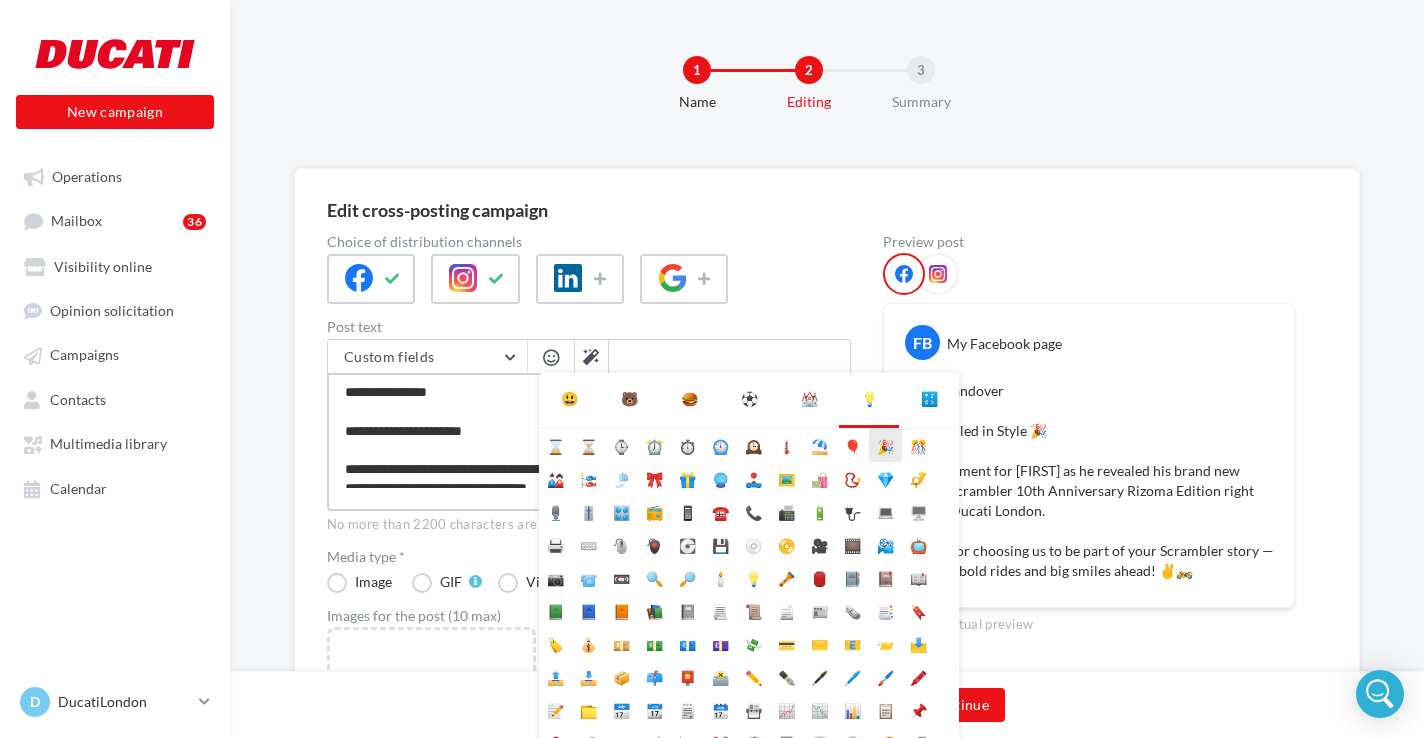 type on "**********" 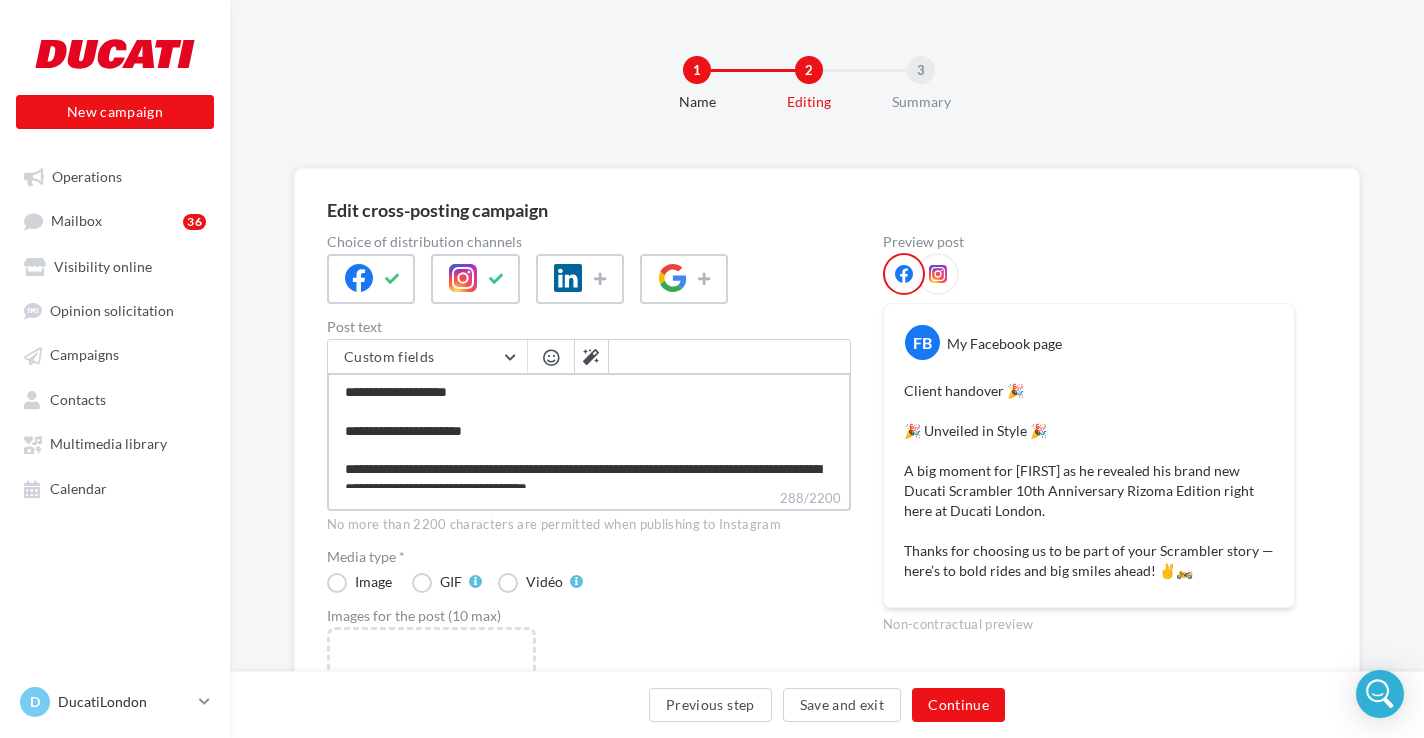 type on "**********" 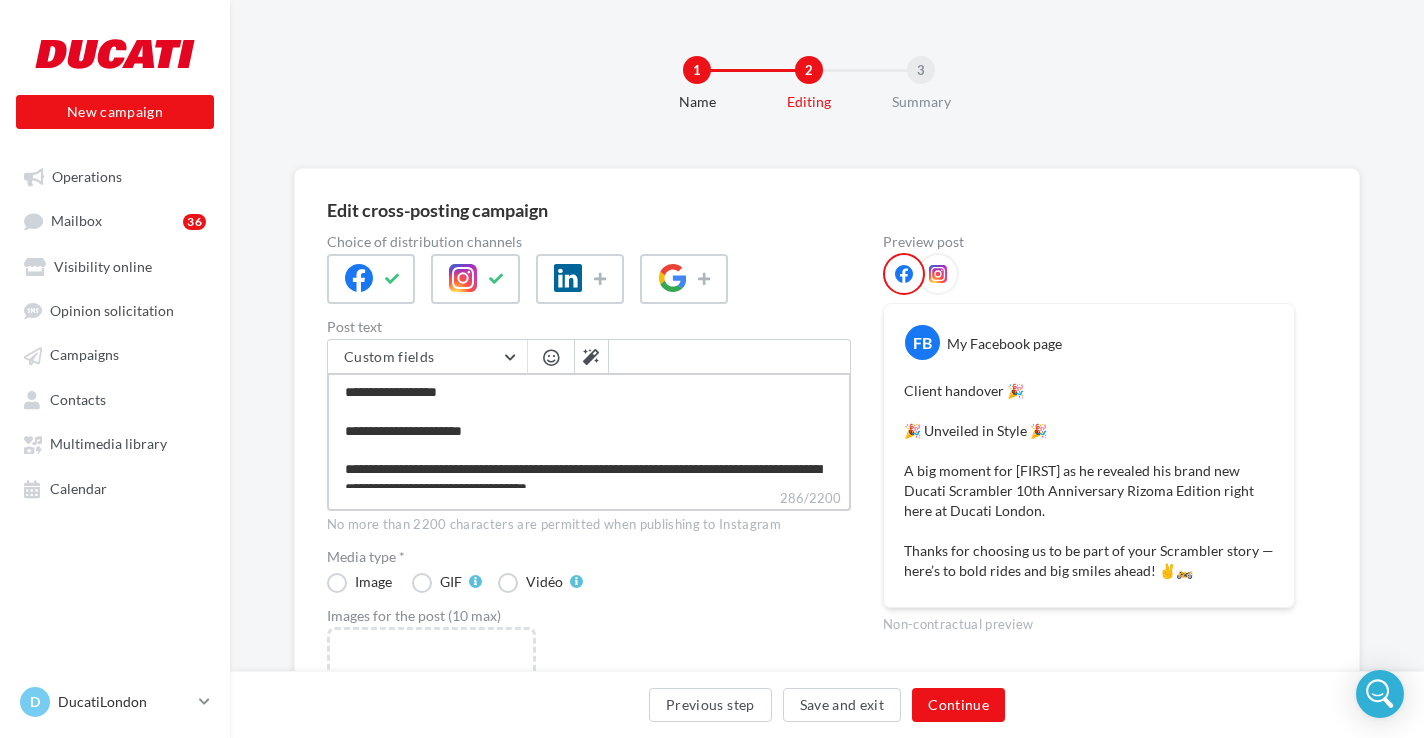 type on "**********" 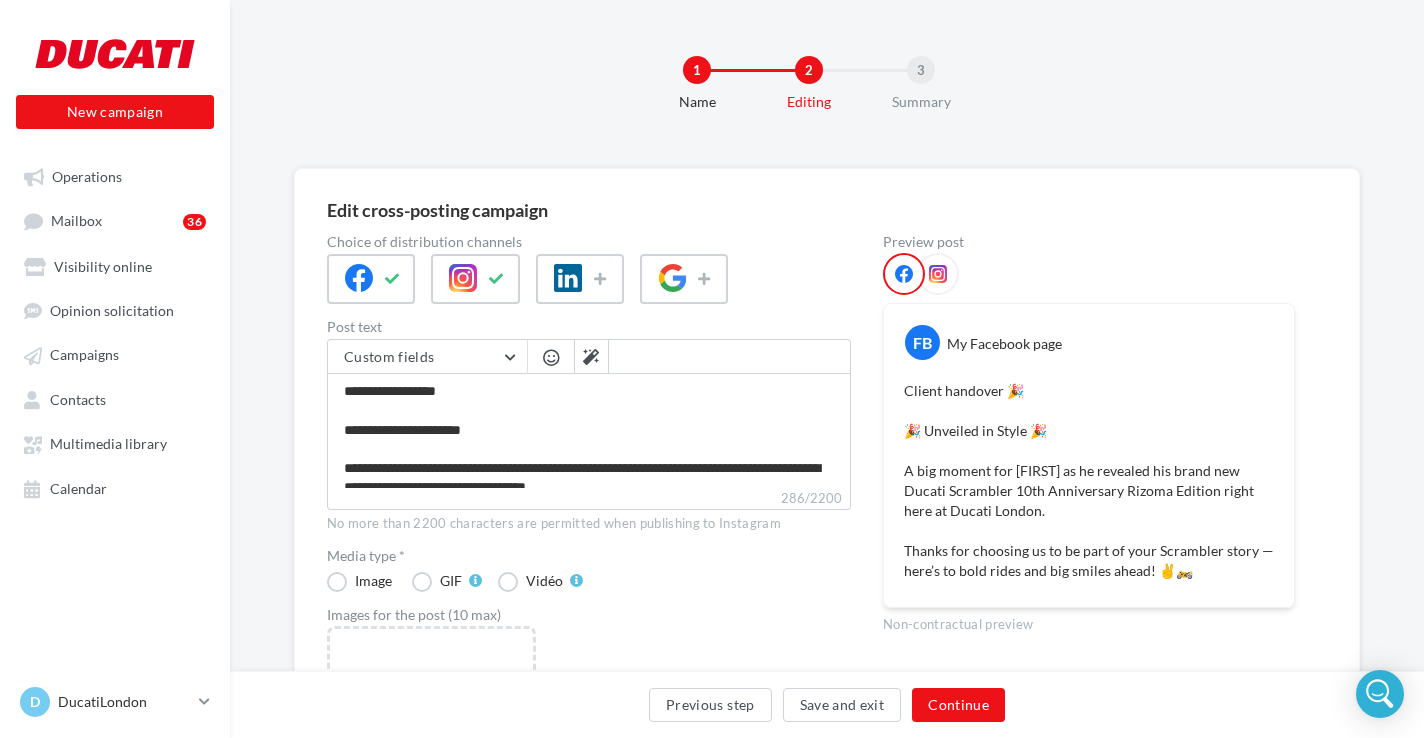 click at bounding box center [551, 357] 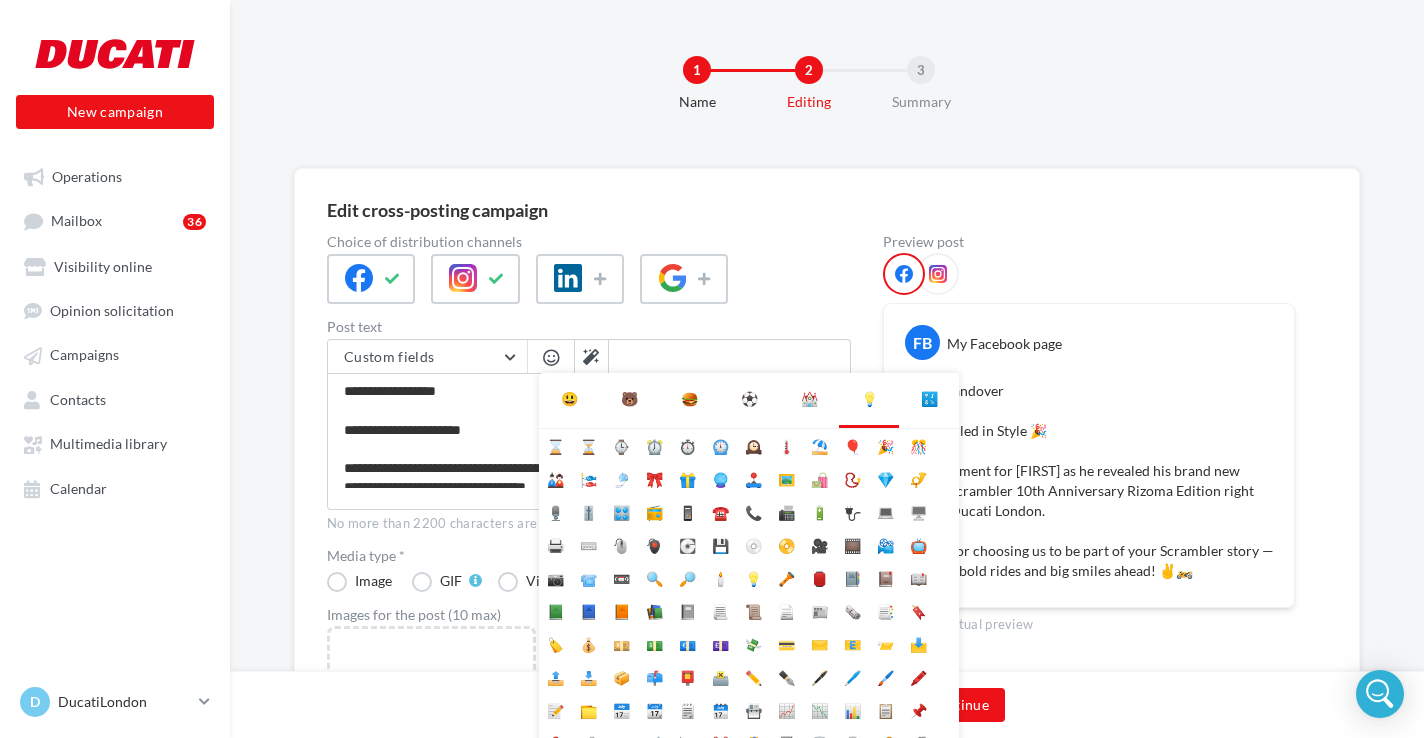 click on "😃" at bounding box center [569, 399] 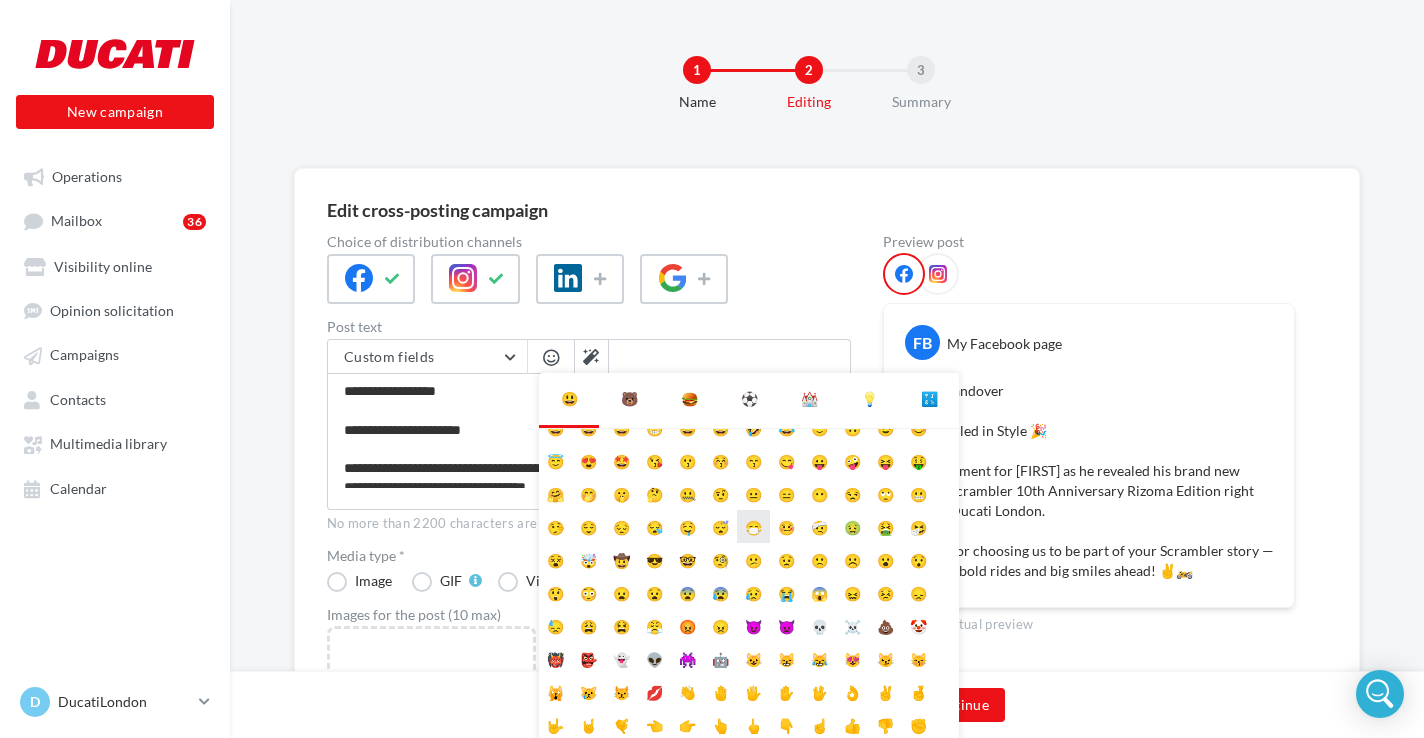 scroll, scrollTop: 79, scrollLeft: 0, axis: vertical 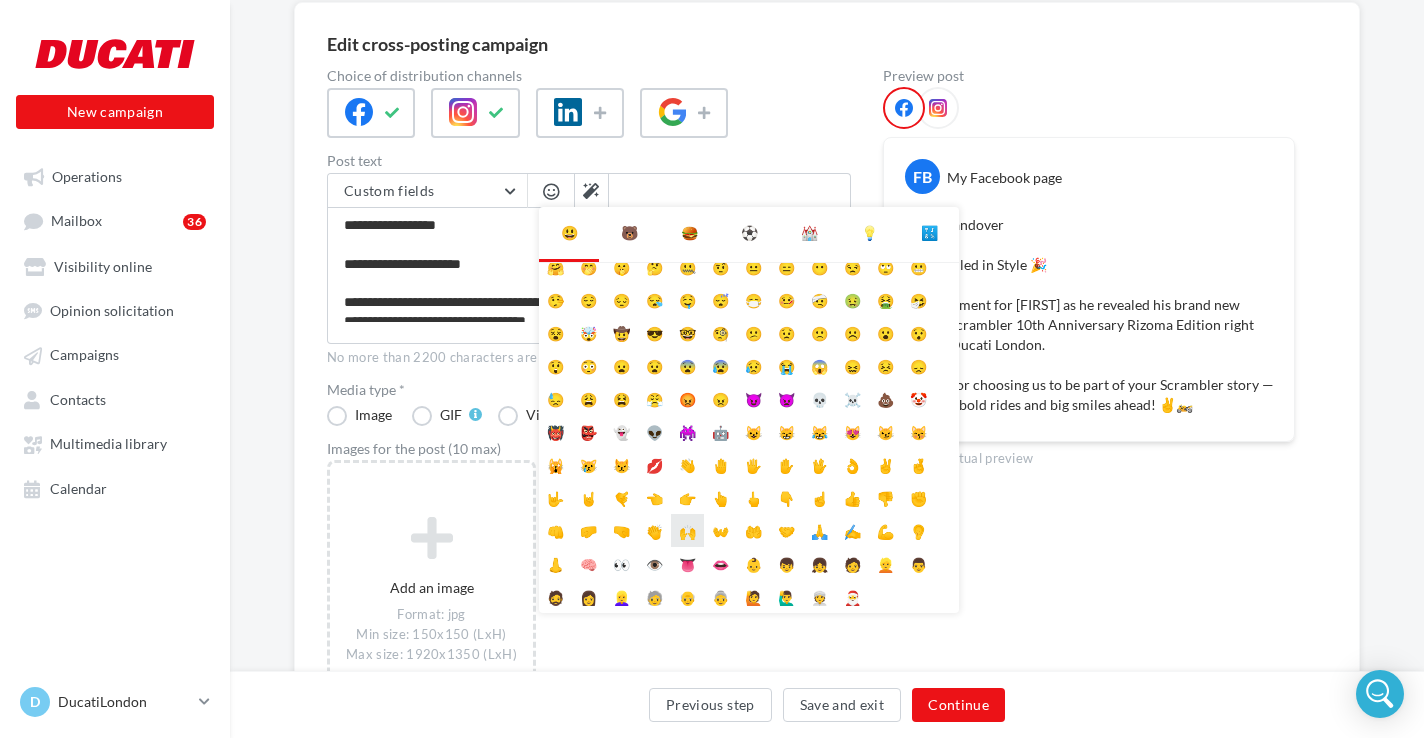 click on "🙌" at bounding box center [687, 530] 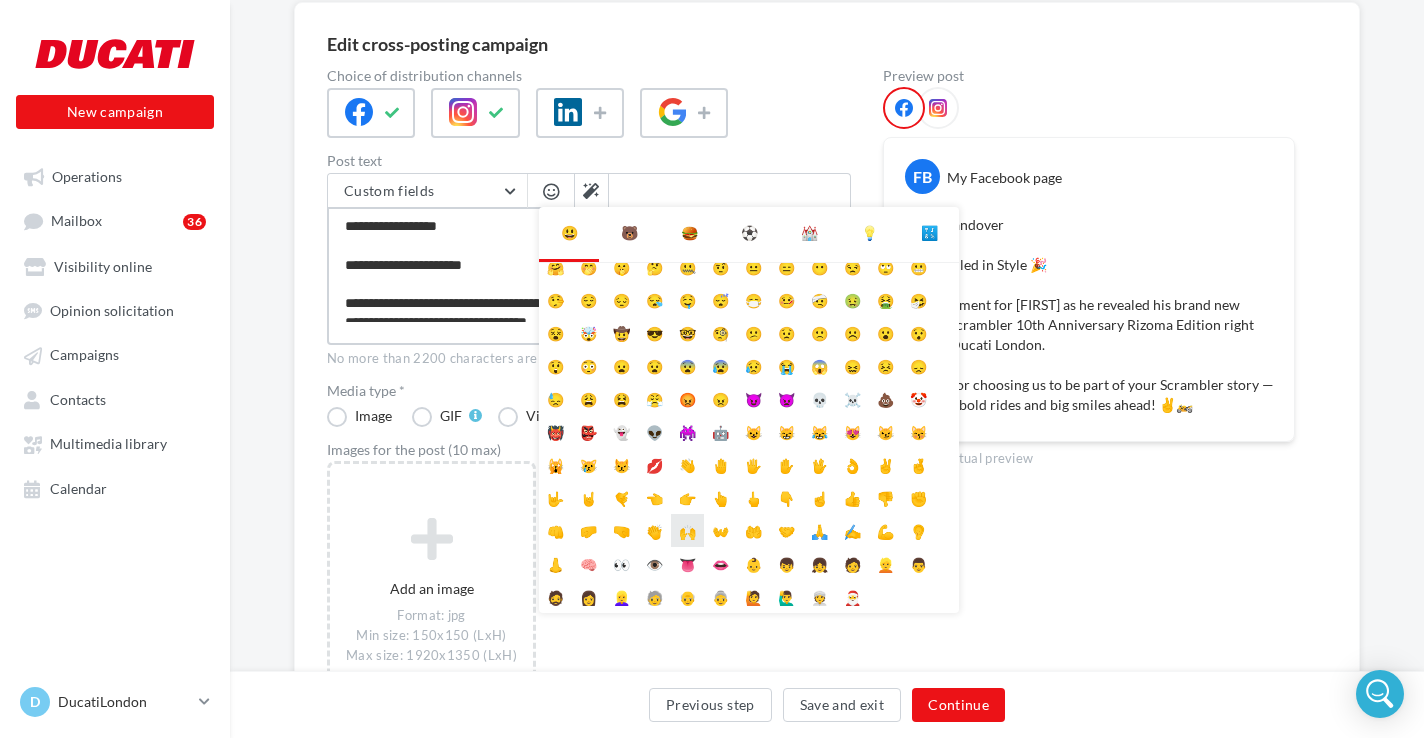 type on "**********" 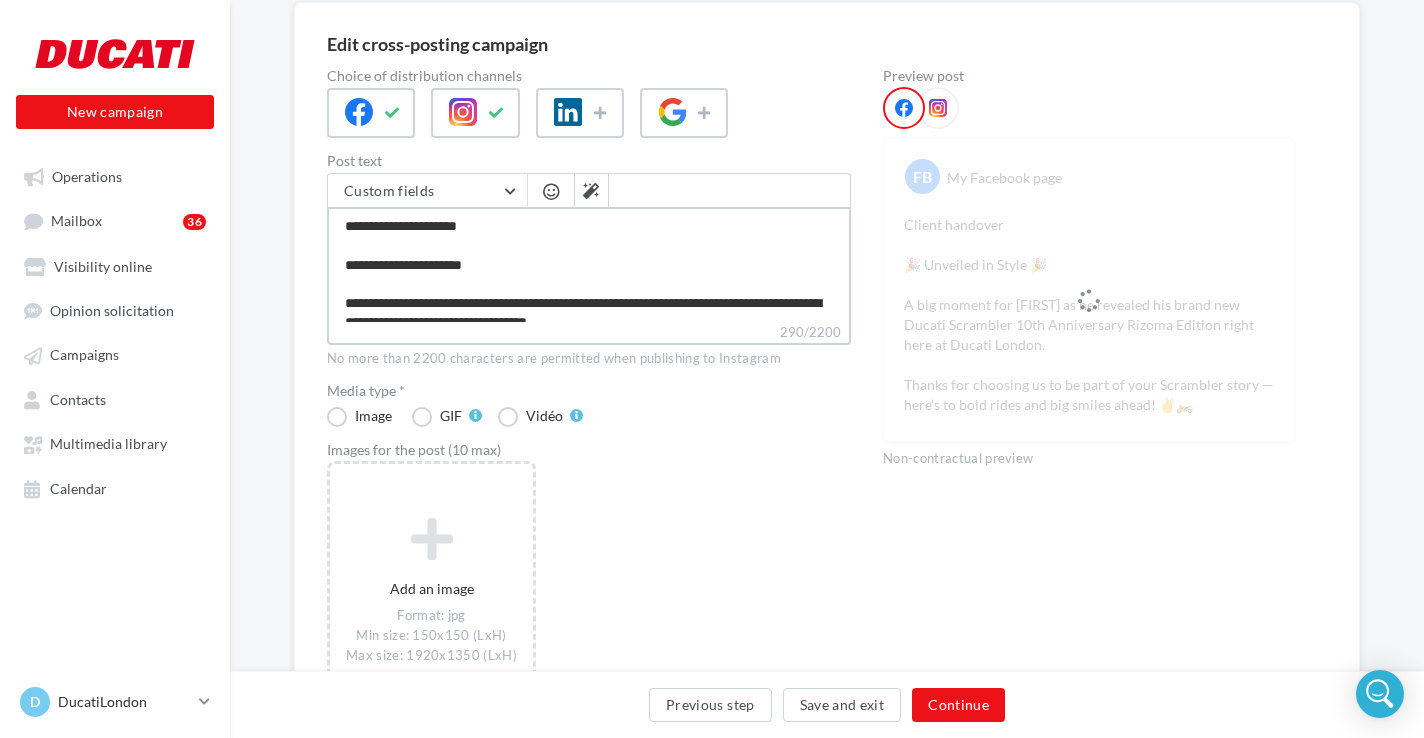 drag, startPoint x: 470, startPoint y: 231, endPoint x: 451, endPoint y: 230, distance: 19.026299 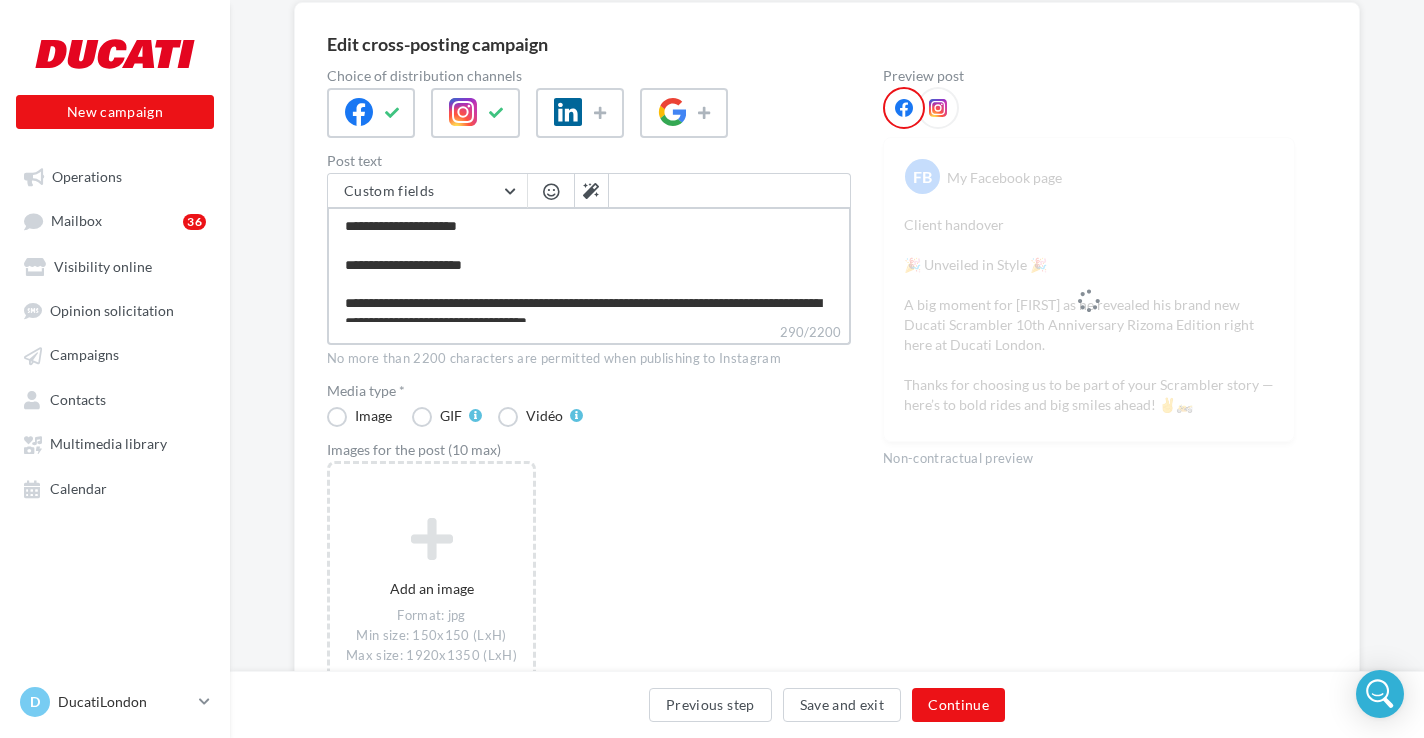 click on "**********" at bounding box center [589, 264] 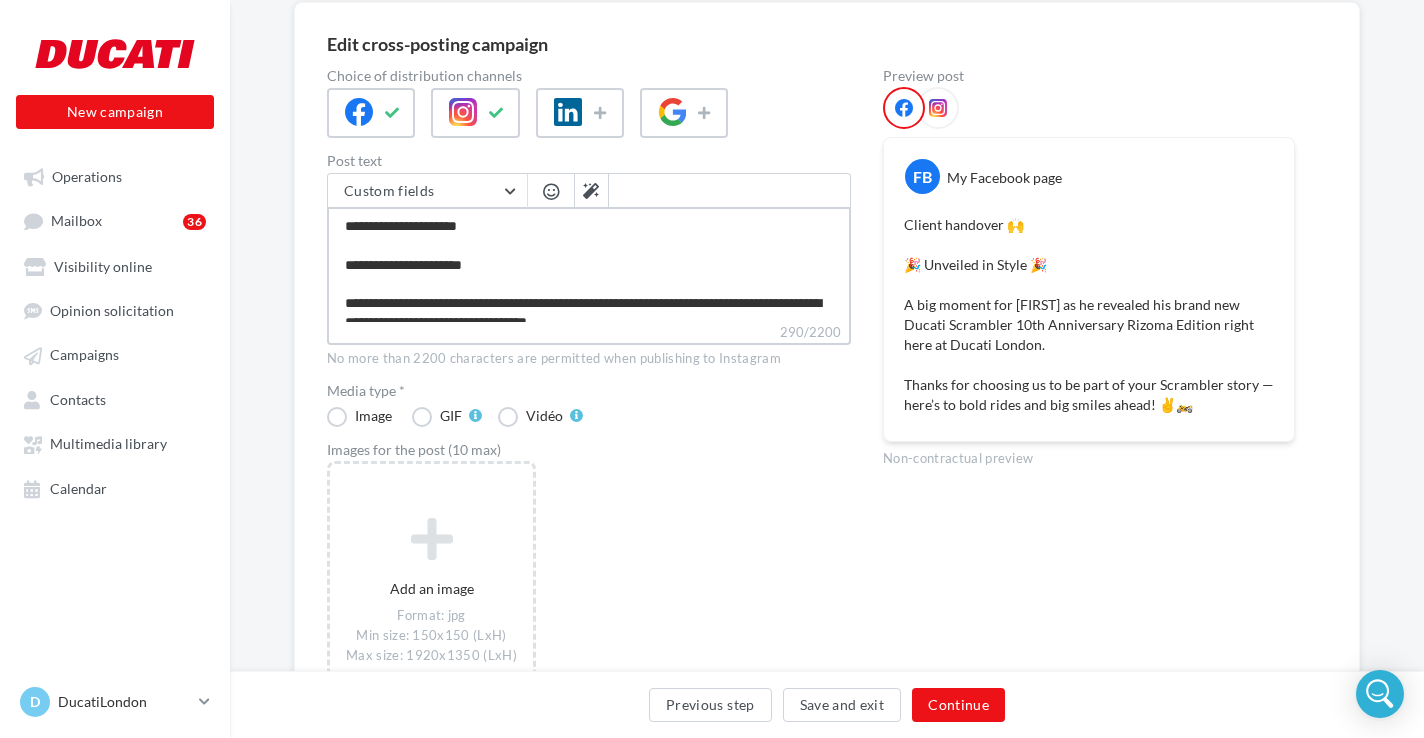 click on "**********" at bounding box center (589, 264) 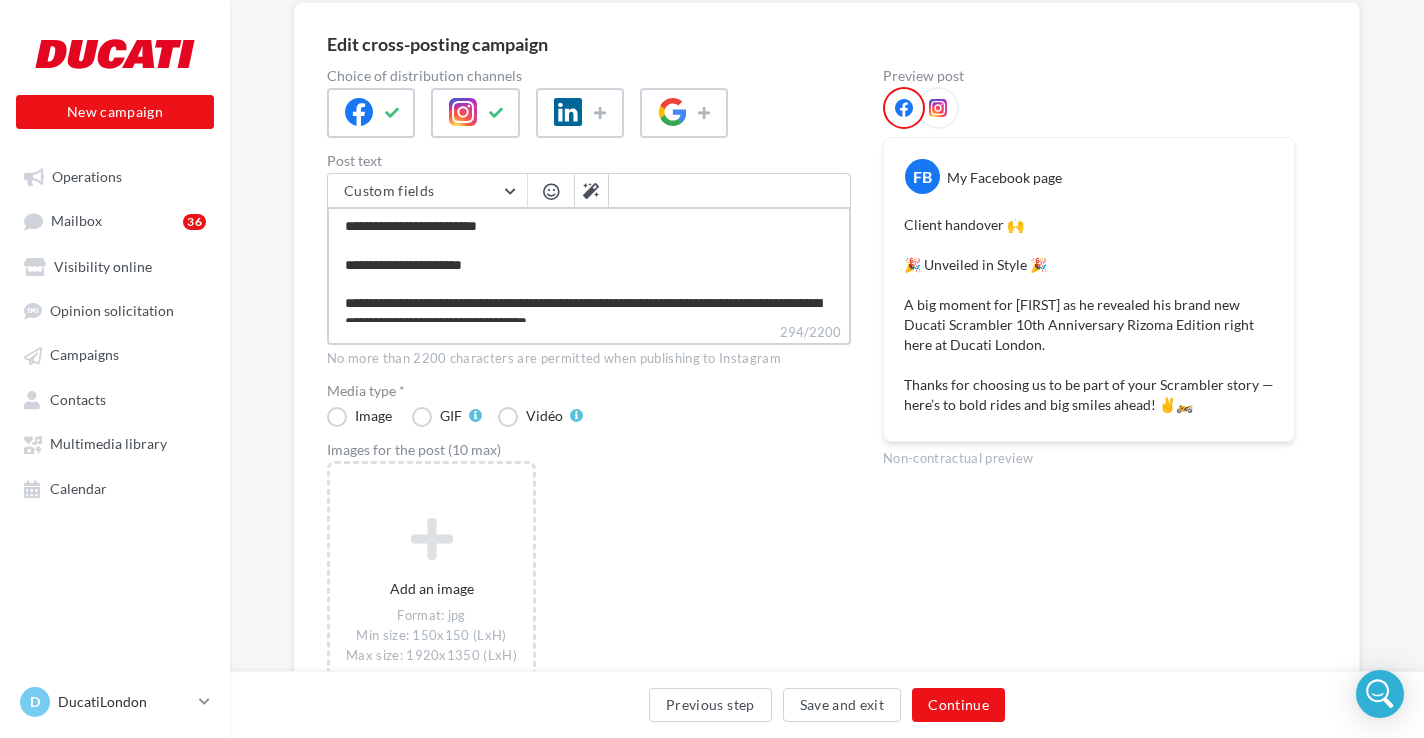 drag, startPoint x: 484, startPoint y: 265, endPoint x: 506, endPoint y: 284, distance: 29.068884 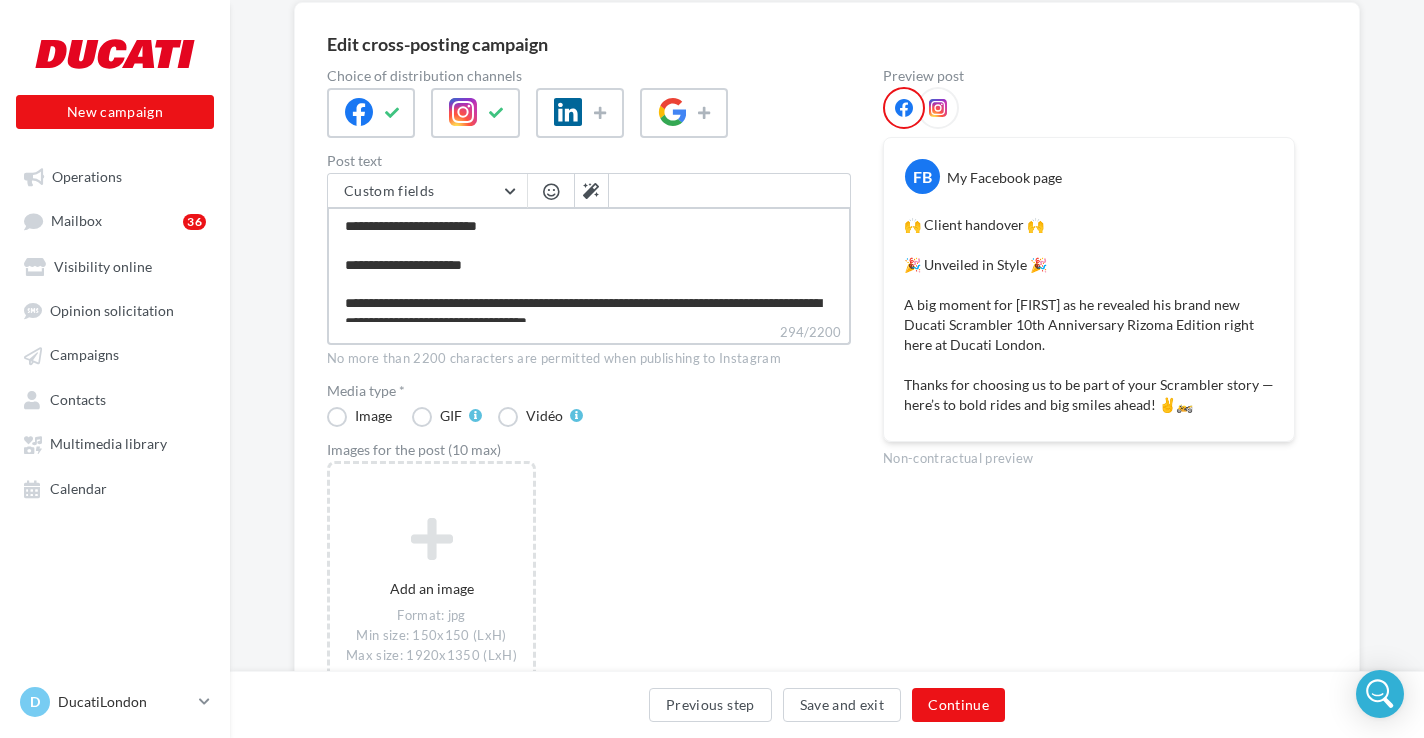 type on "**********" 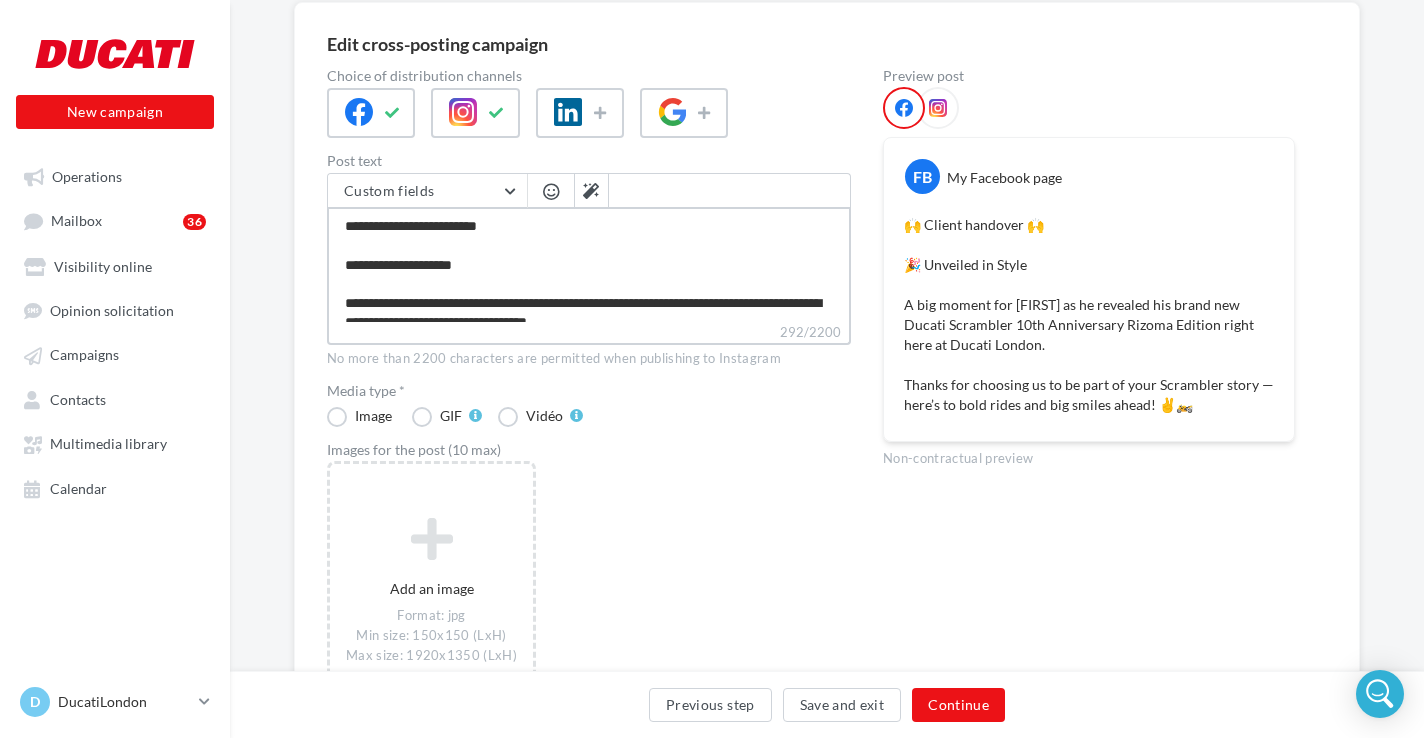 type on "**********" 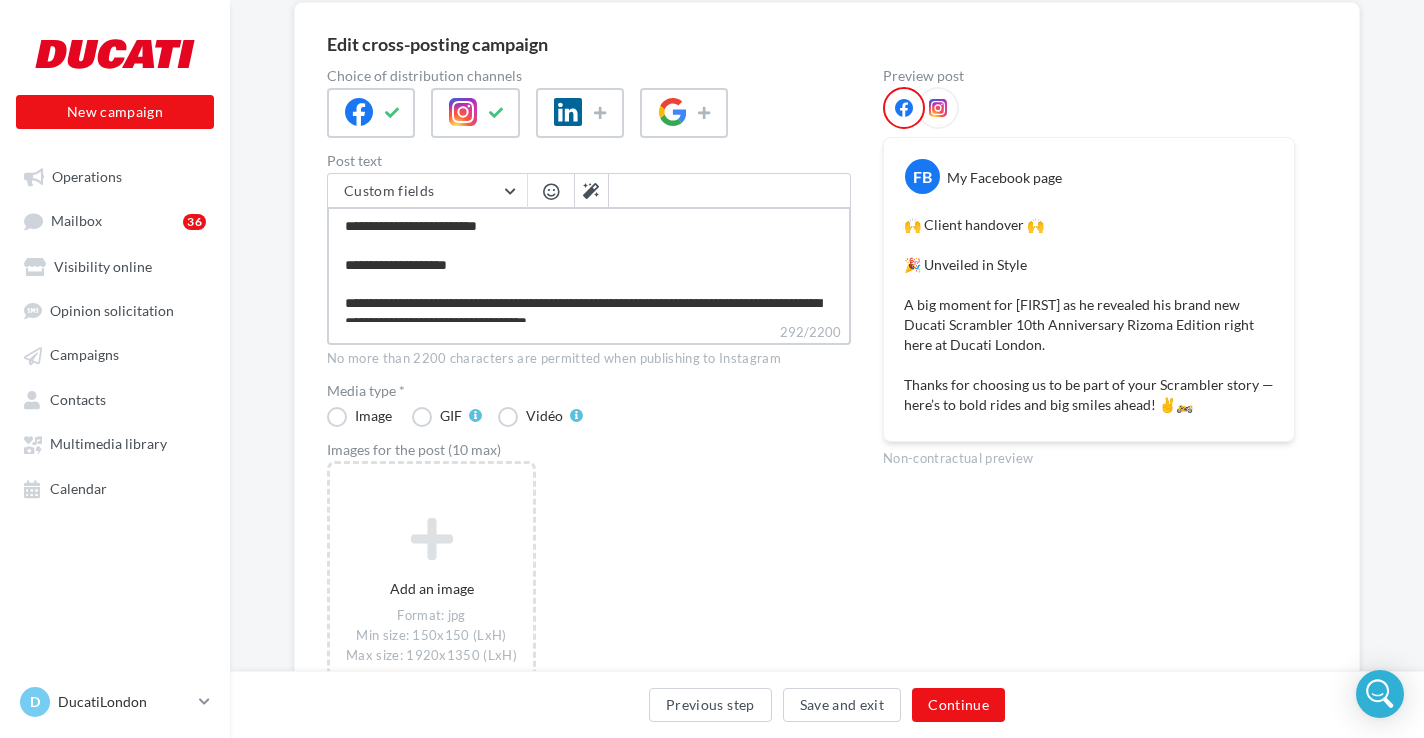 type on "**********" 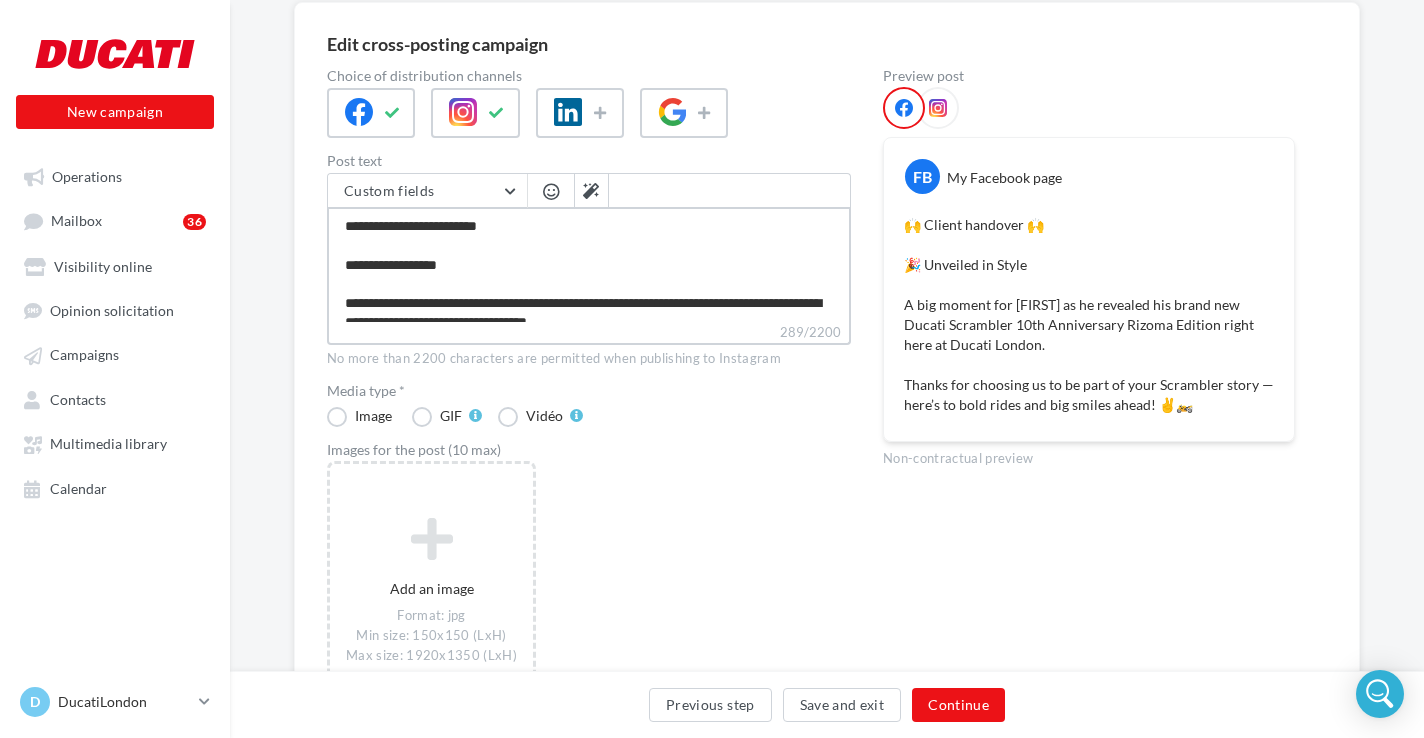 type on "**********" 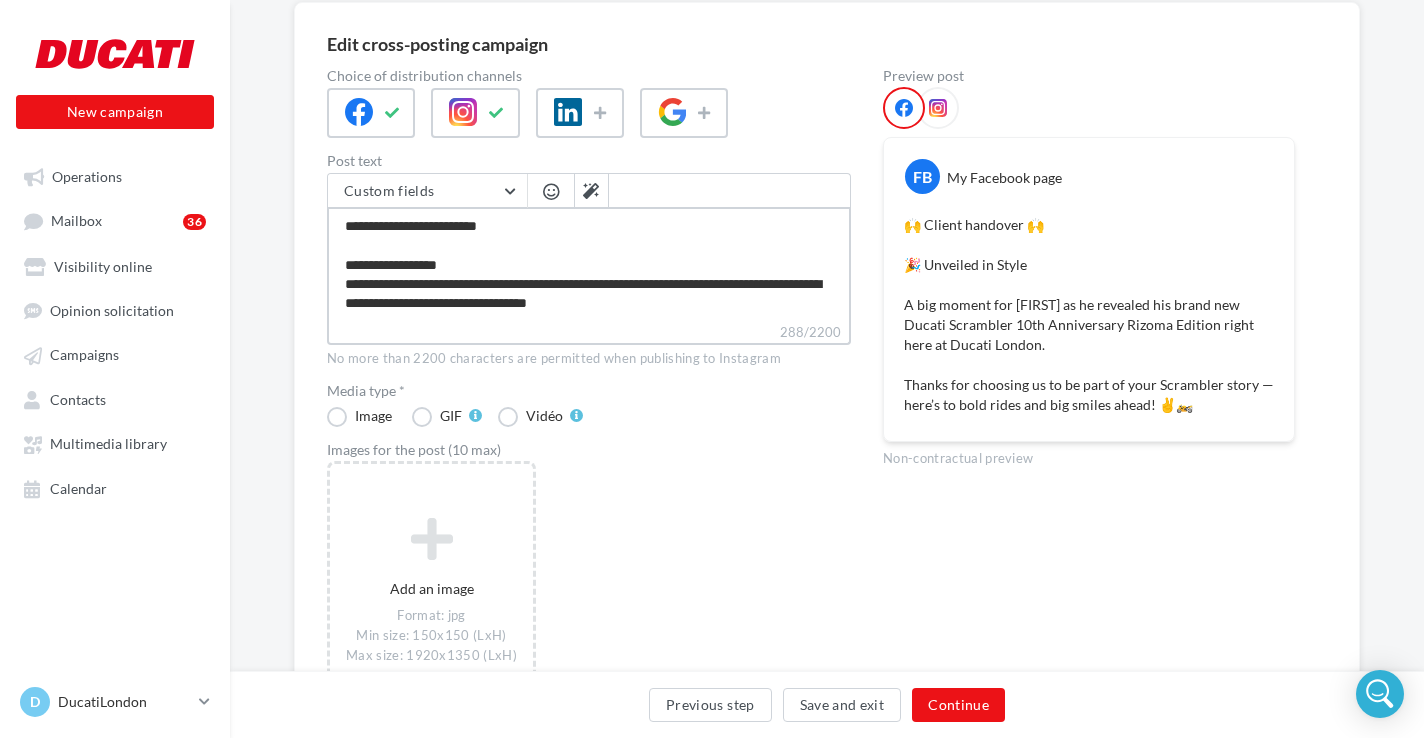 type on "**********" 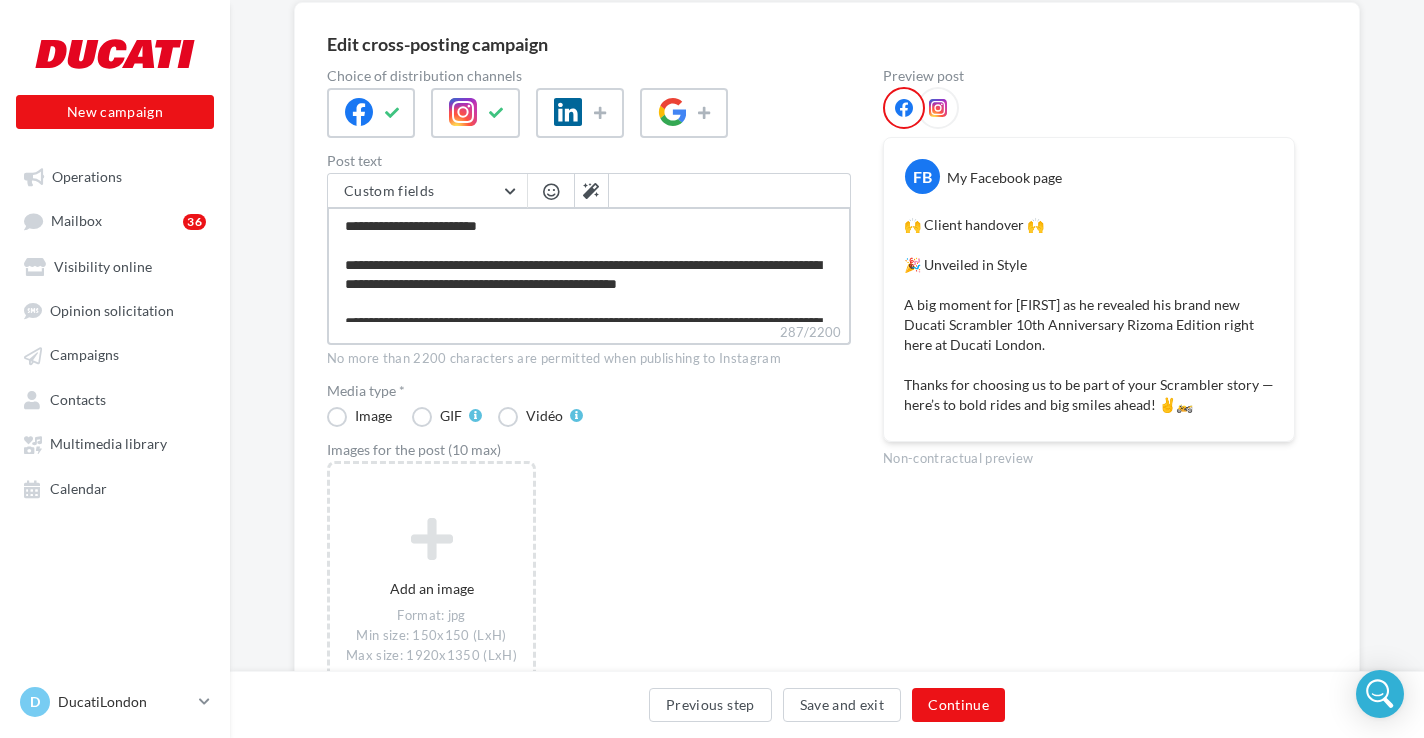 type on "**********" 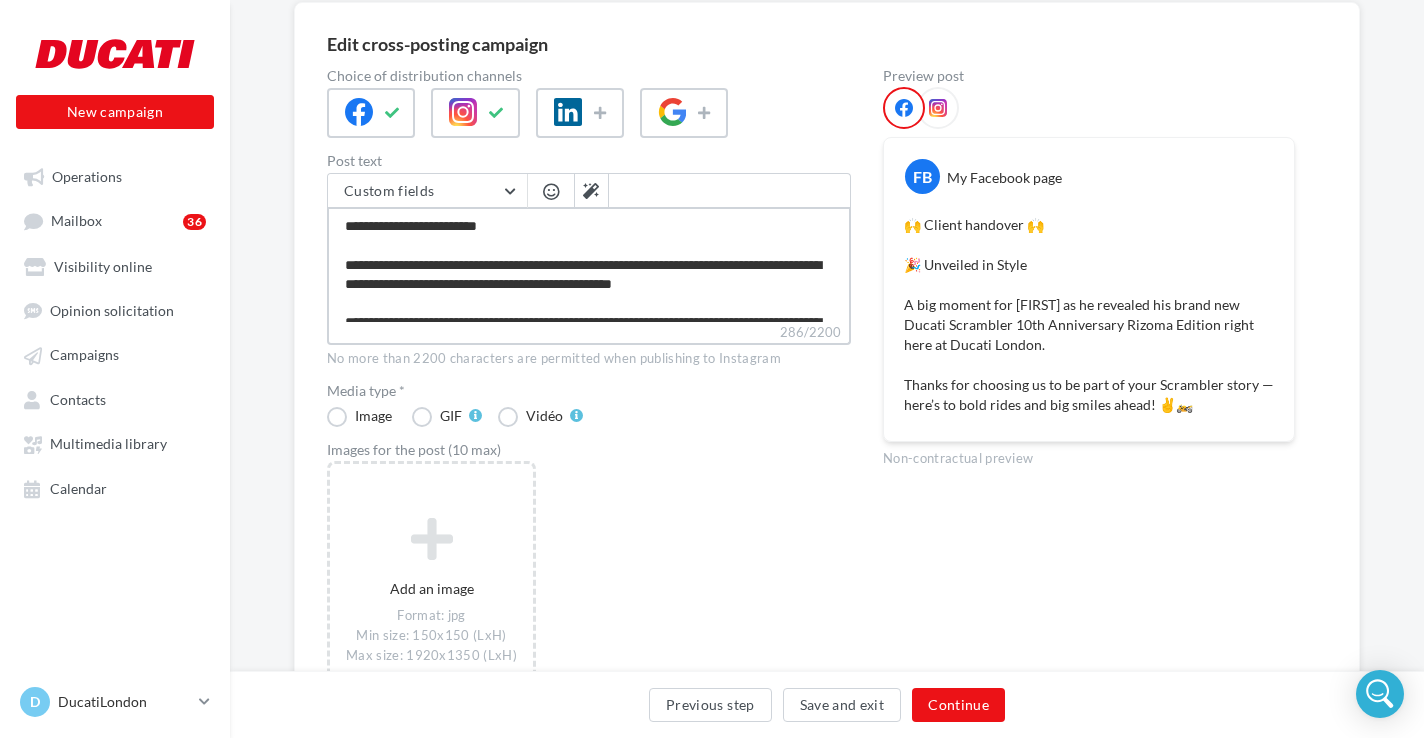 type on "**********" 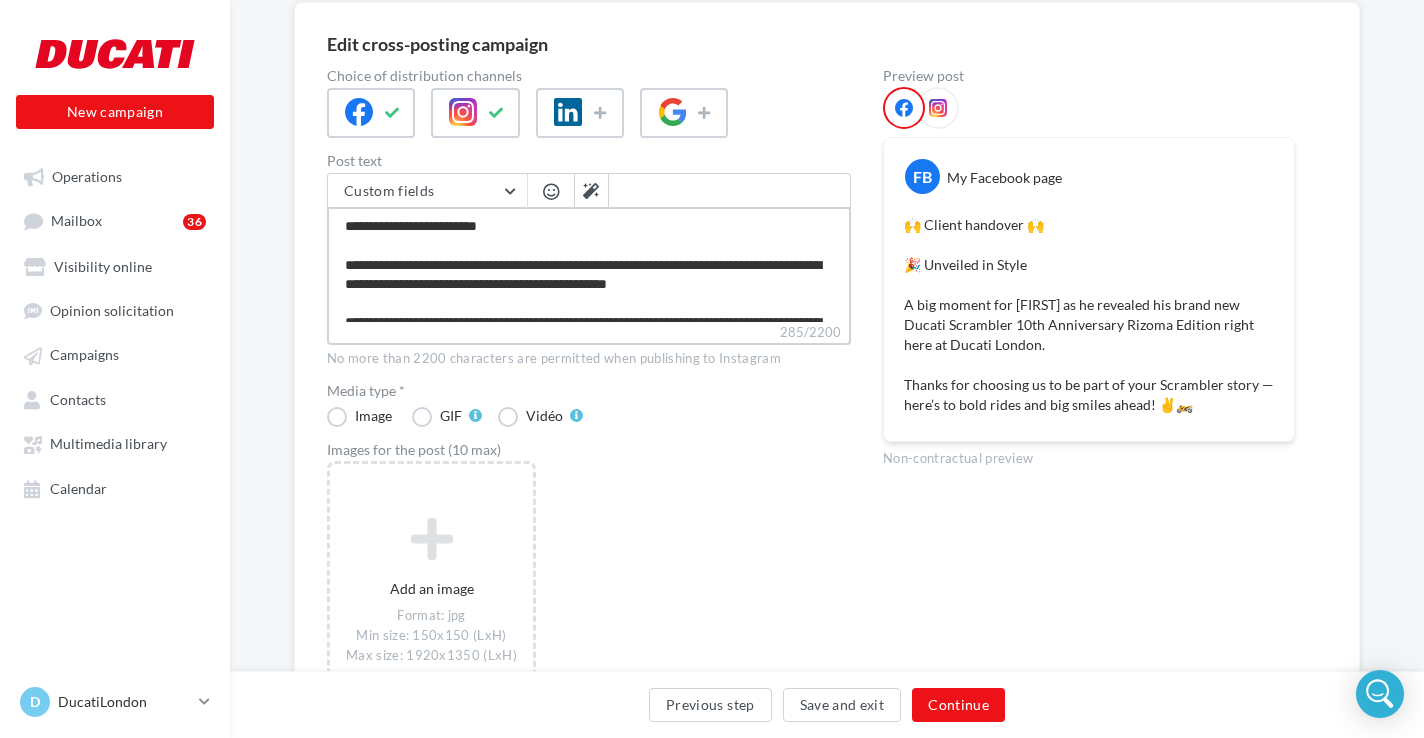type on "**********" 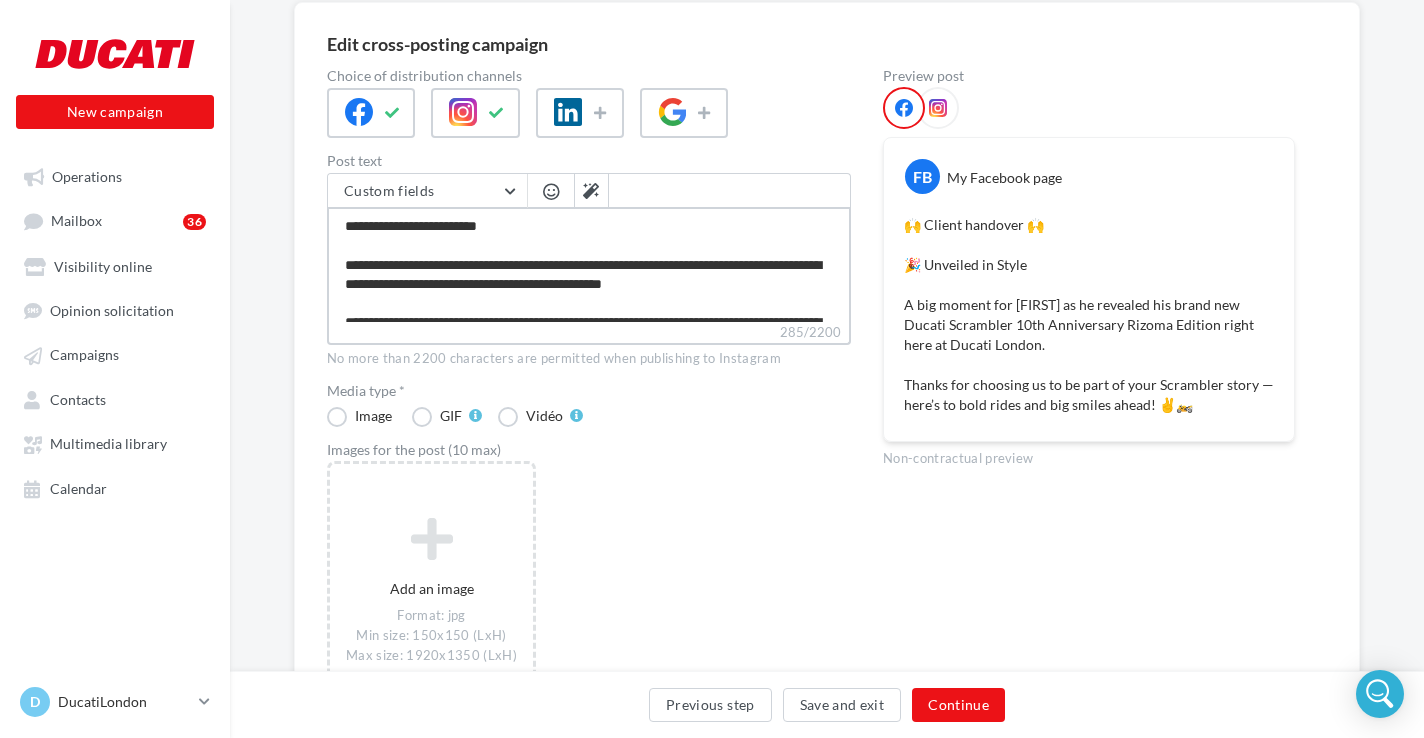 type on "**********" 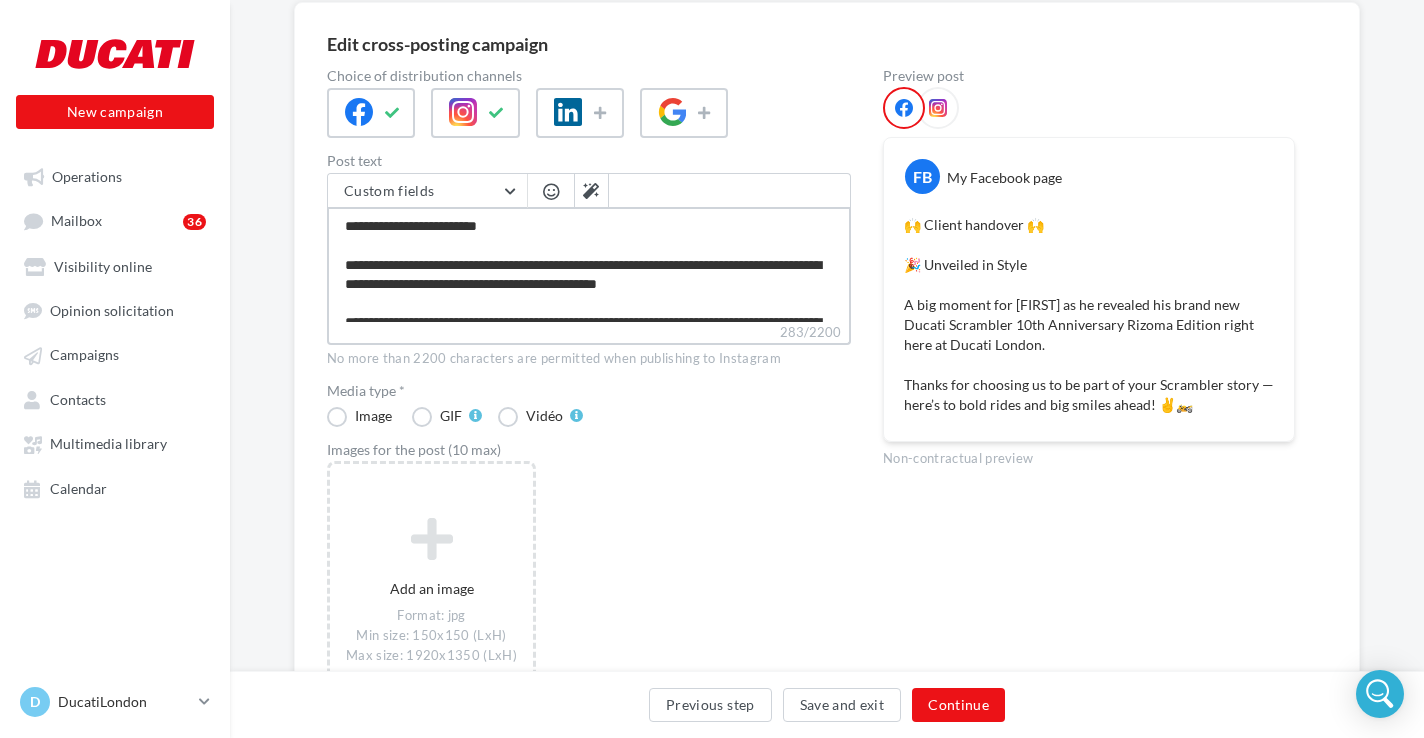 type on "**********" 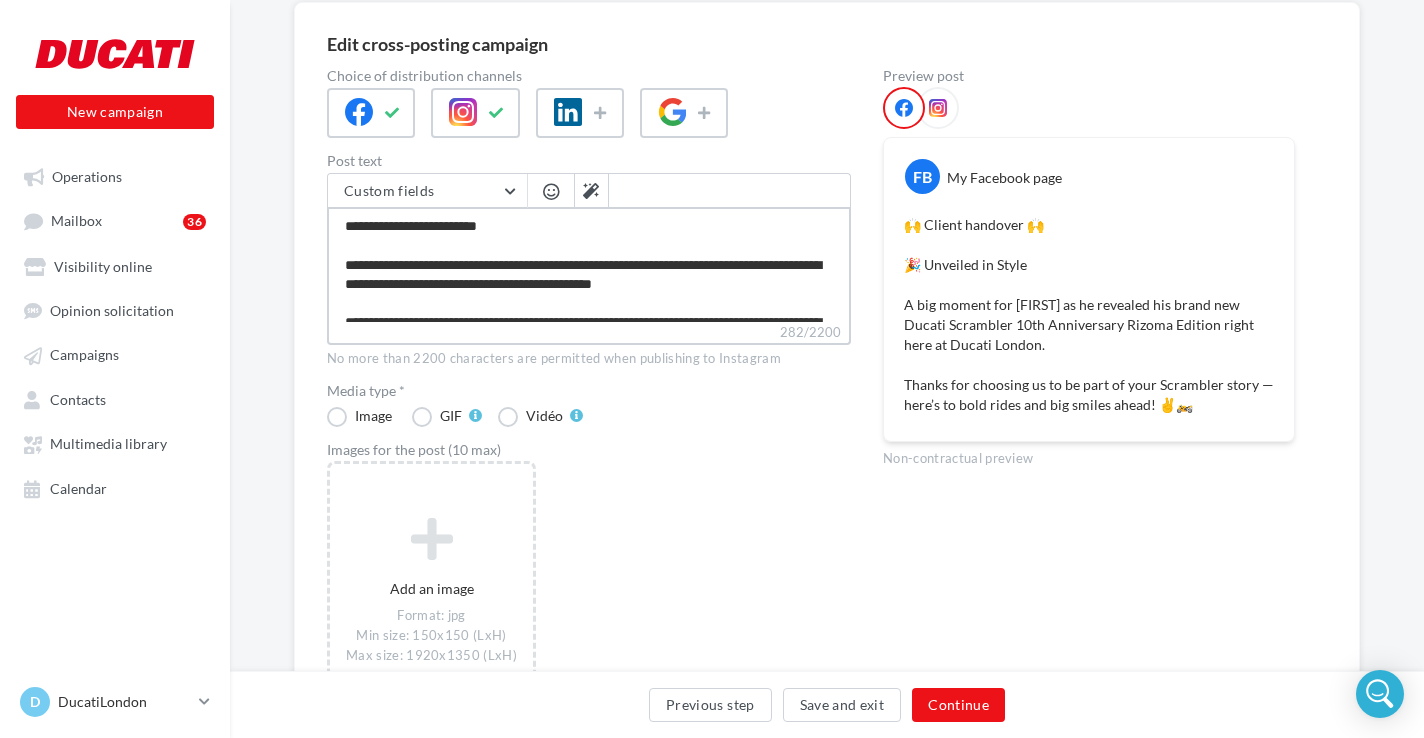 type on "**********" 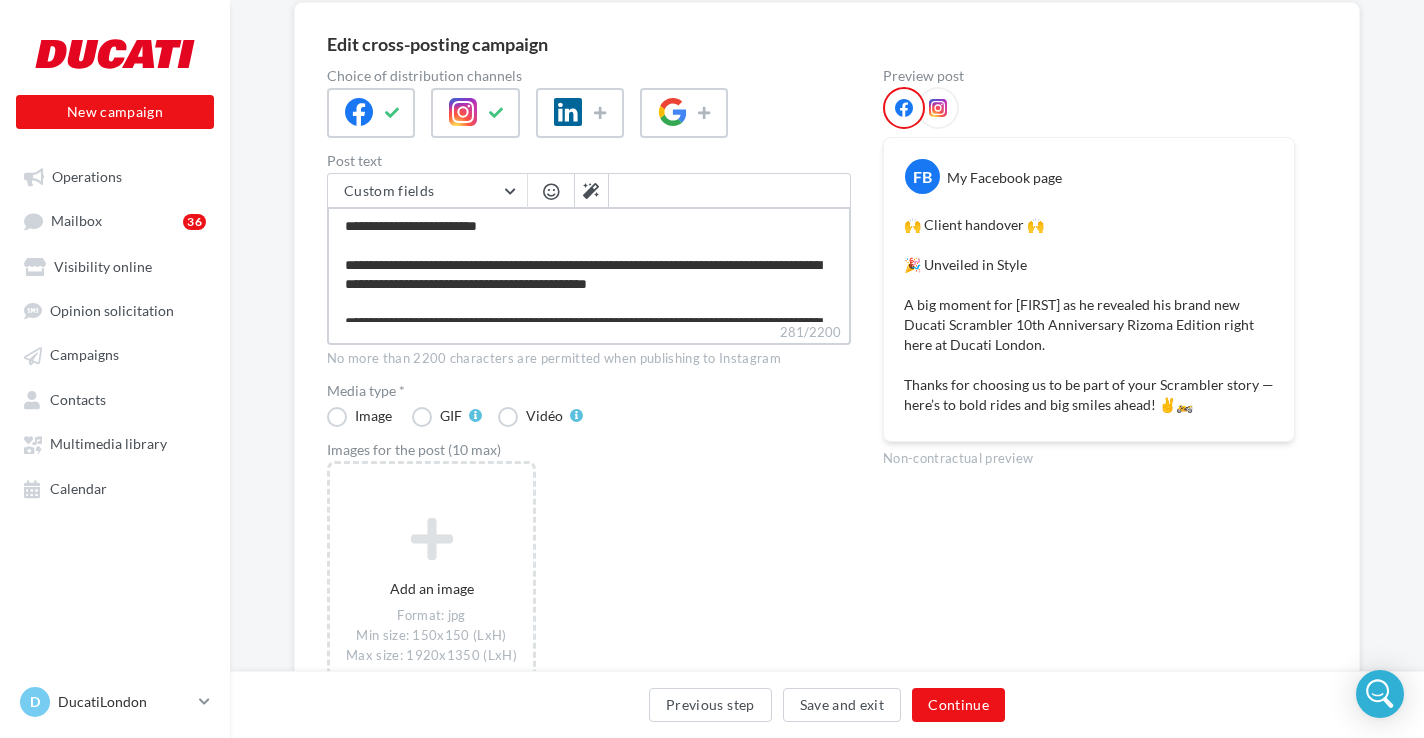 type on "**********" 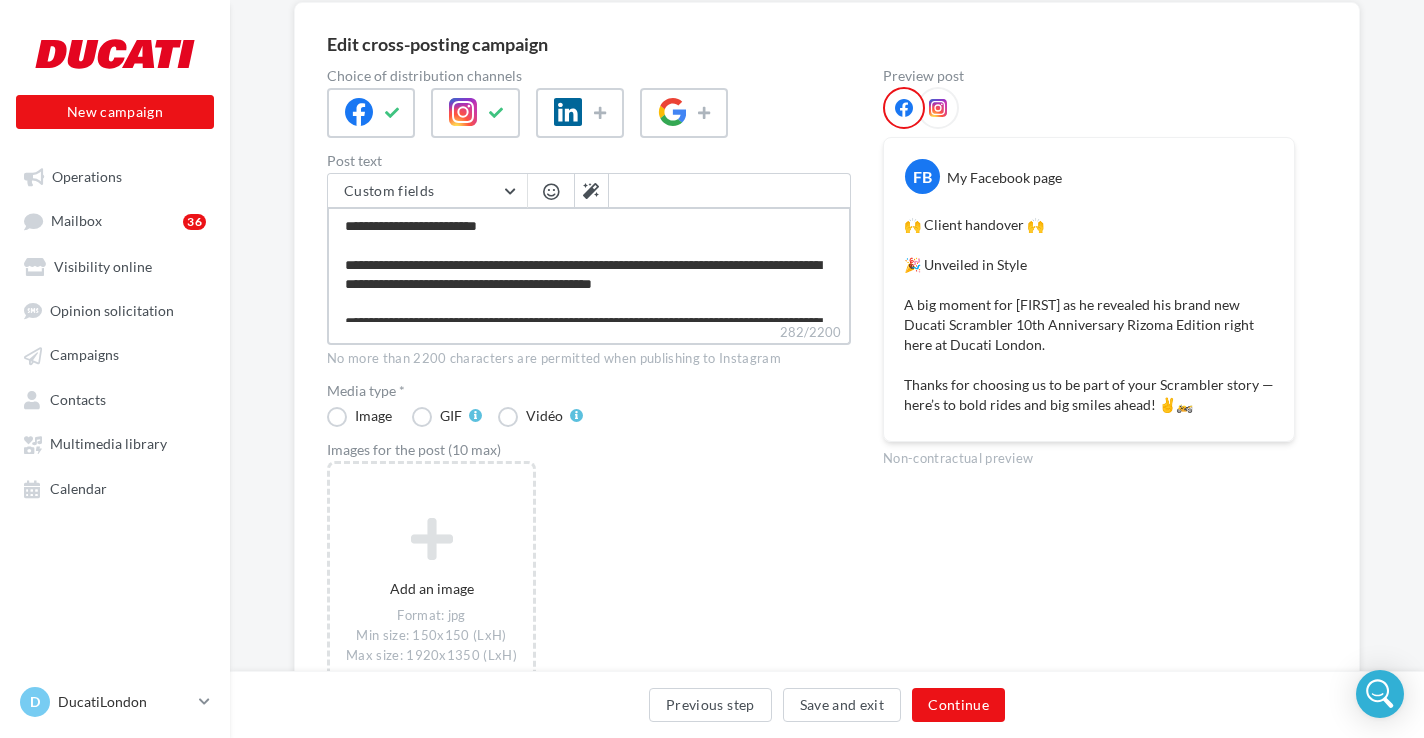 type on "**********" 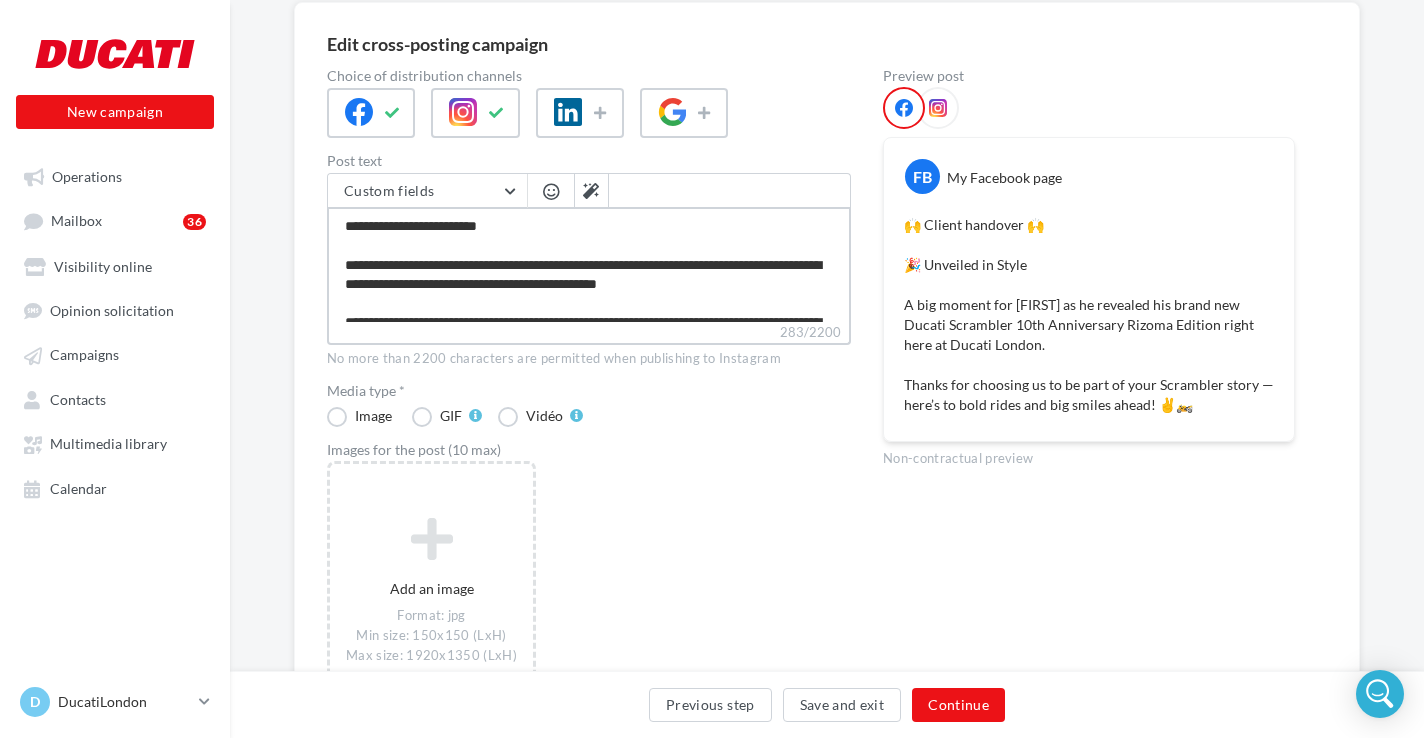 type on "**********" 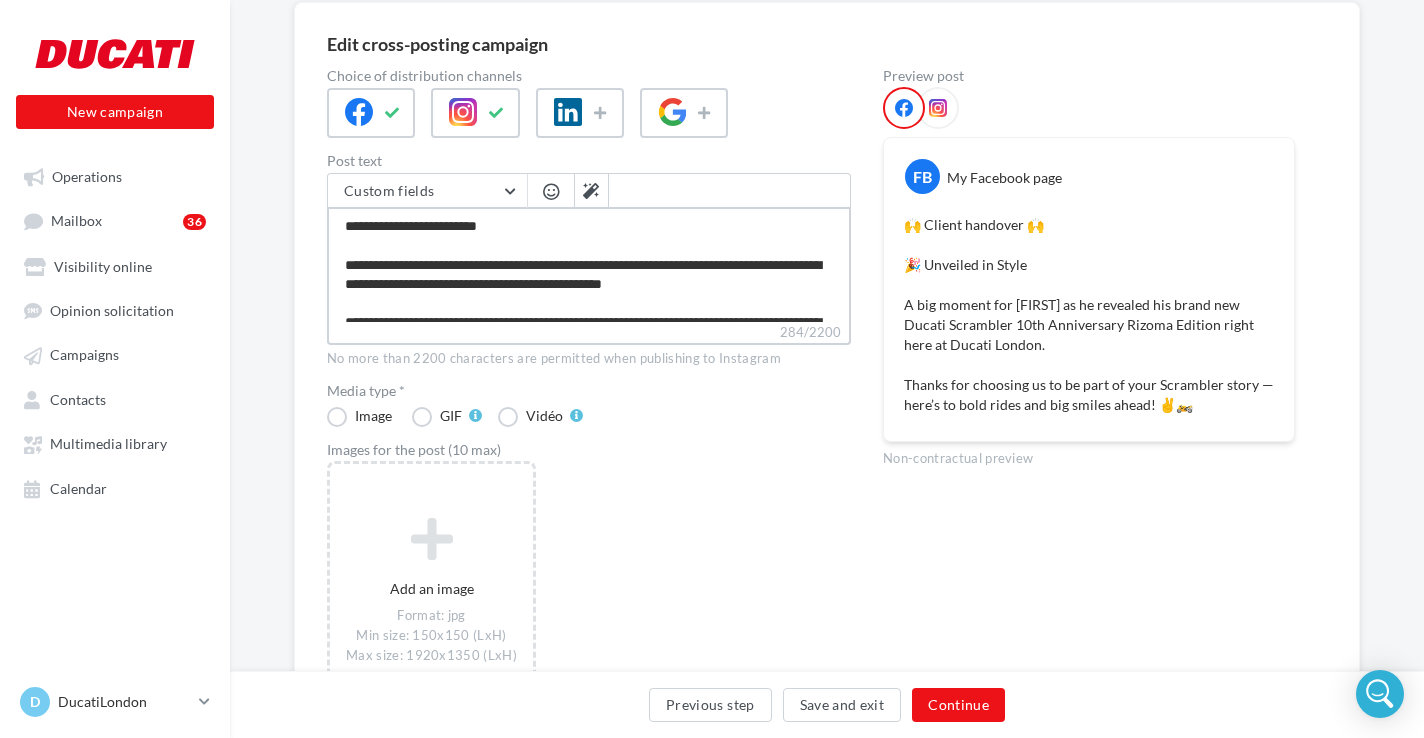 type on "**********" 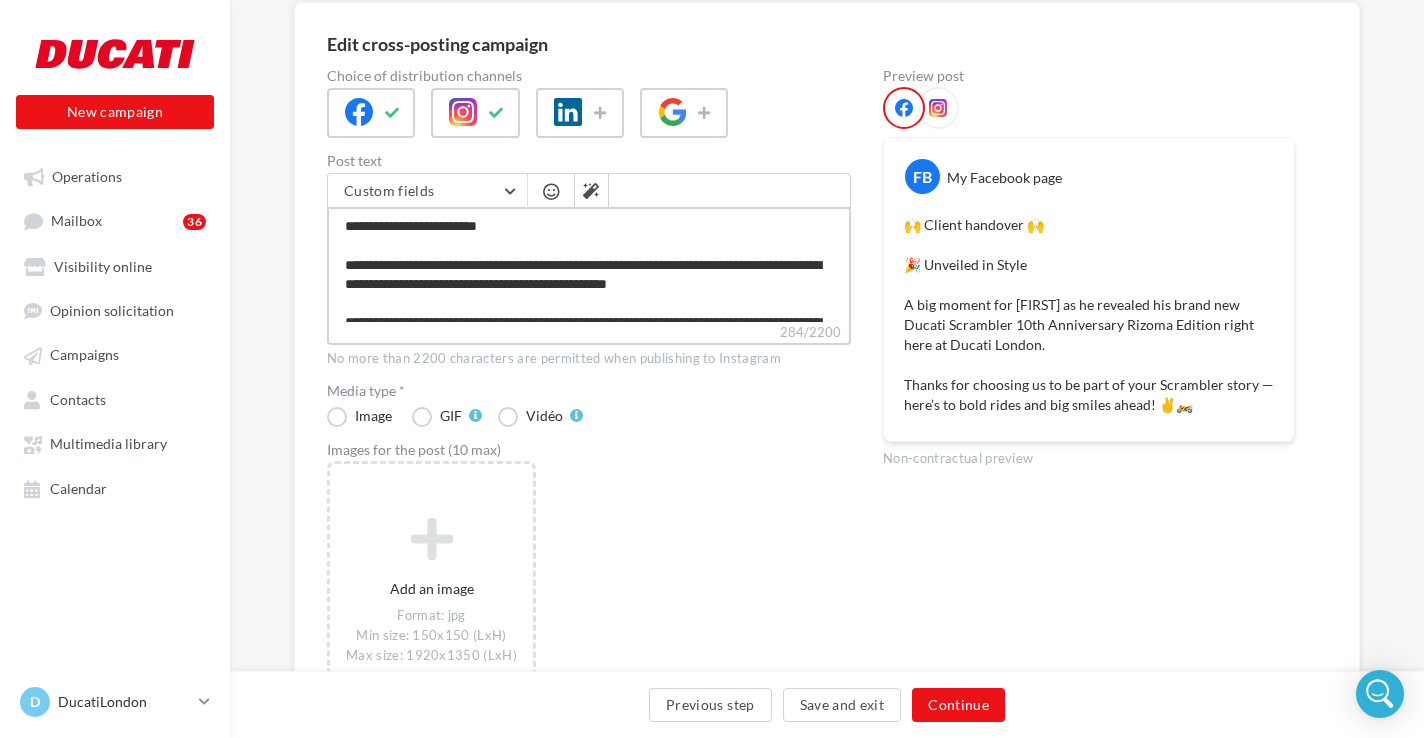 type on "**********" 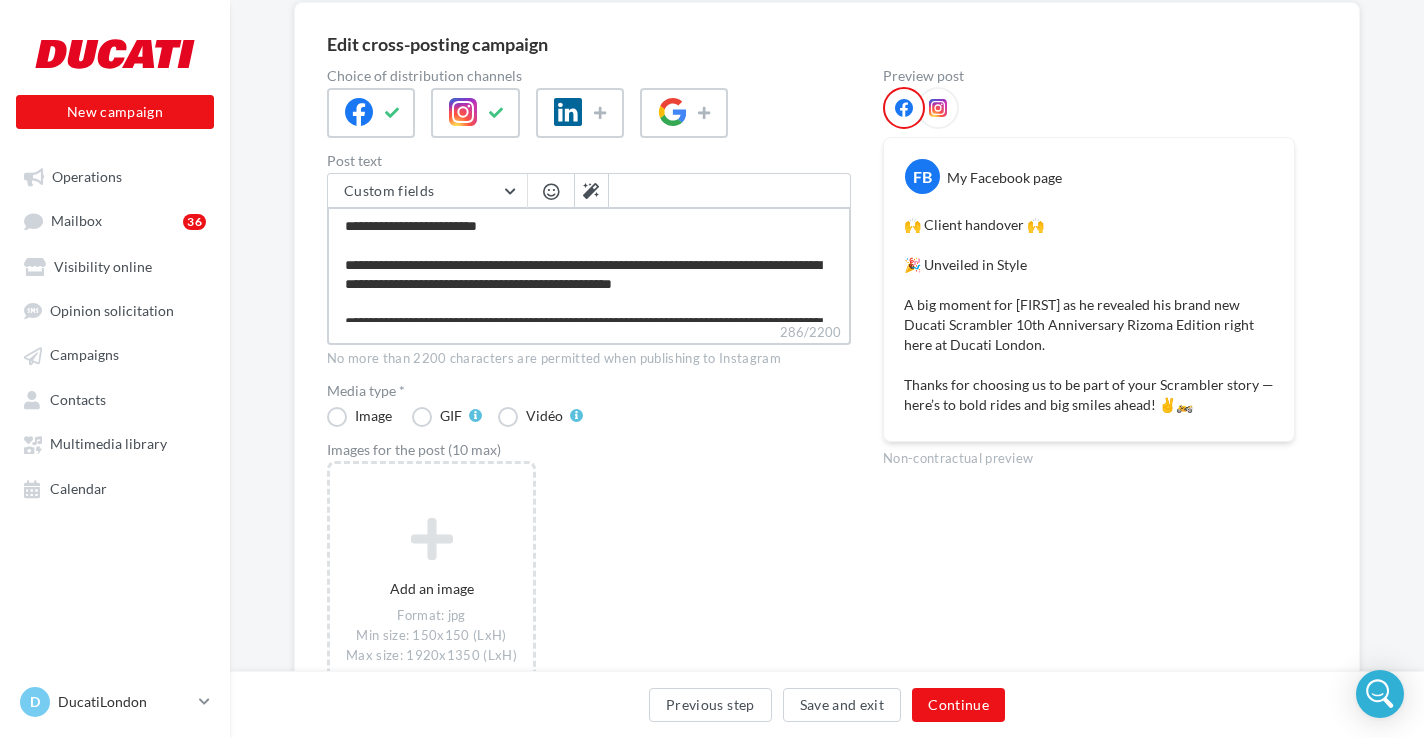 type on "**********" 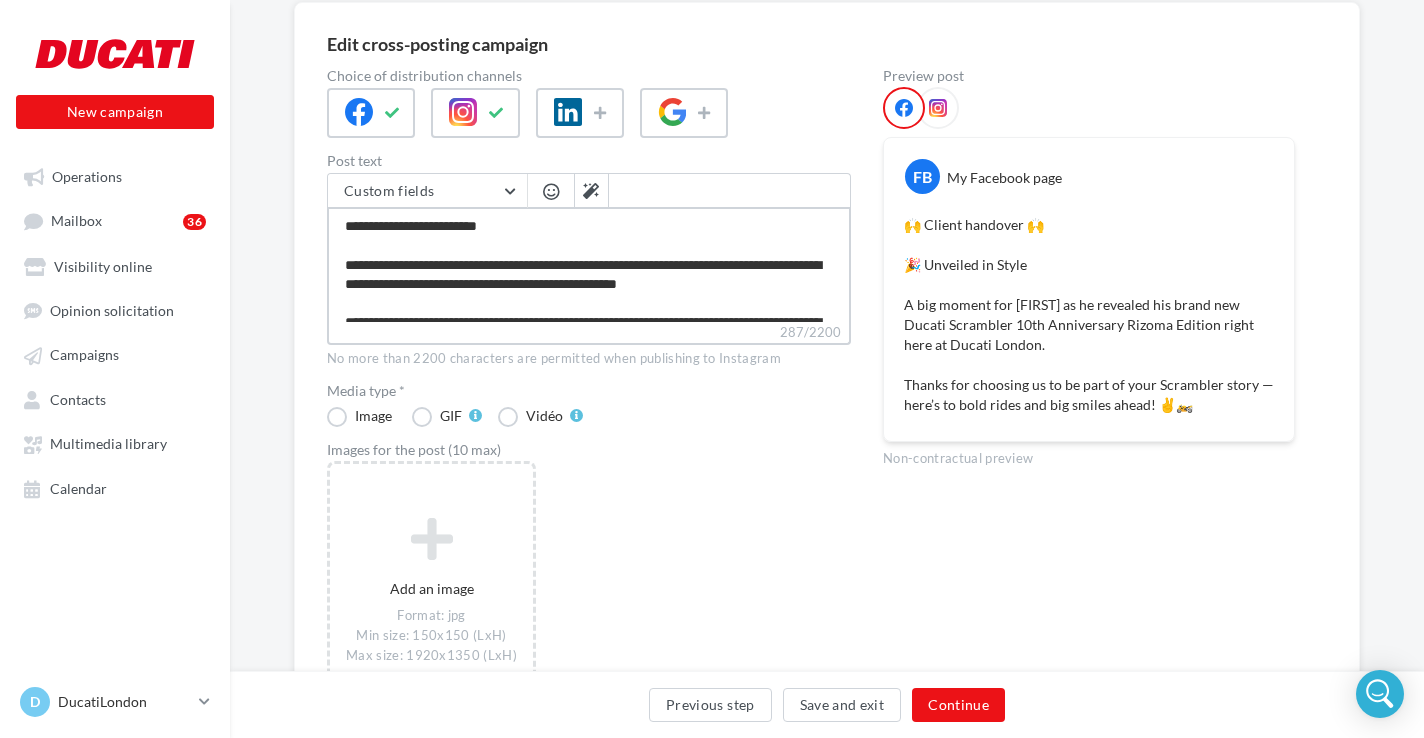 type on "**********" 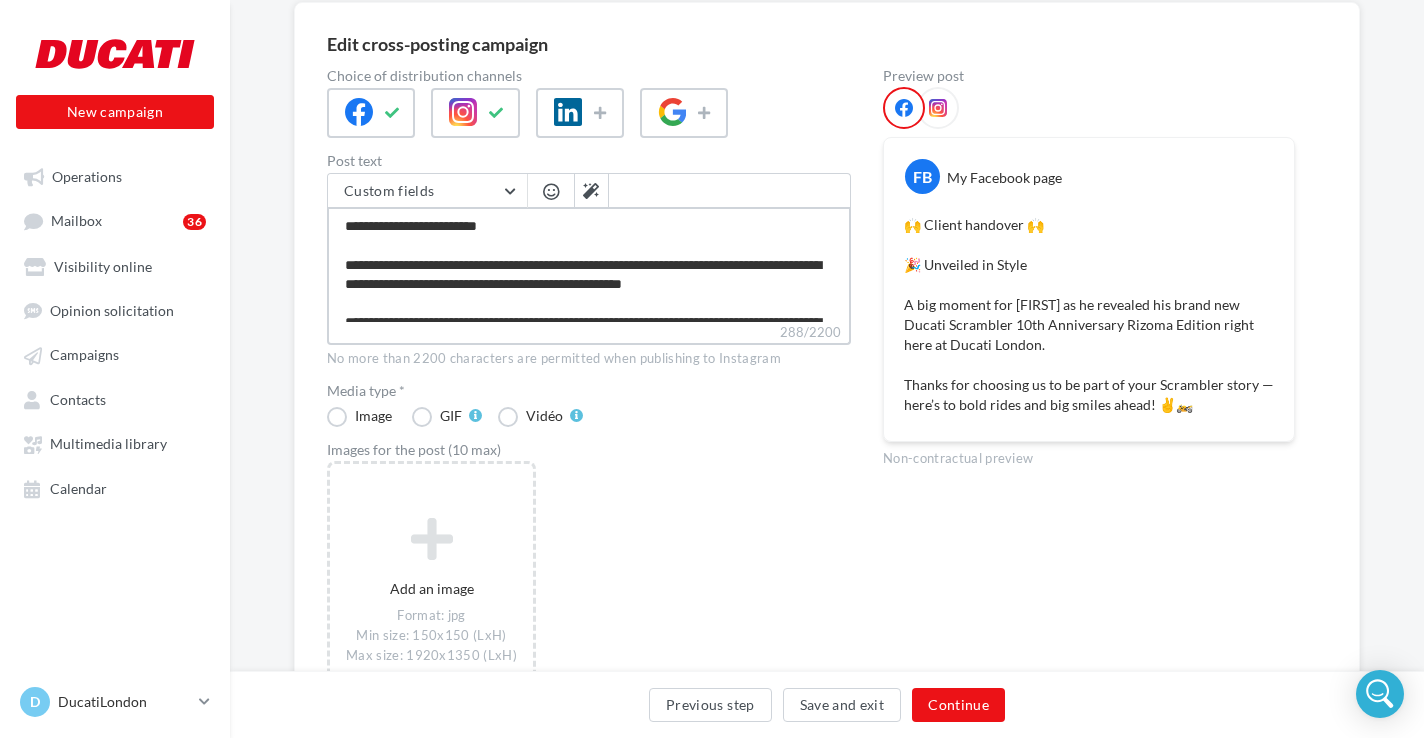 type on "**********" 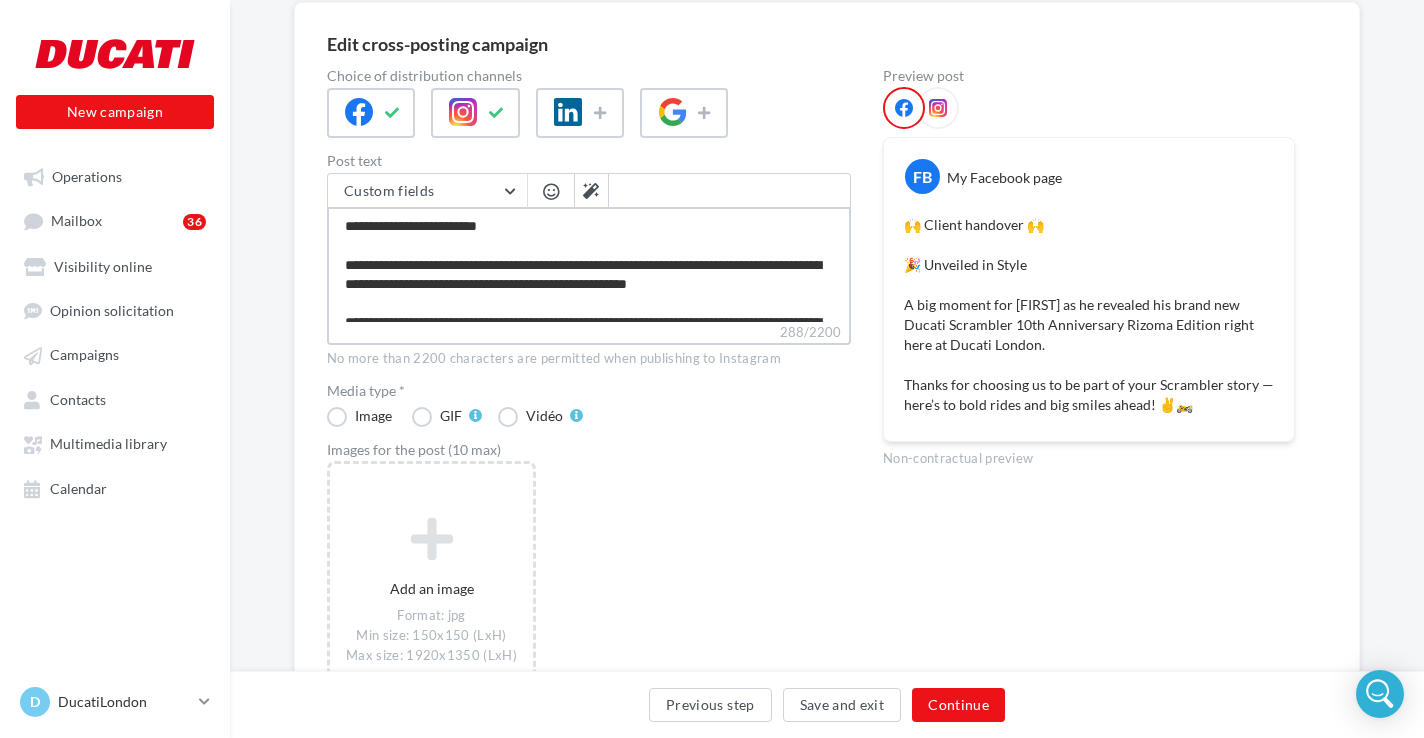 type on "**********" 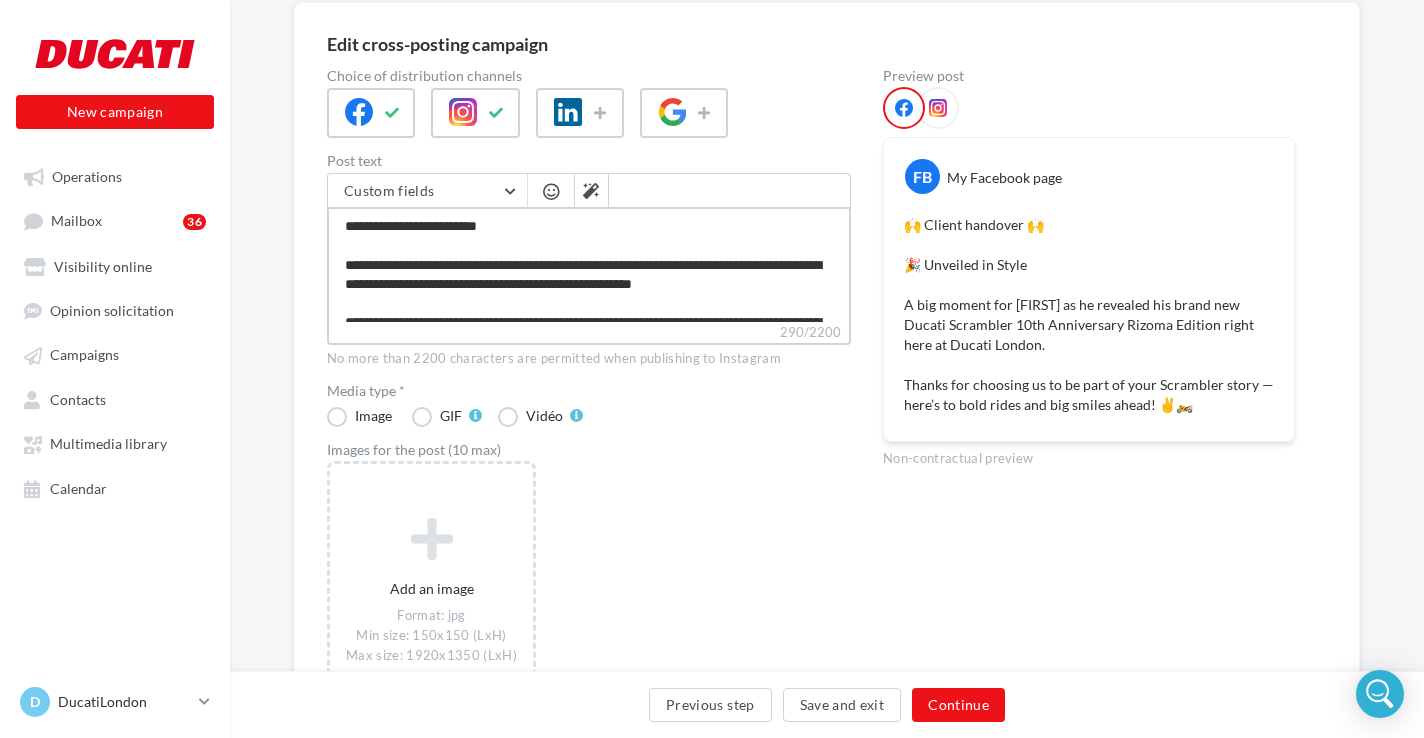 type on "**********" 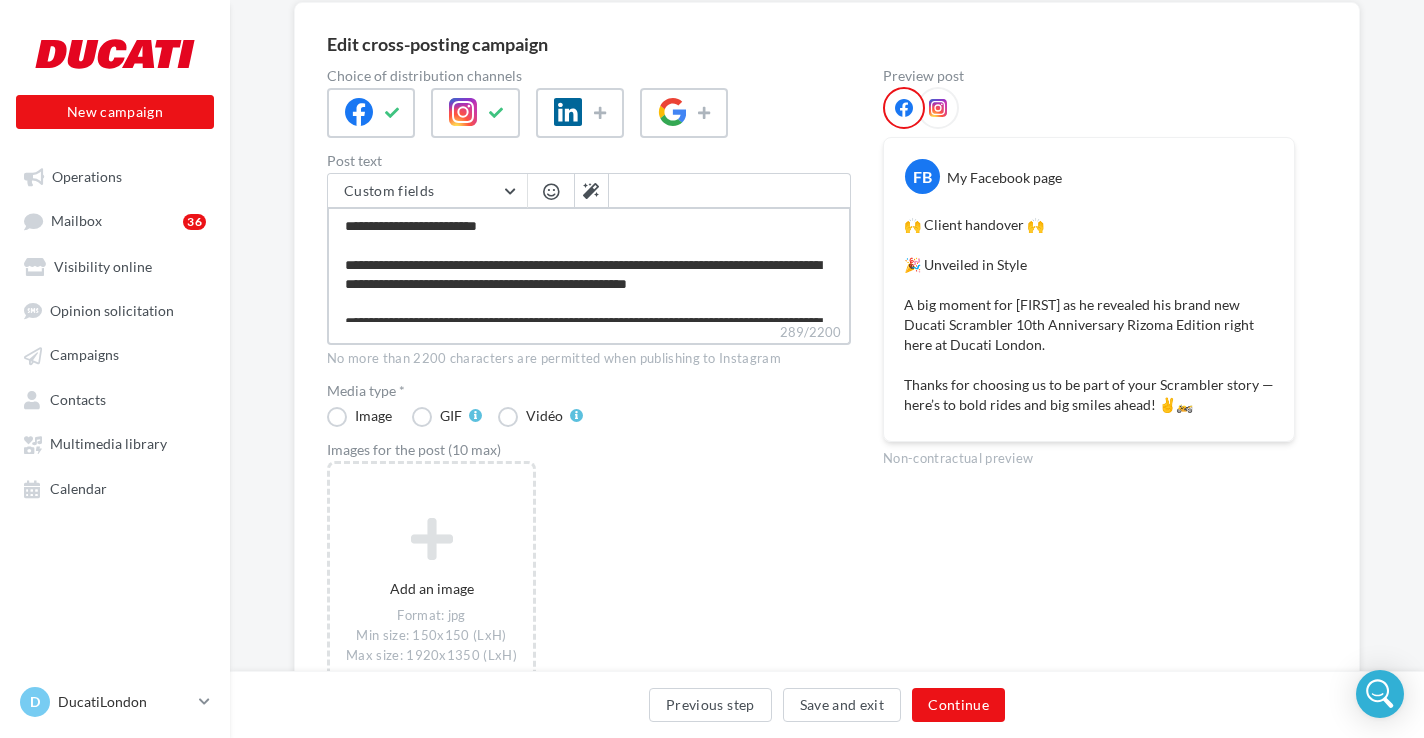 type on "**********" 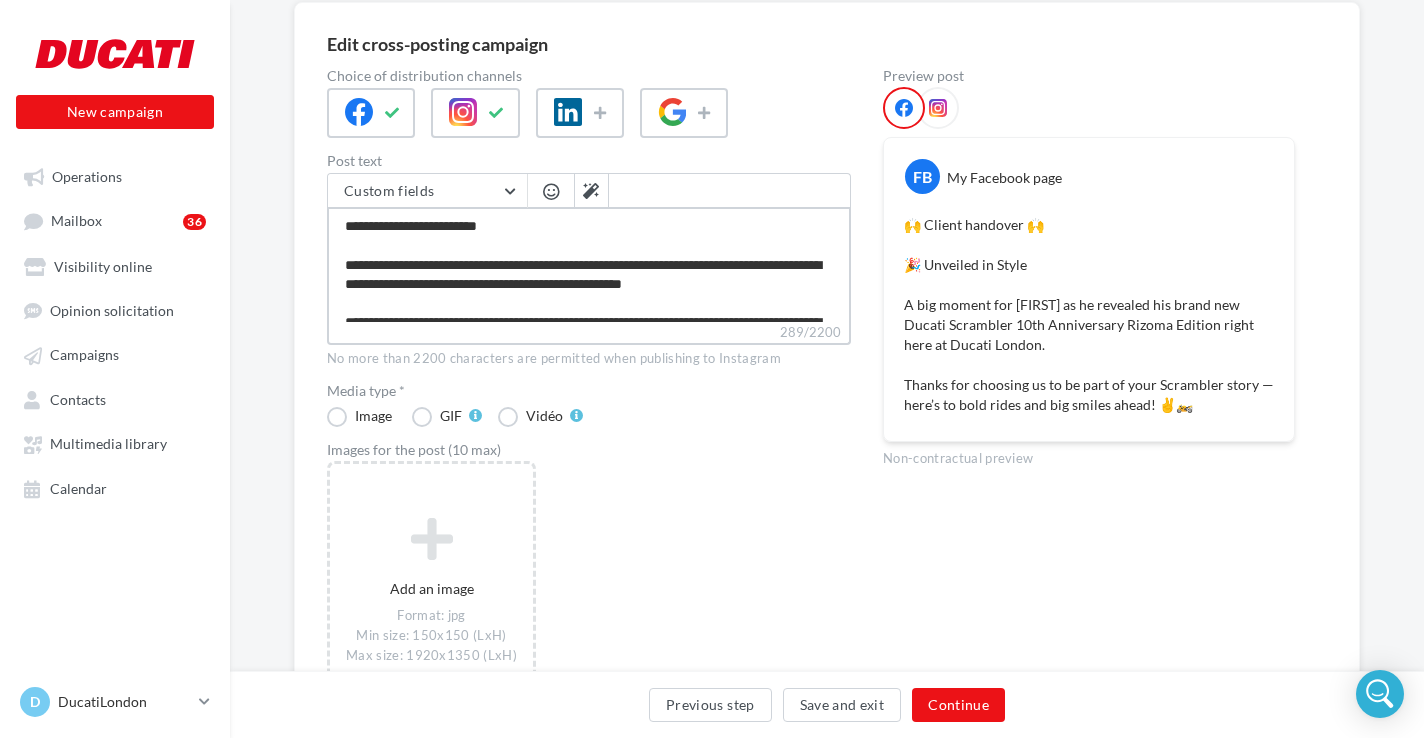 type on "**********" 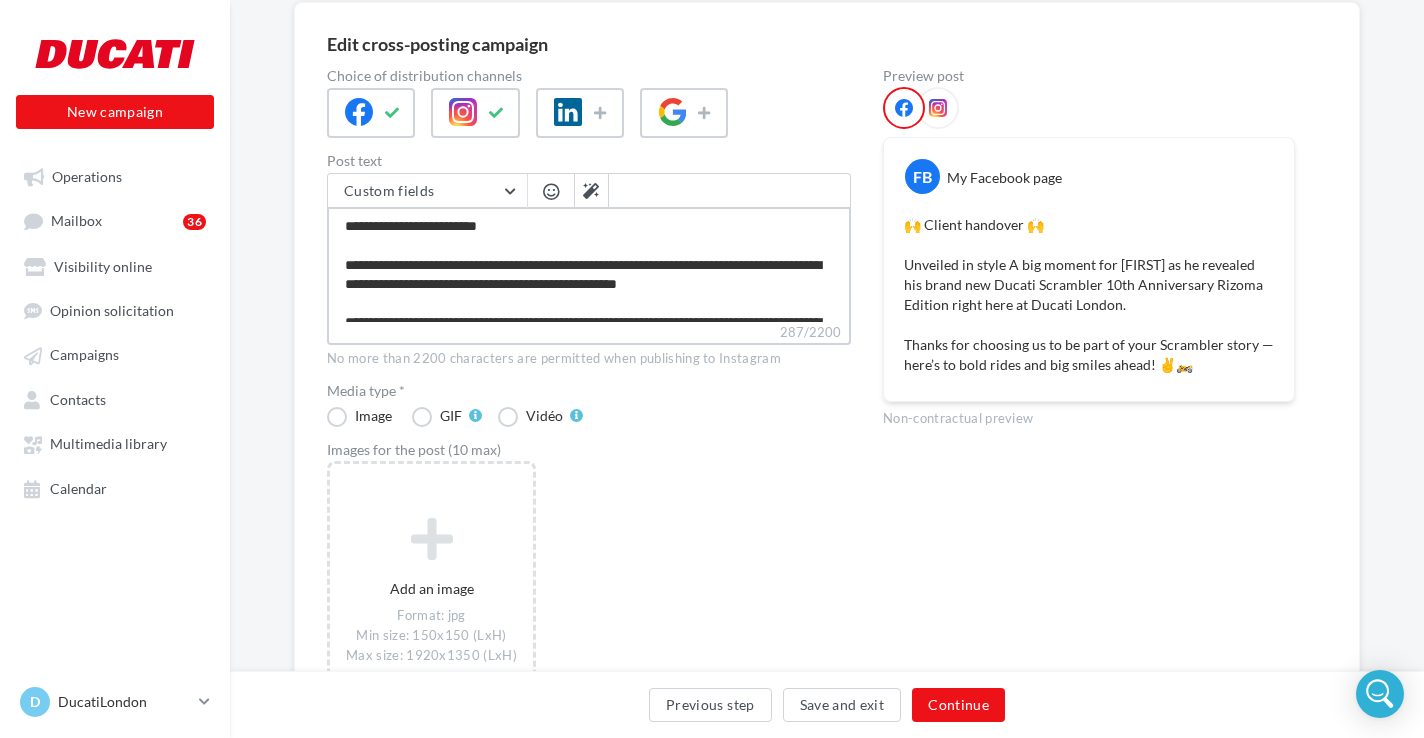 type on "**********" 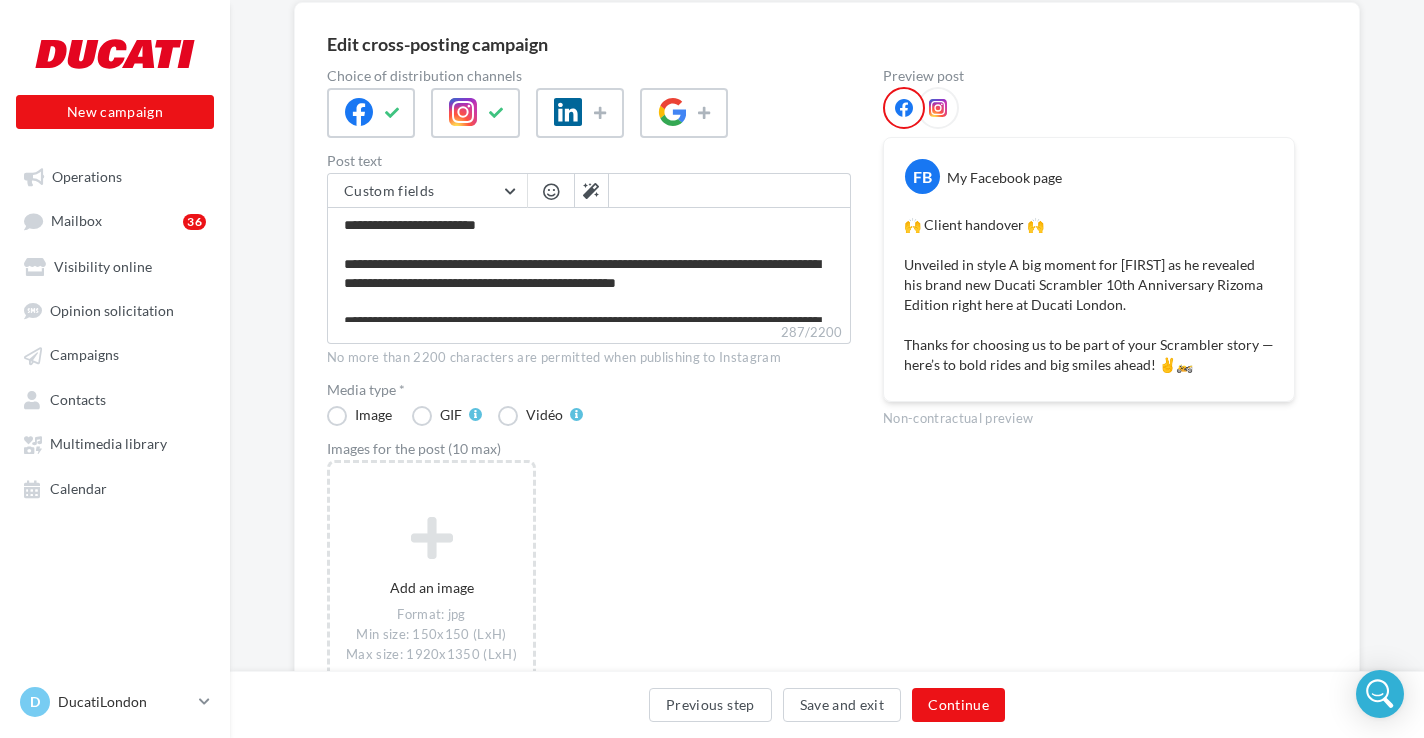 click at bounding box center [551, 191] 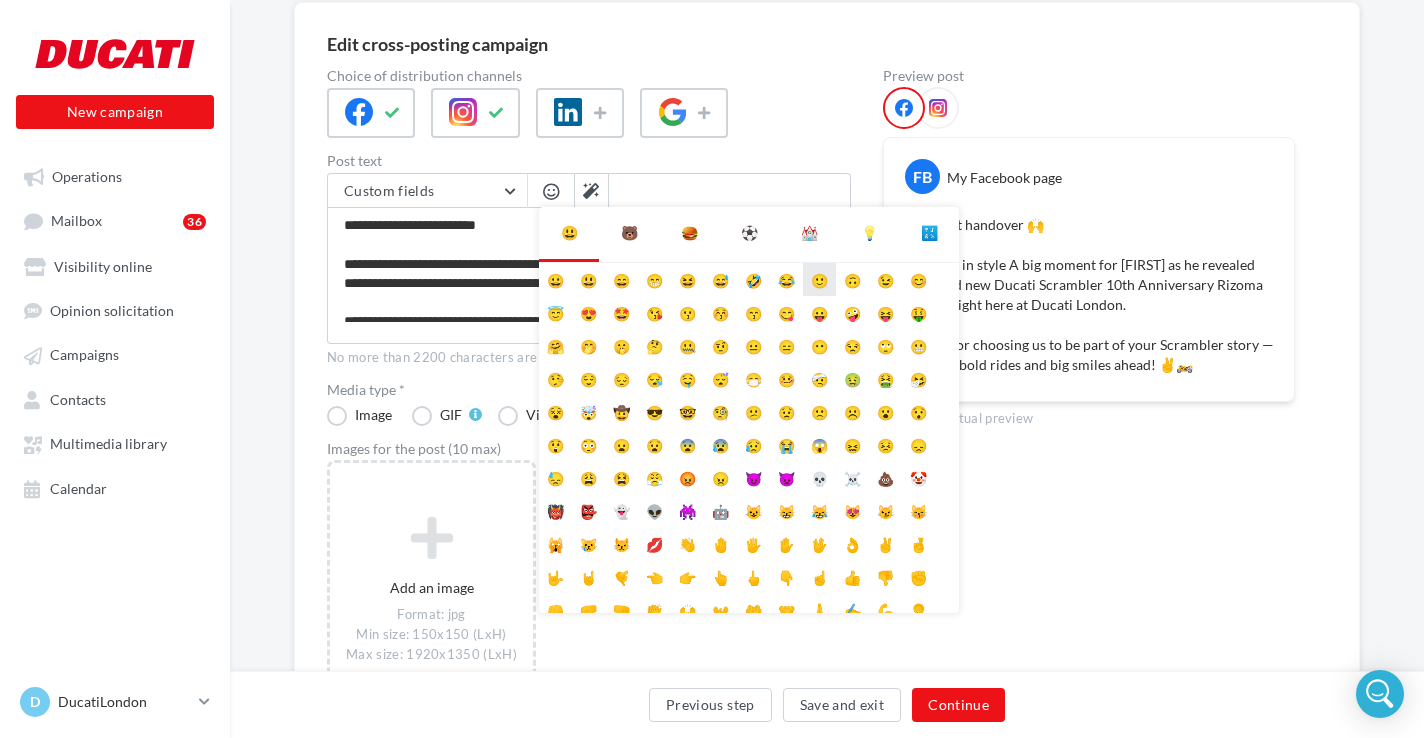 click on "🙂" at bounding box center [819, 279] 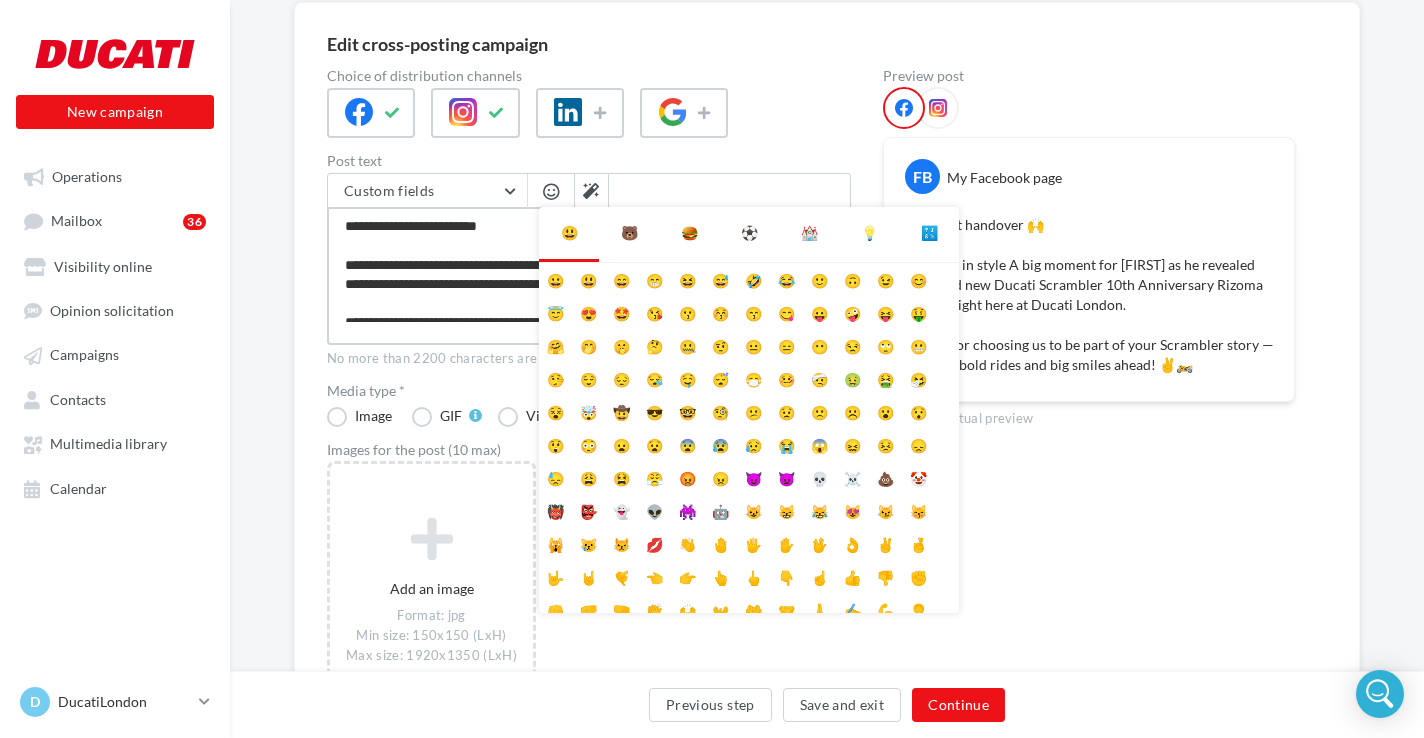 type on "**********" 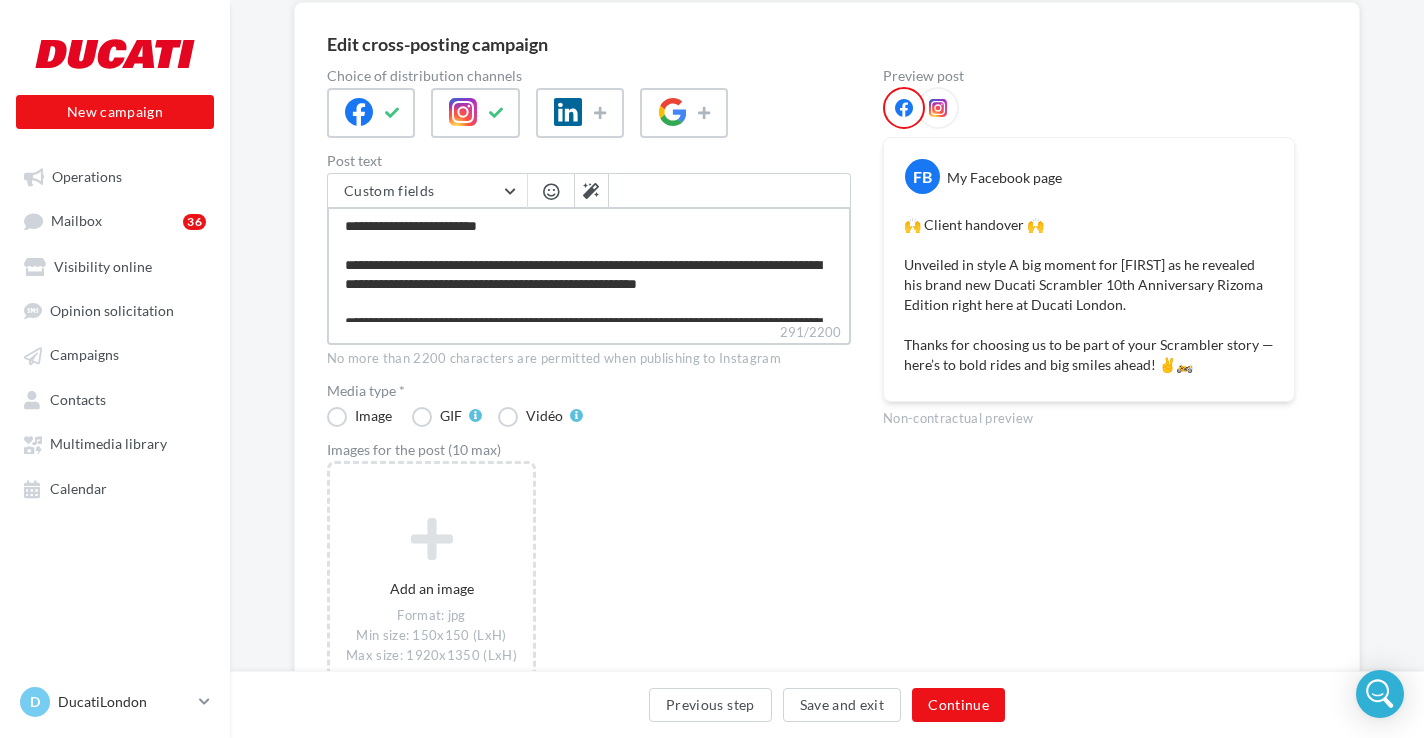 type on "**********" 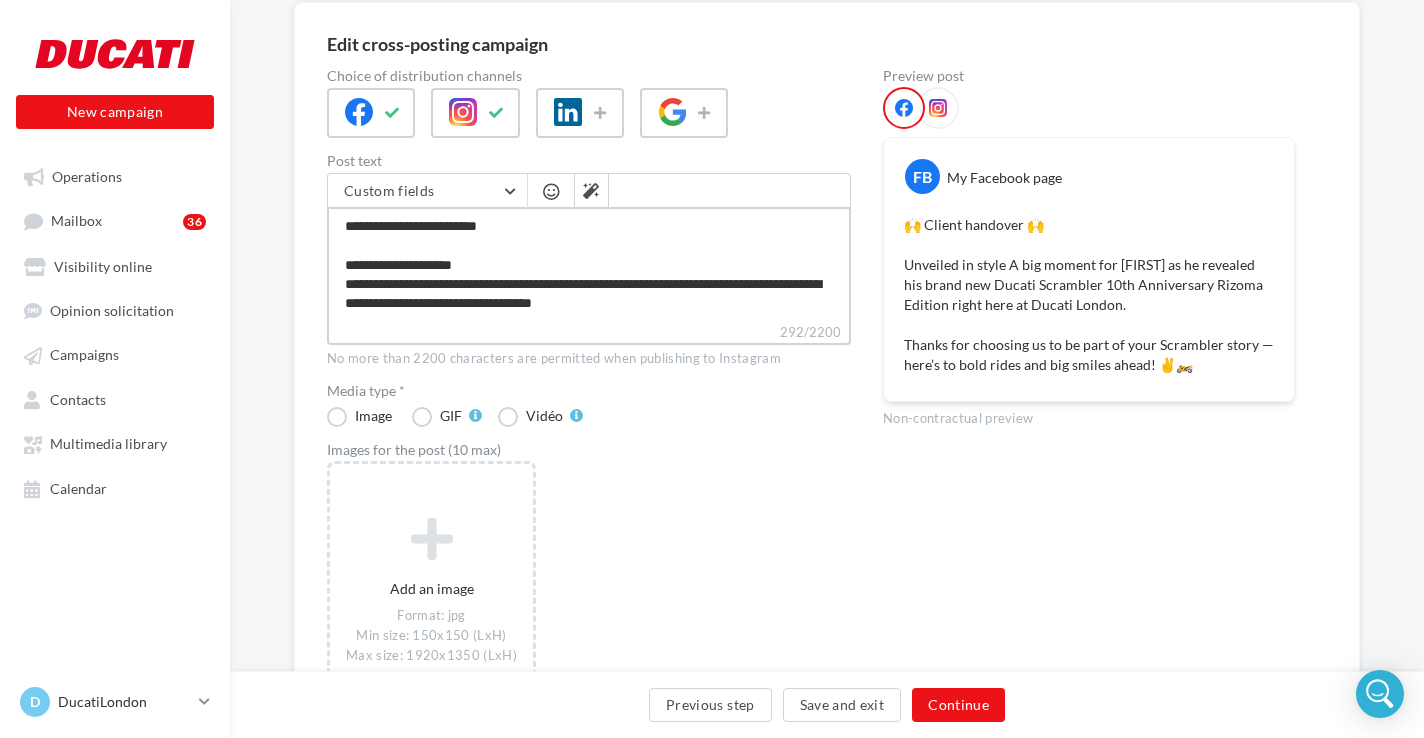 type on "**********" 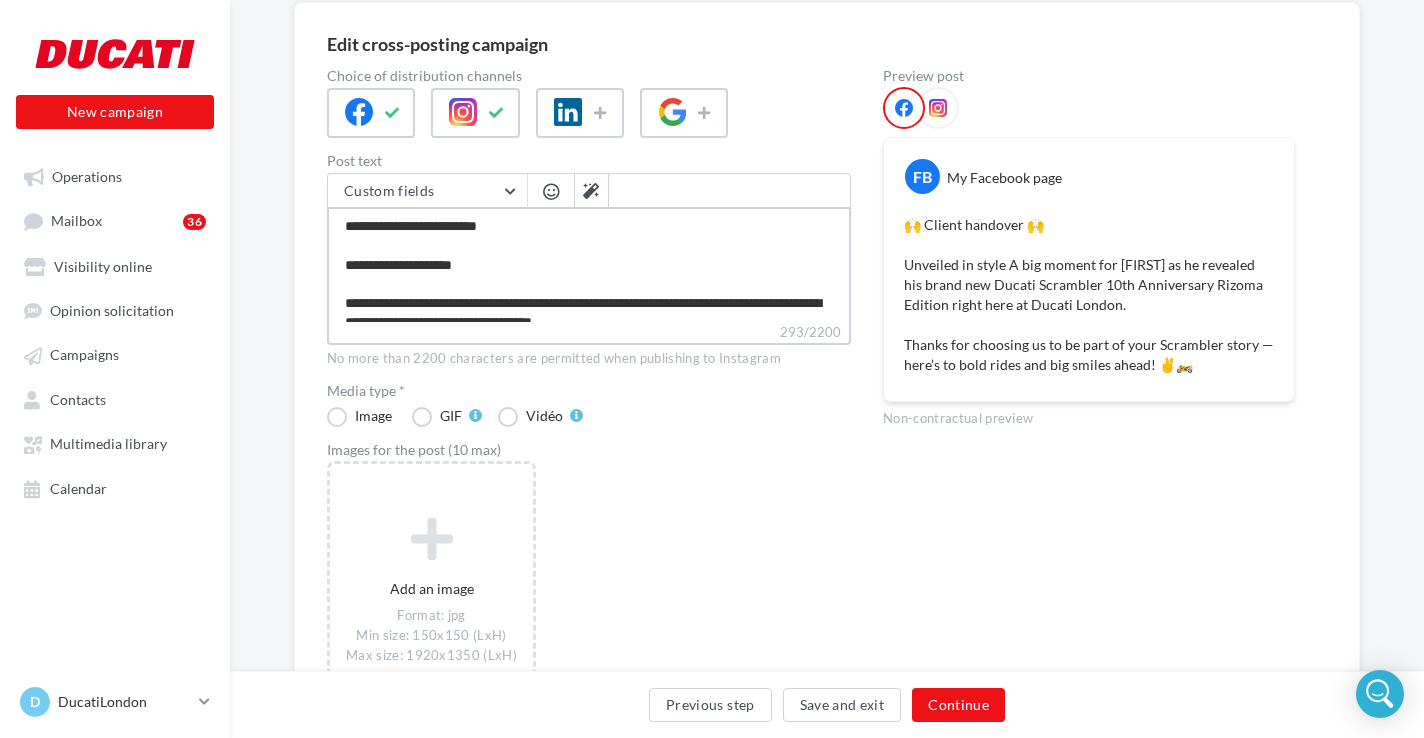 type on "**********" 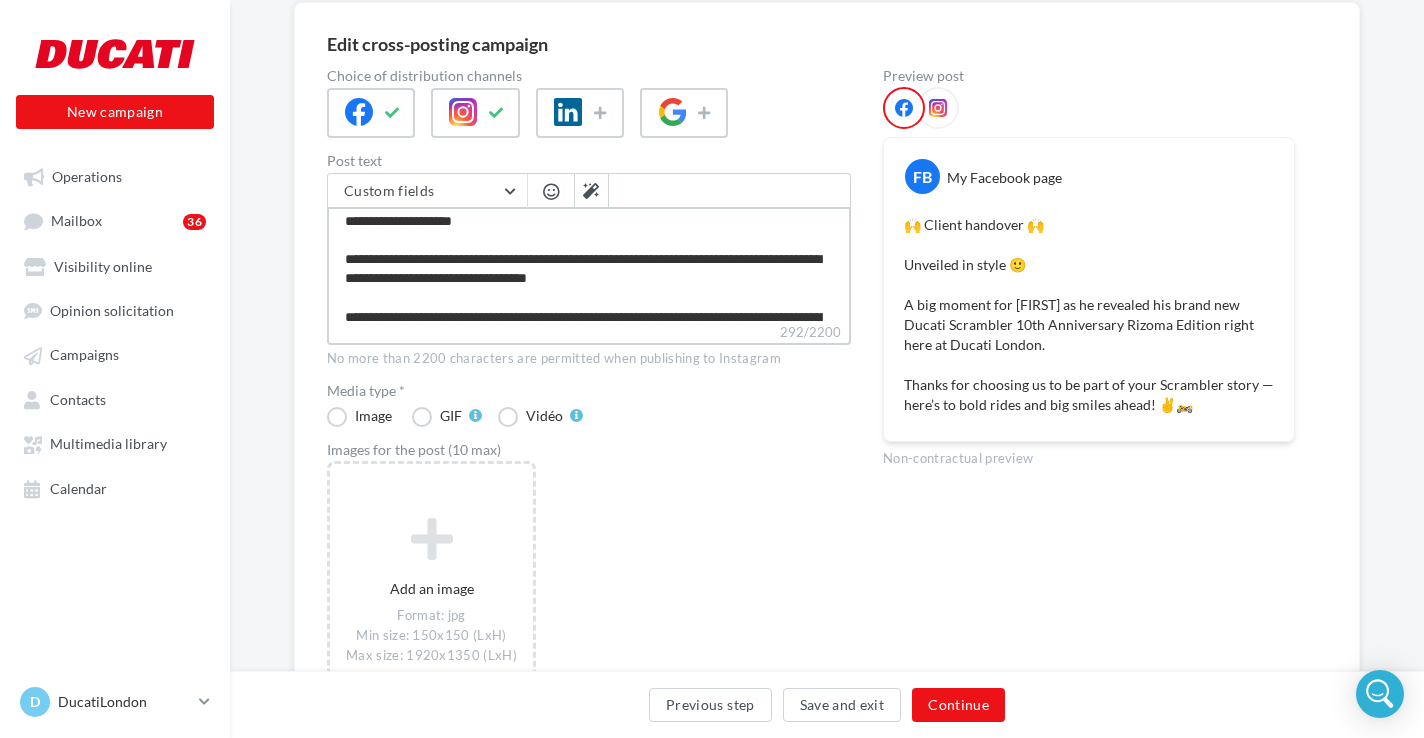scroll, scrollTop: 51, scrollLeft: 0, axis: vertical 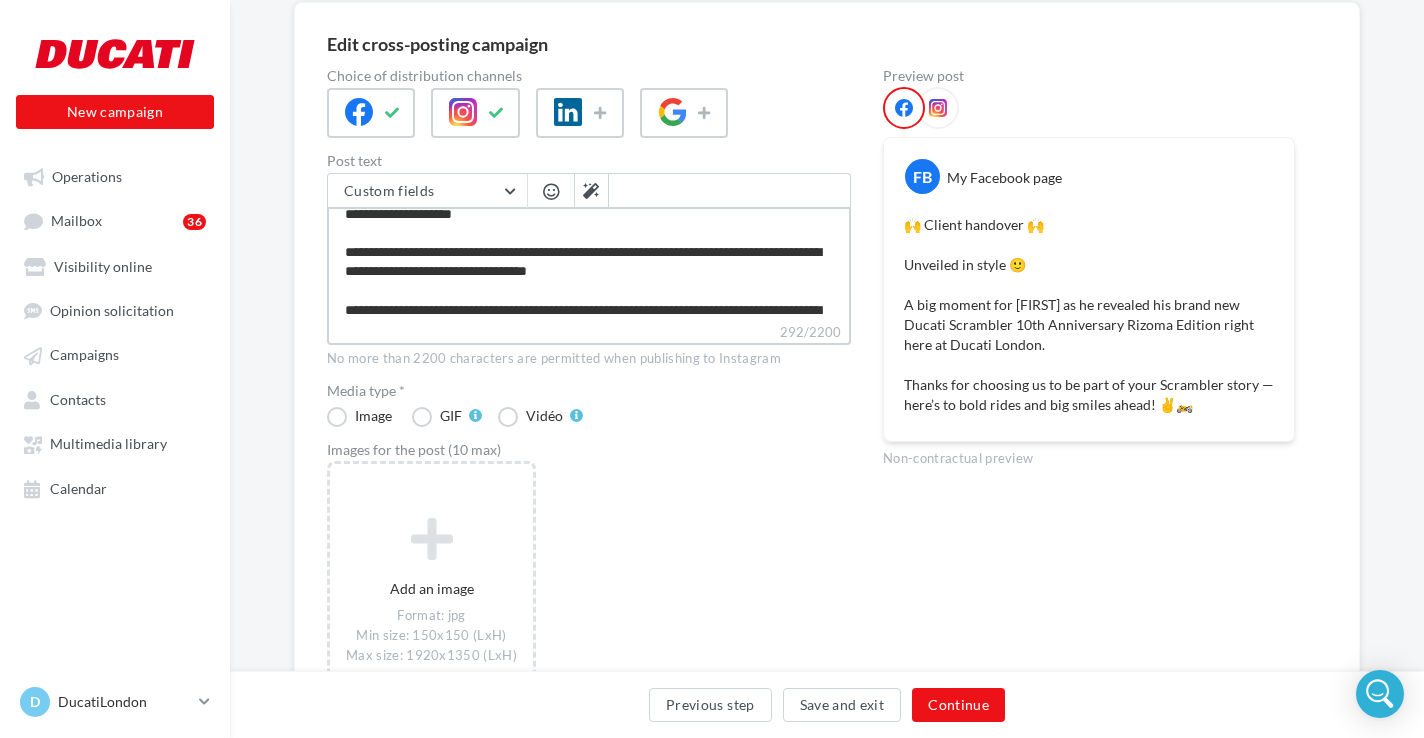 click on "**********" at bounding box center [589, 264] 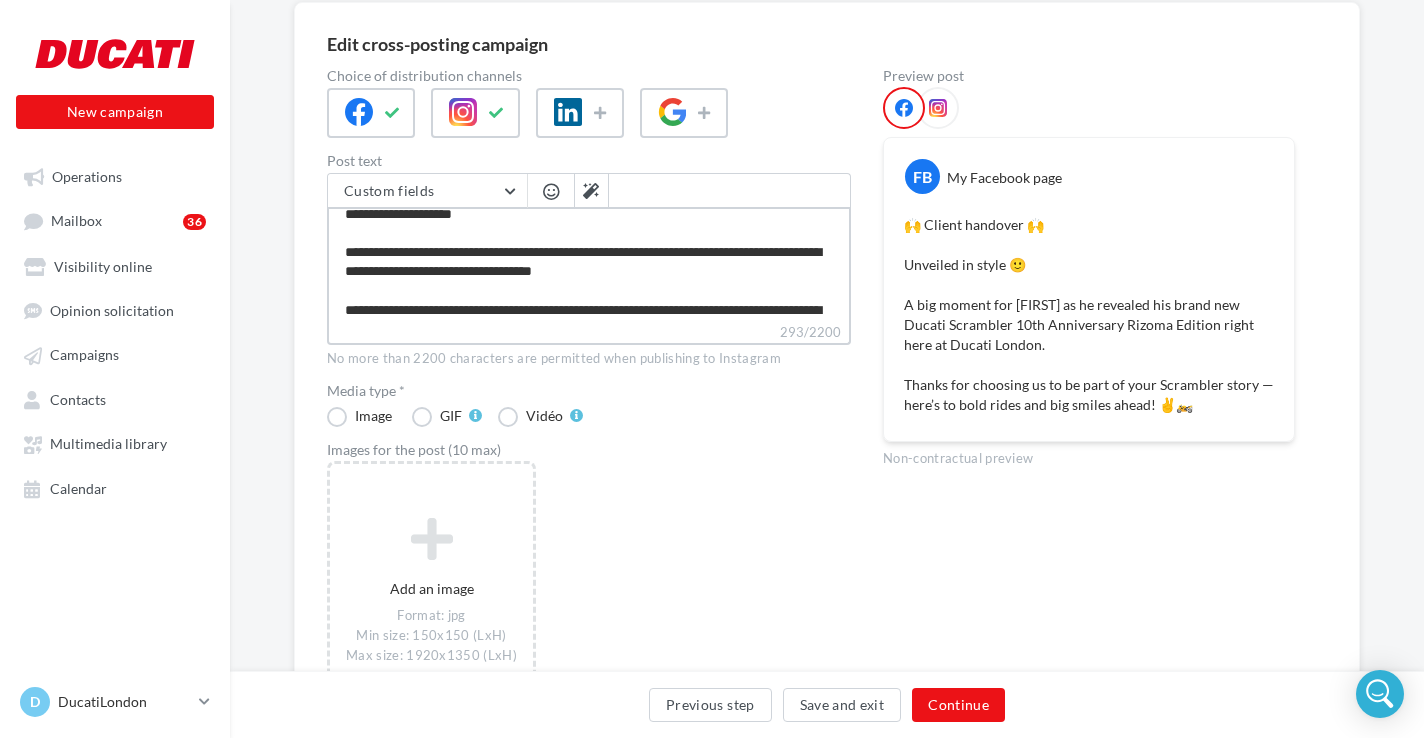 type on "**********" 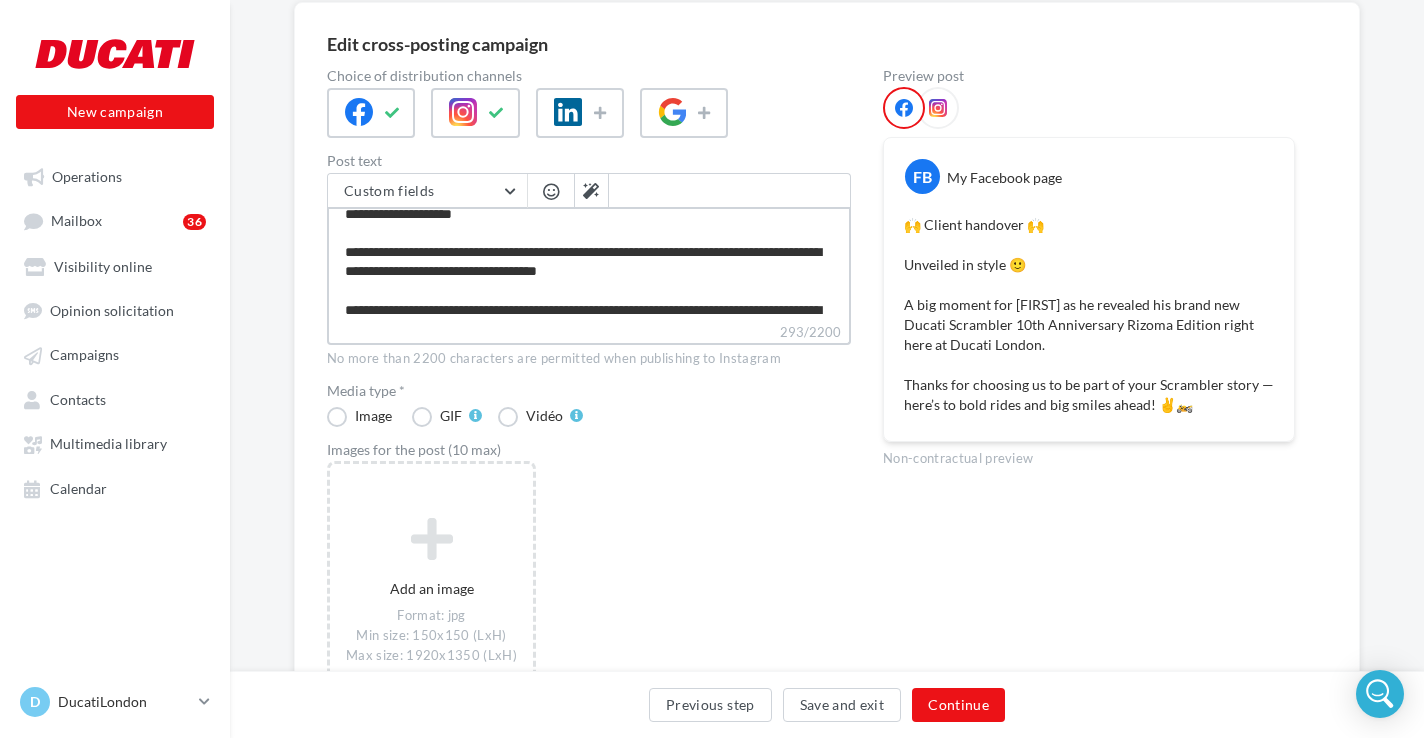 type on "**********" 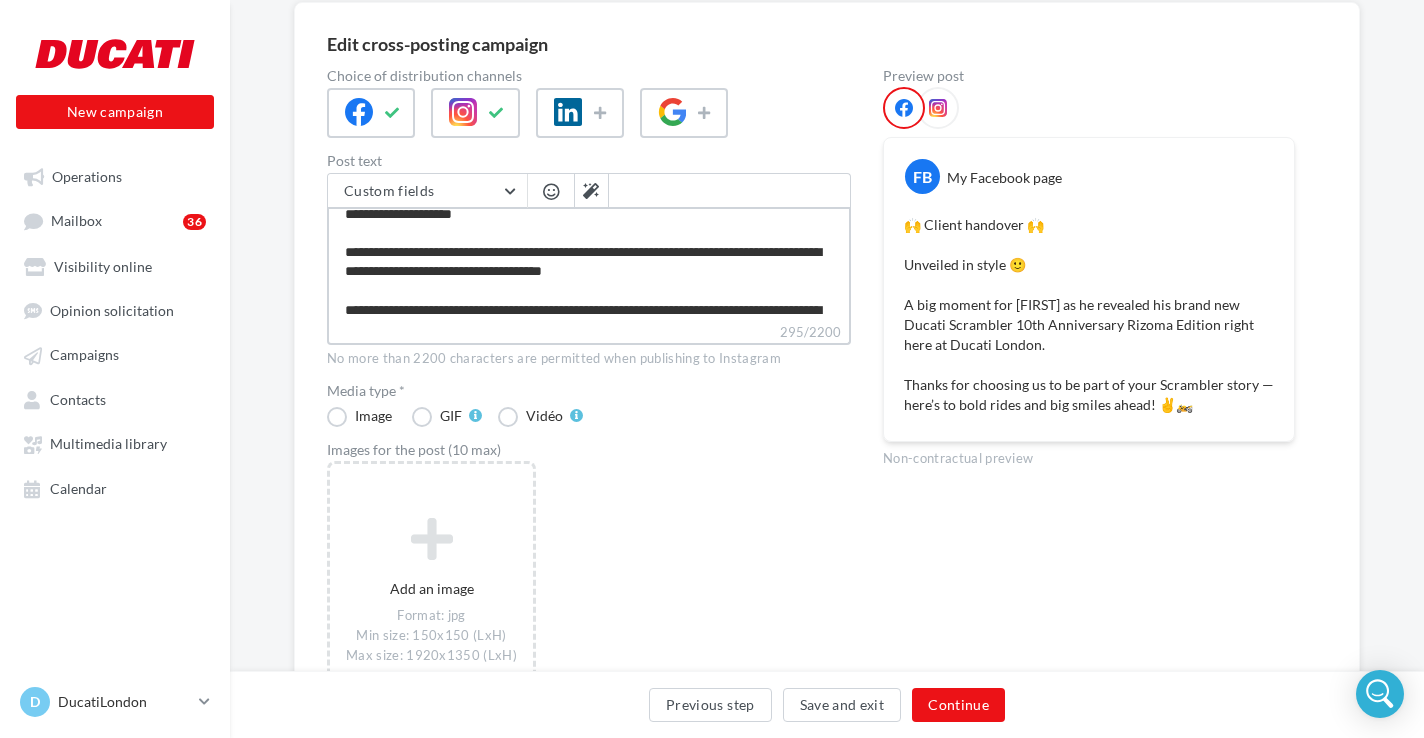 type on "**********" 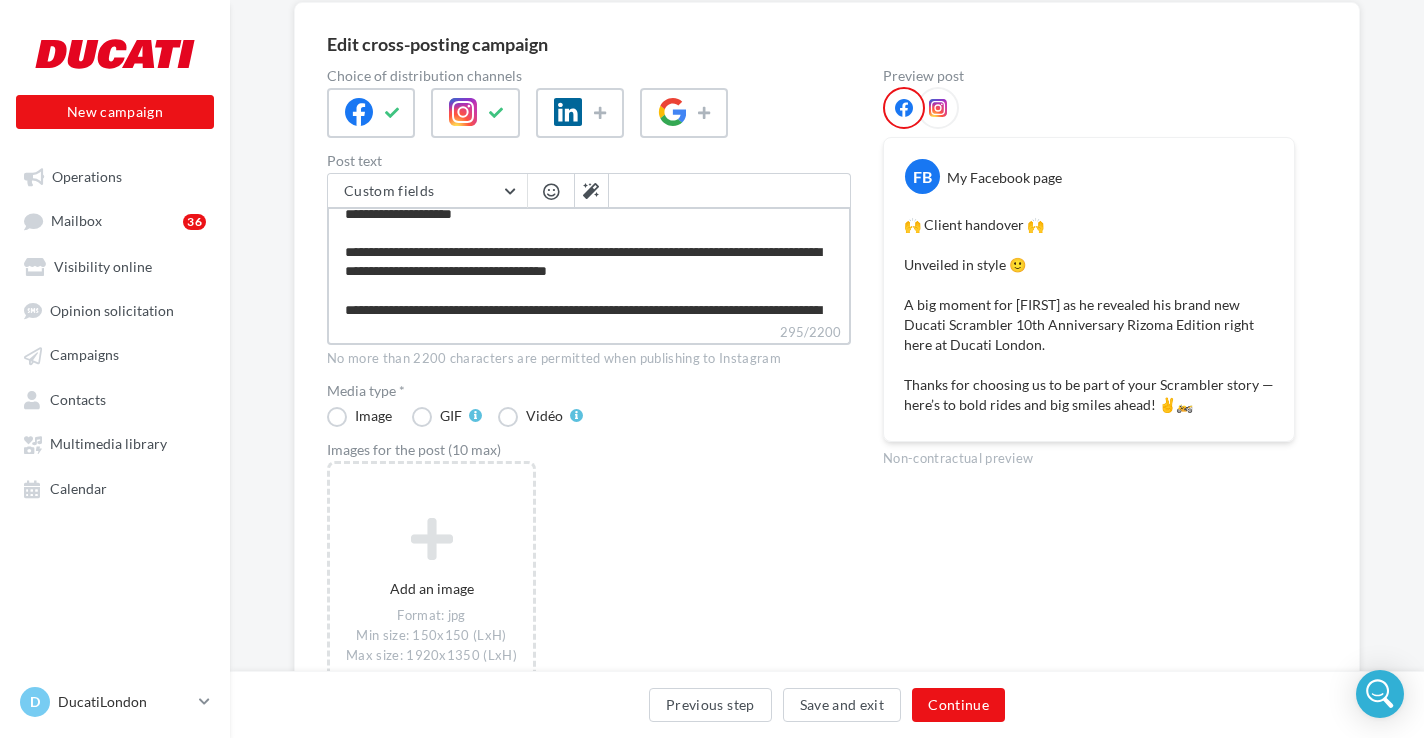 type on "**********" 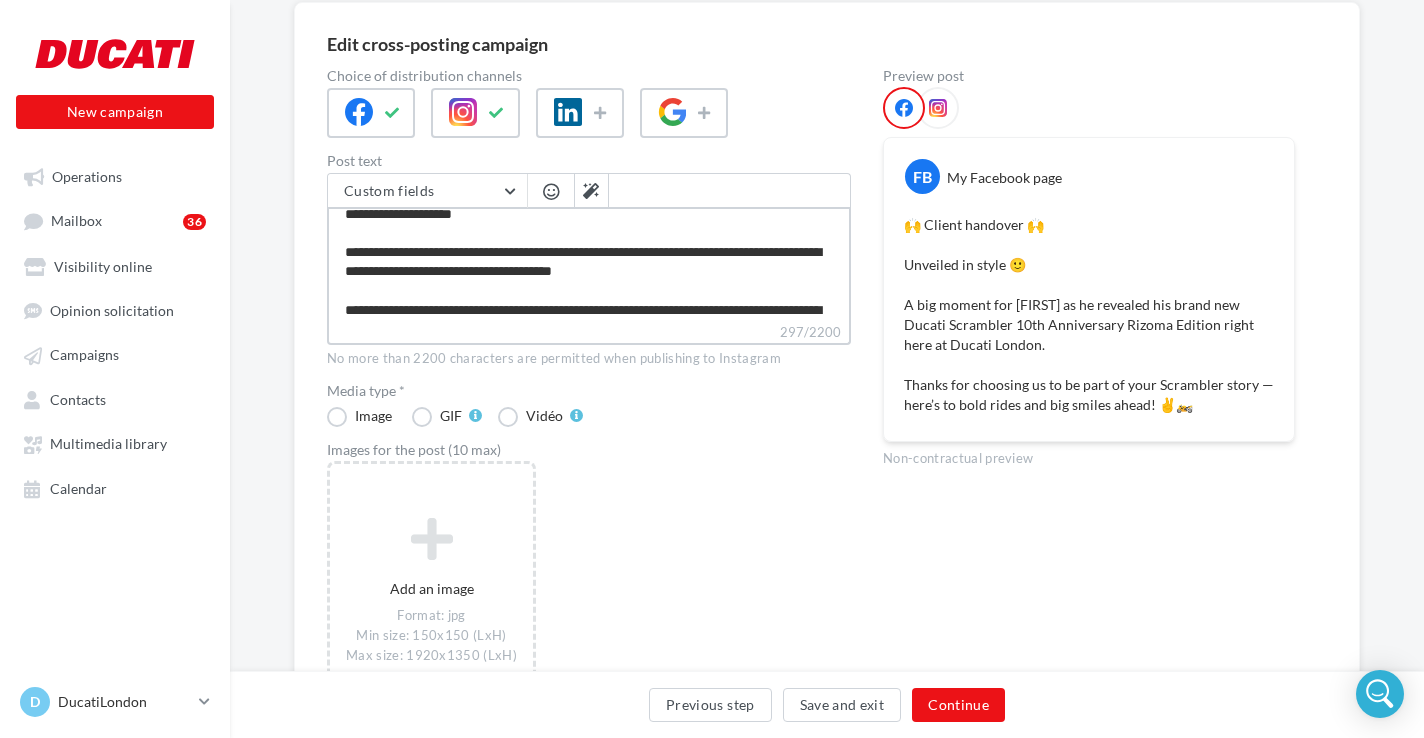 type on "**********" 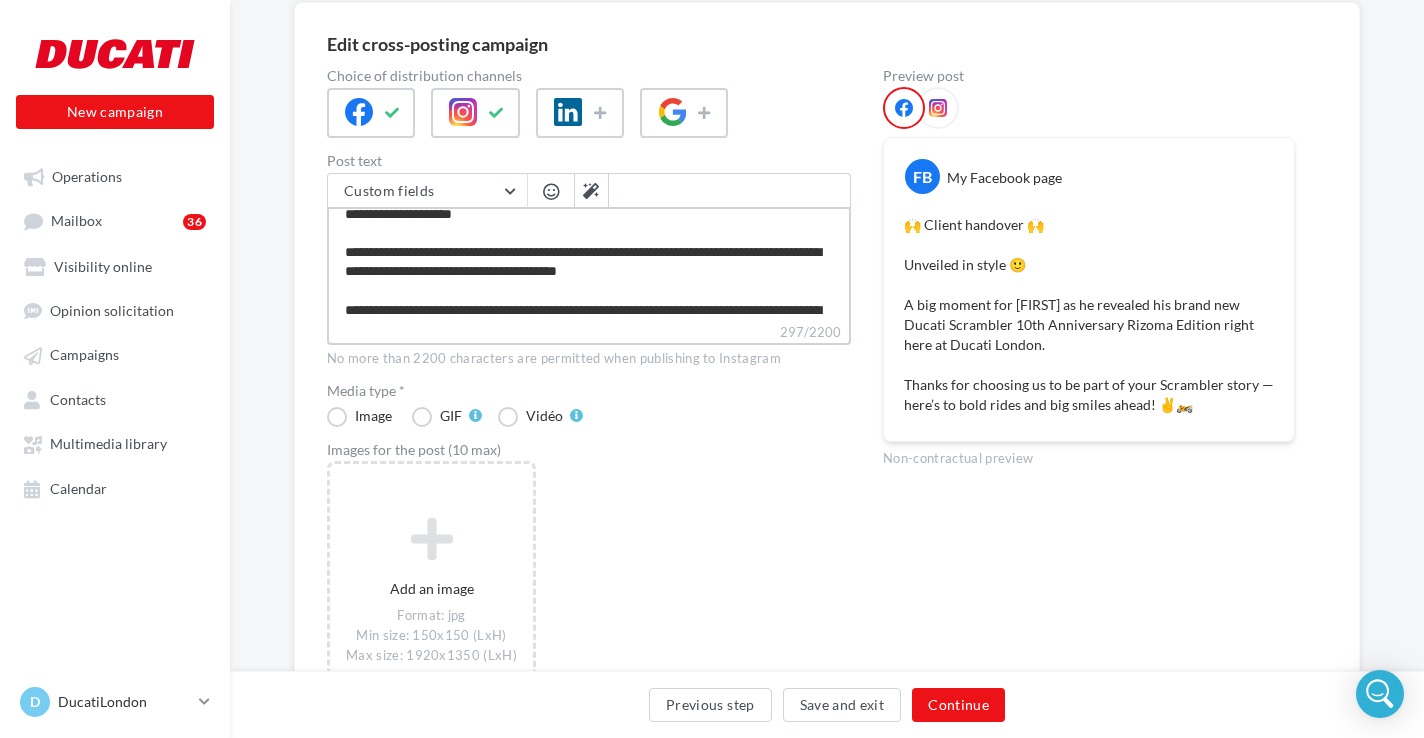 type on "**********" 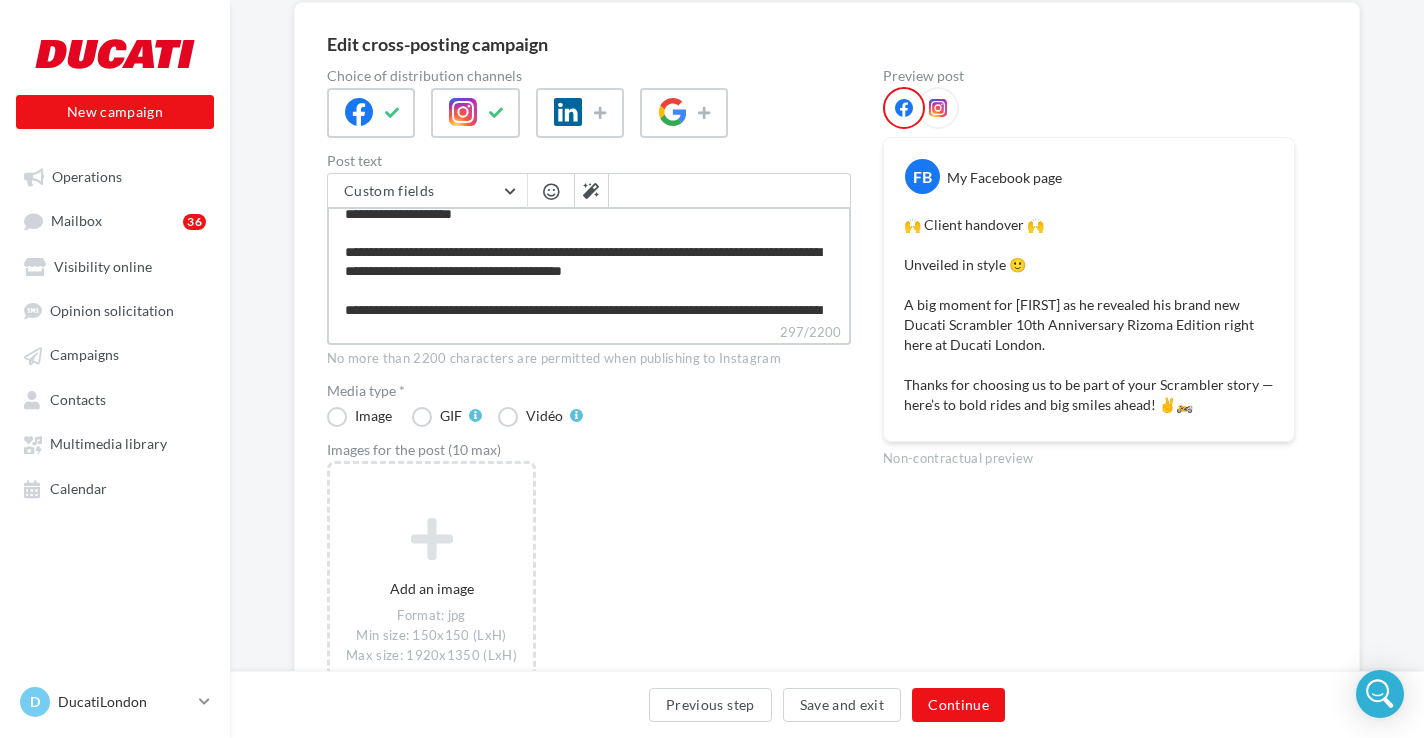 type on "**********" 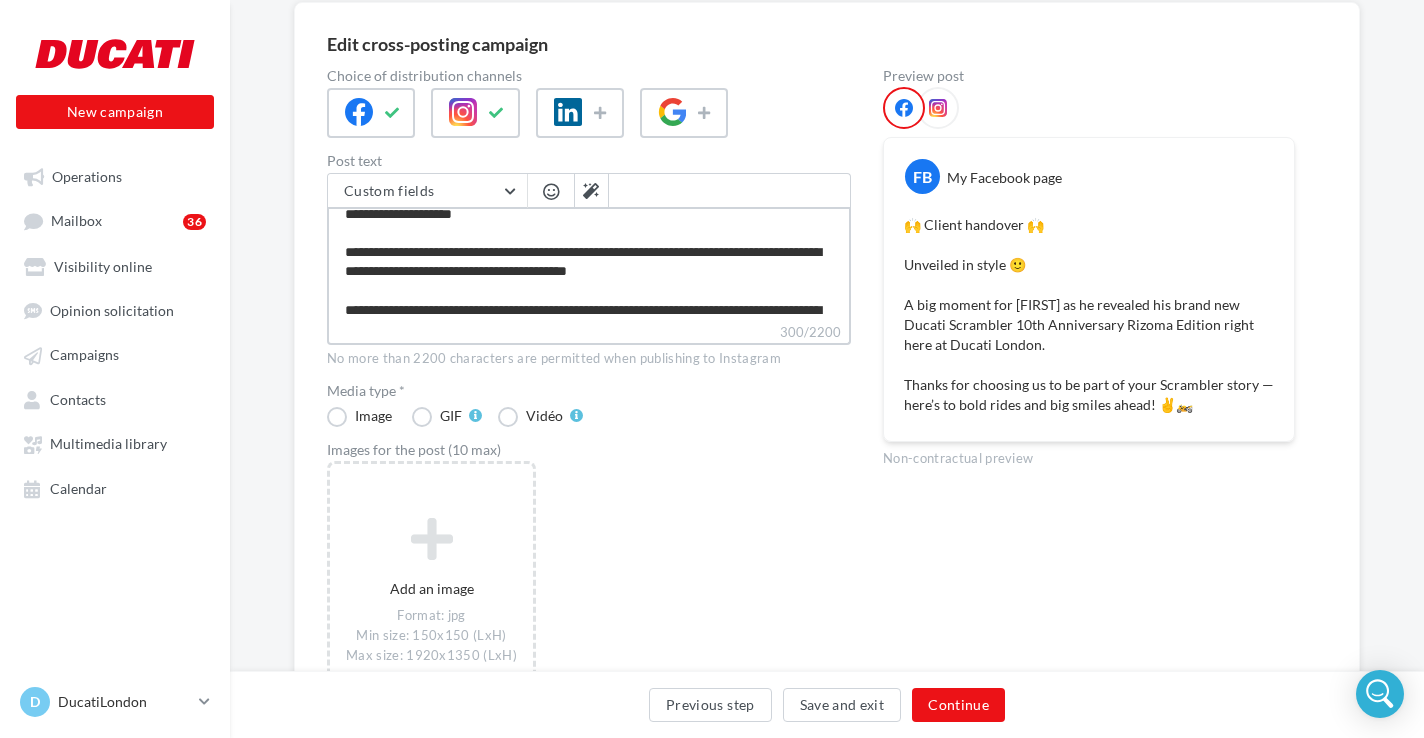 type on "**********" 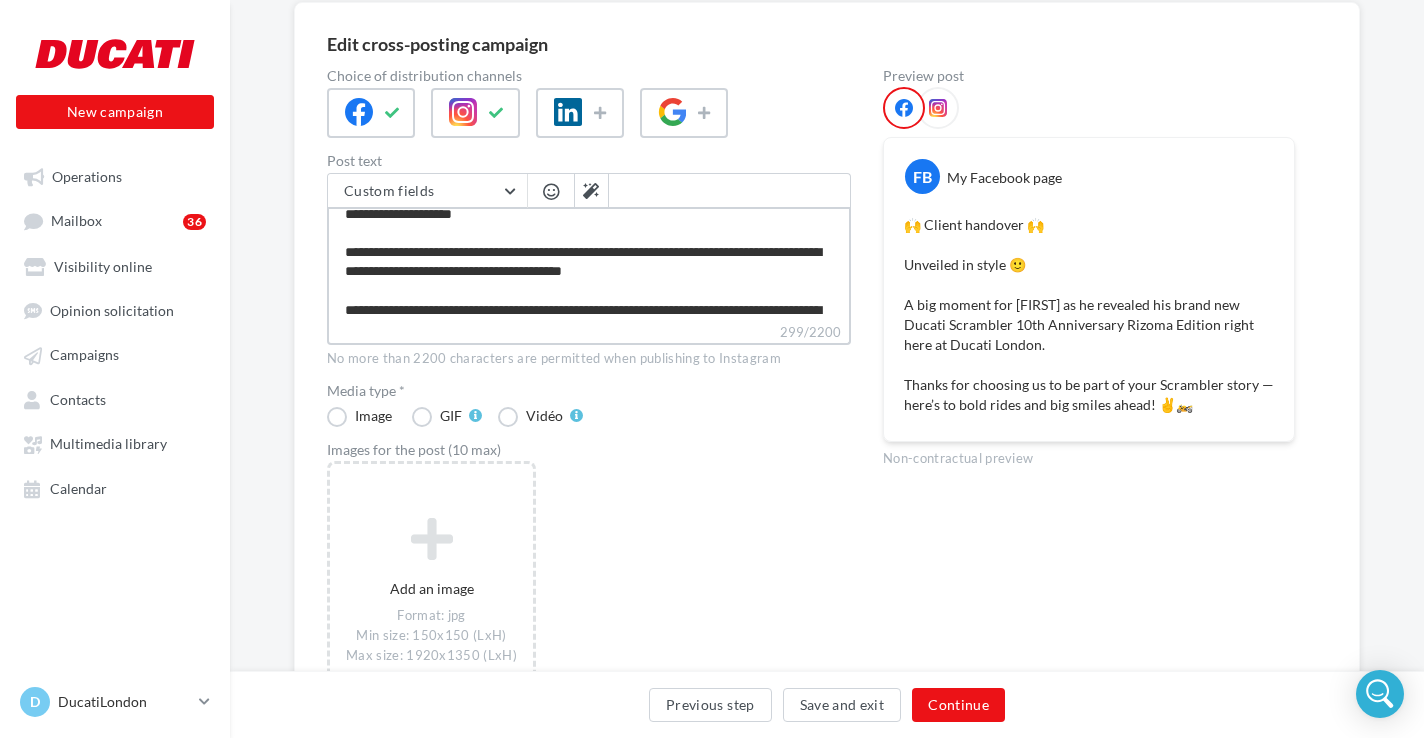 type on "**********" 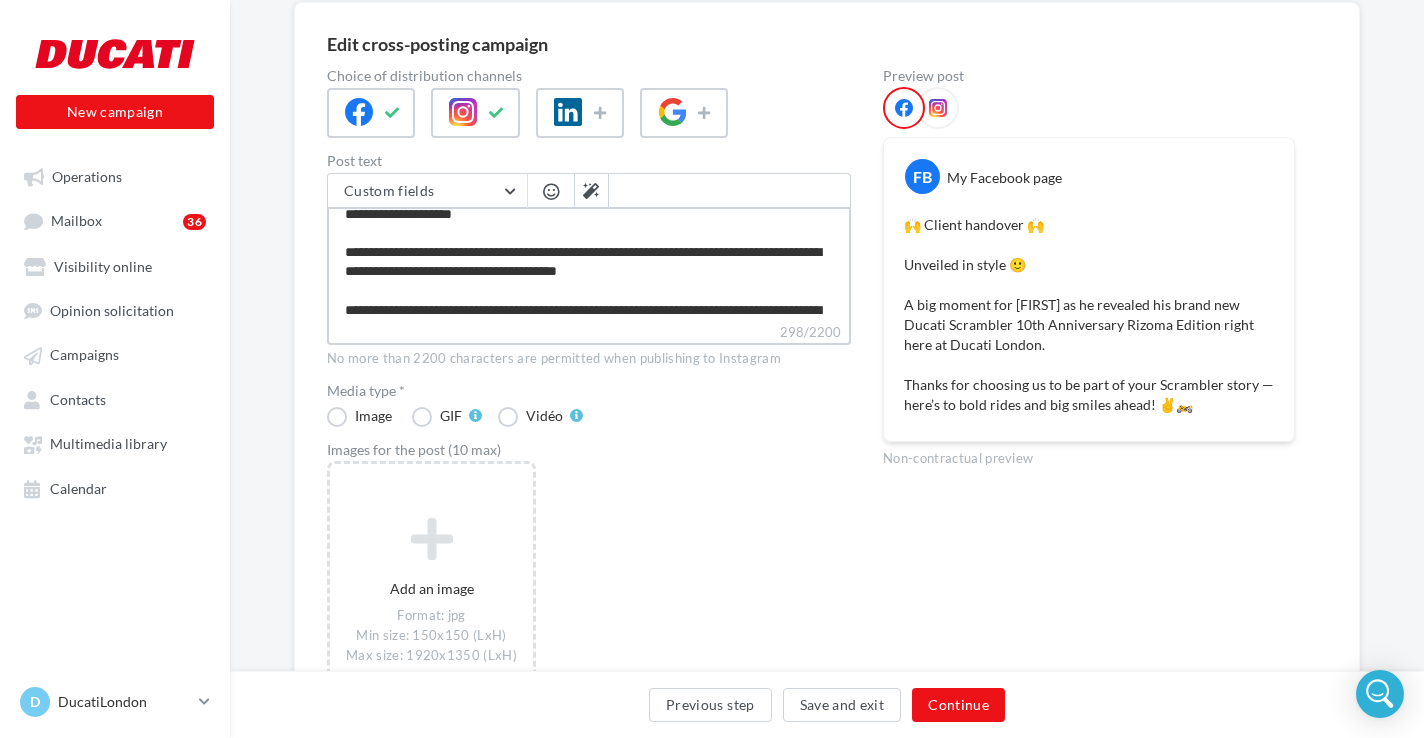 type on "**********" 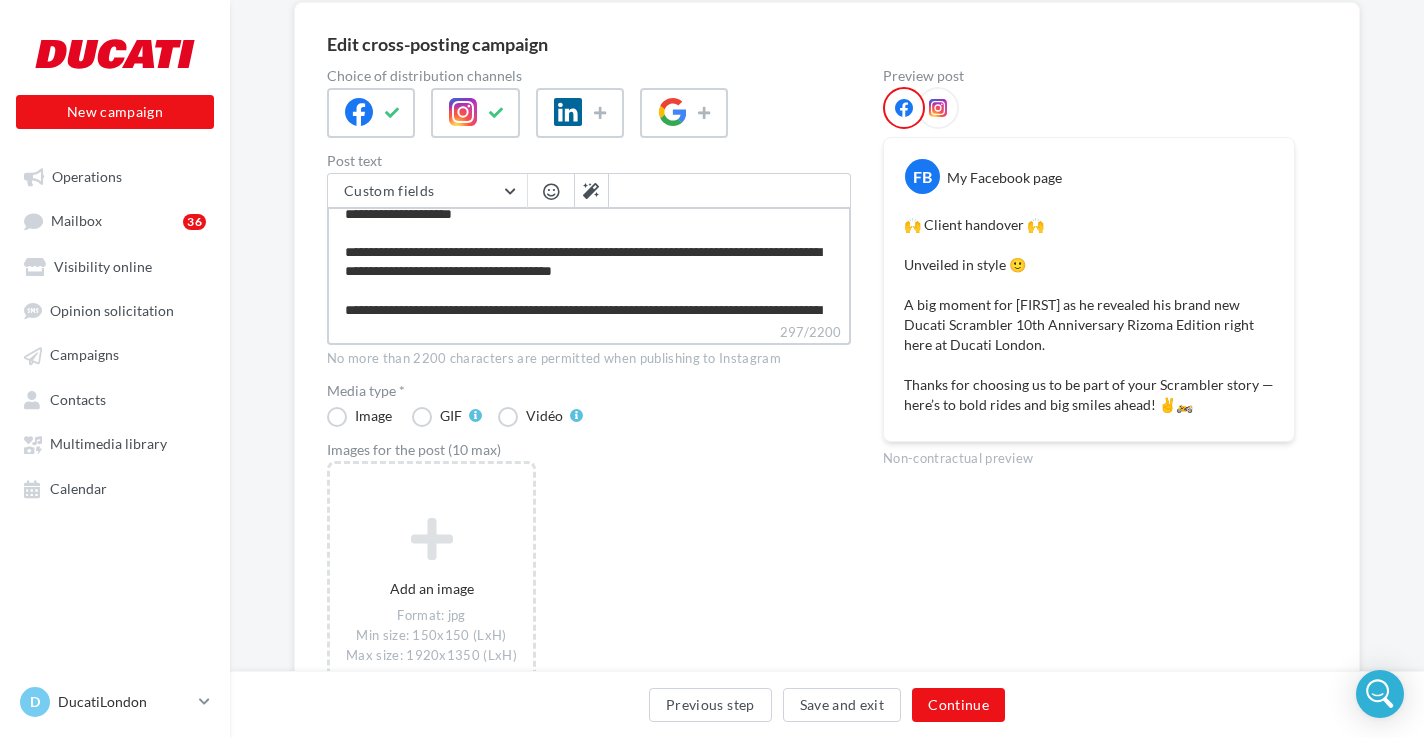 type on "**********" 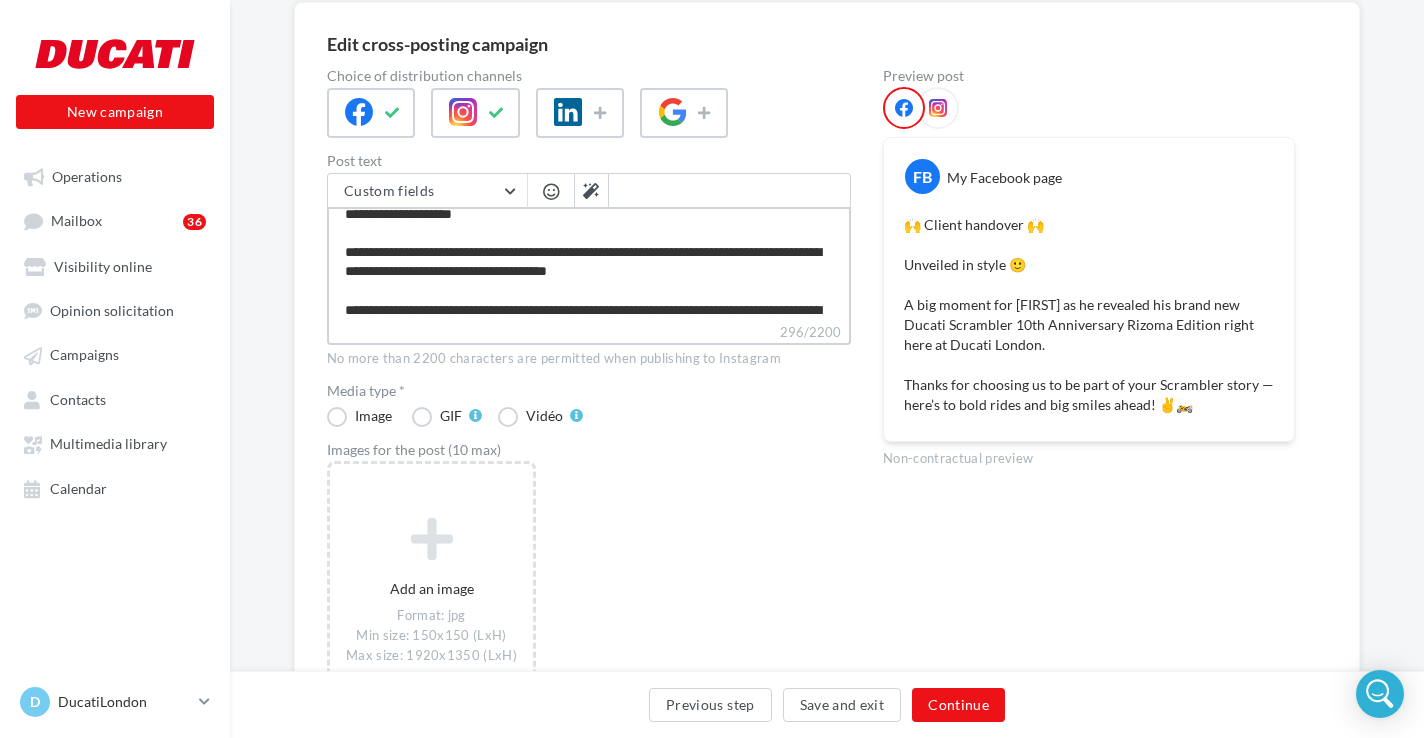 type on "**********" 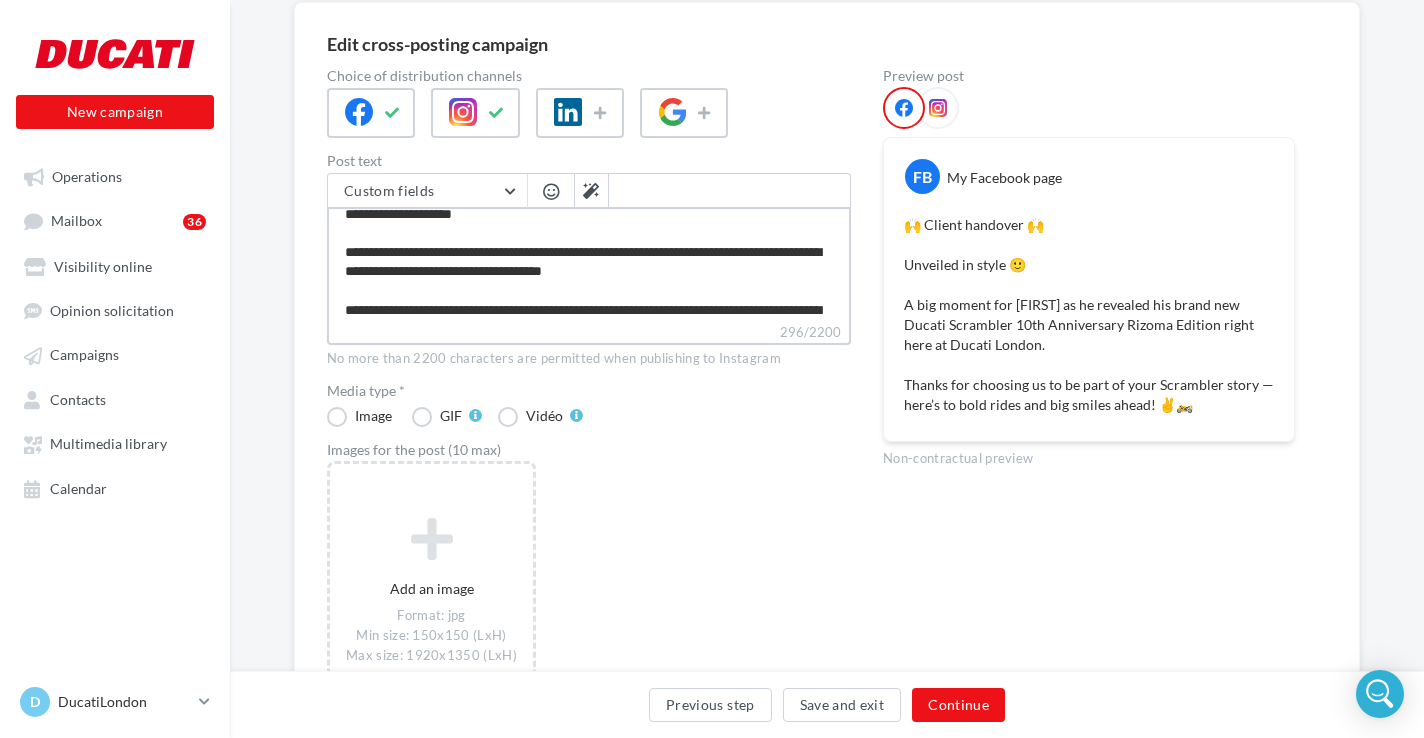 type on "**********" 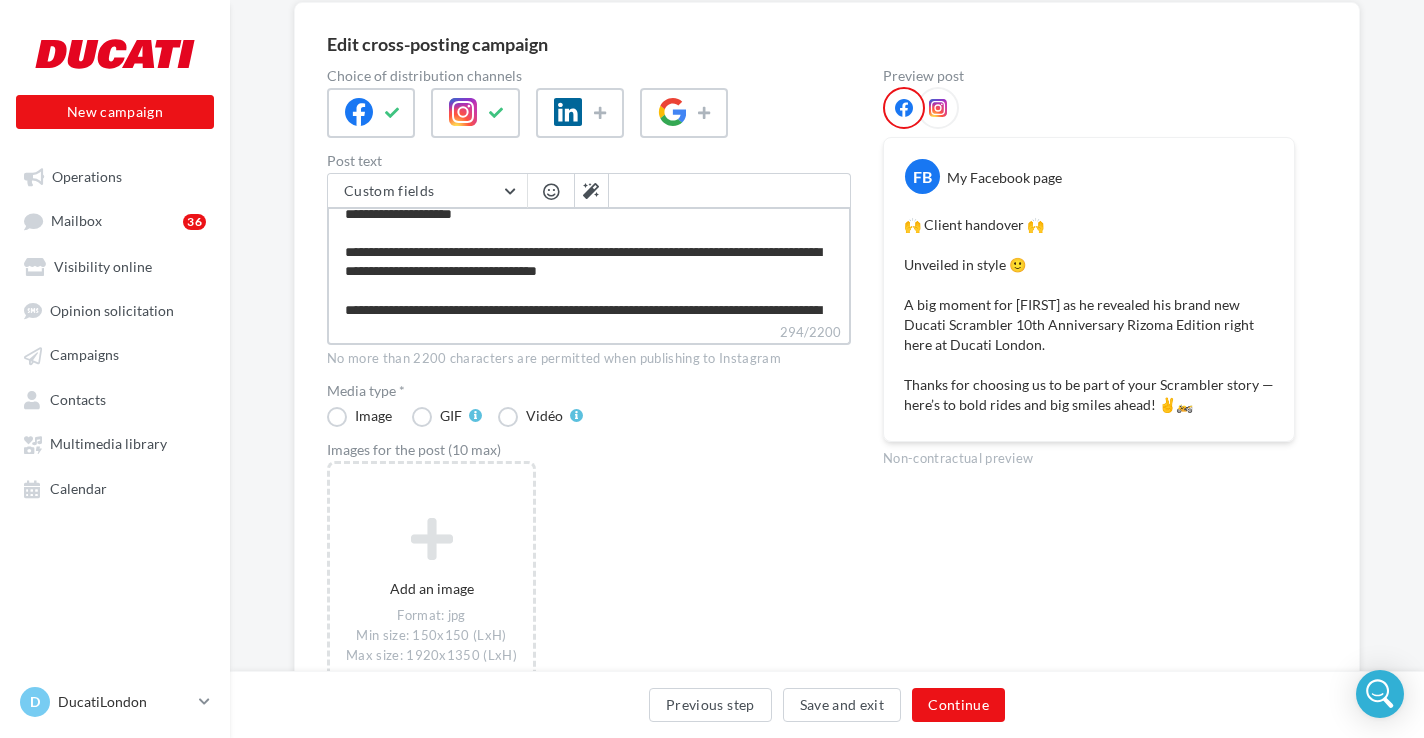 type on "**********" 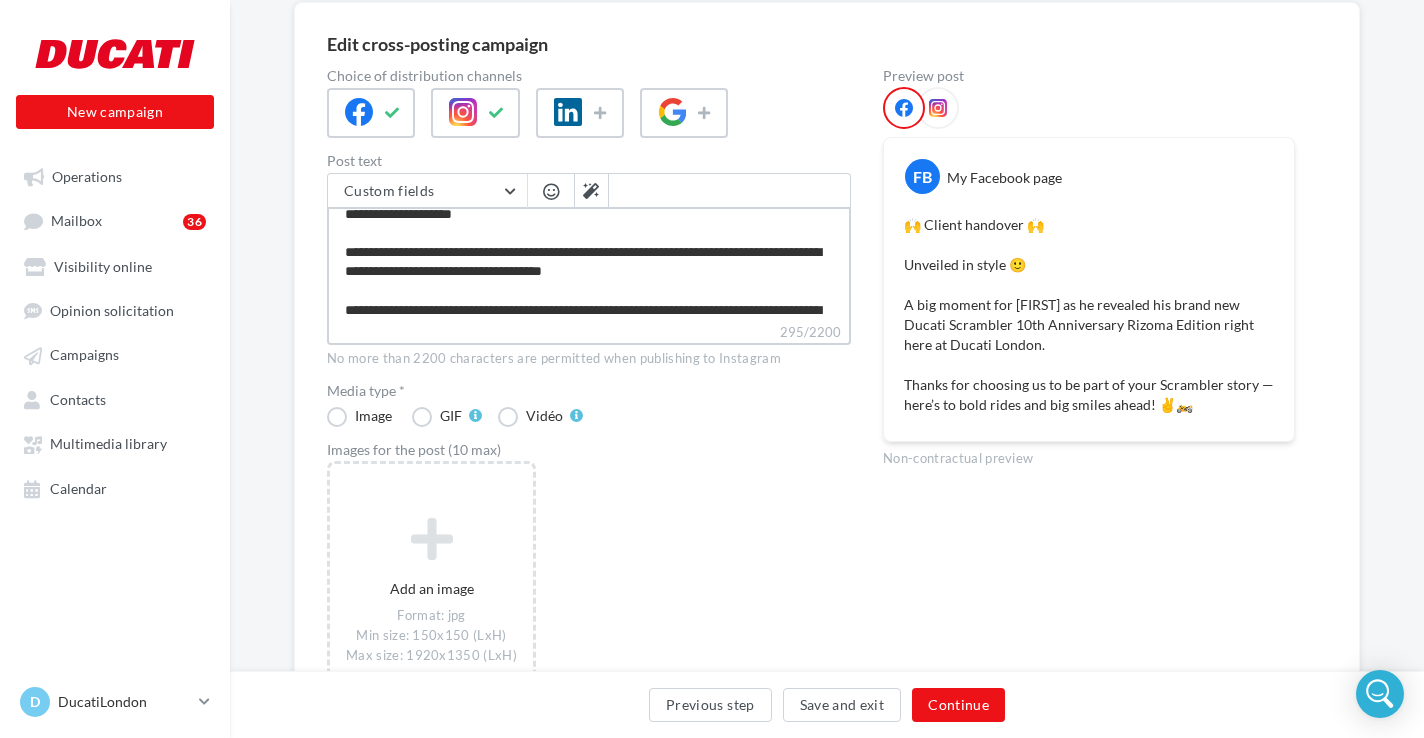 type on "**********" 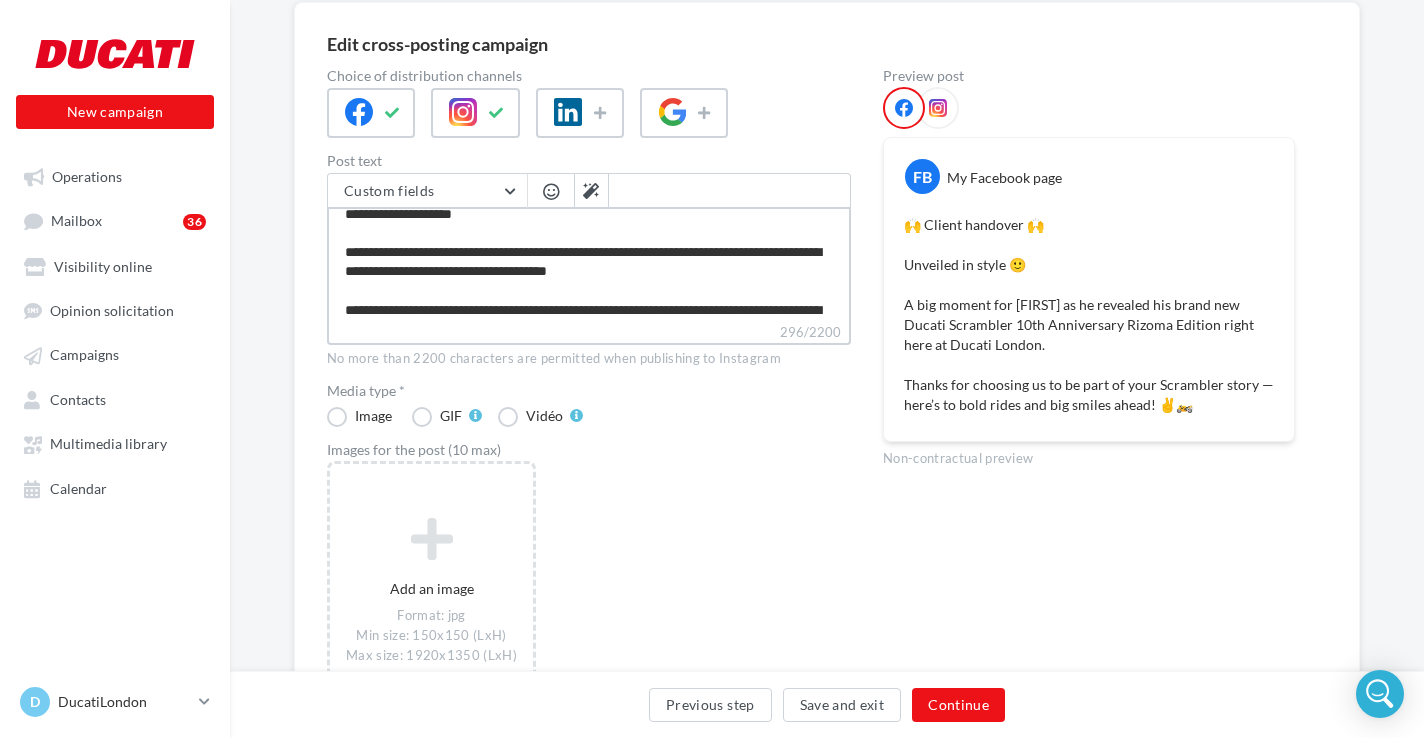 type on "**********" 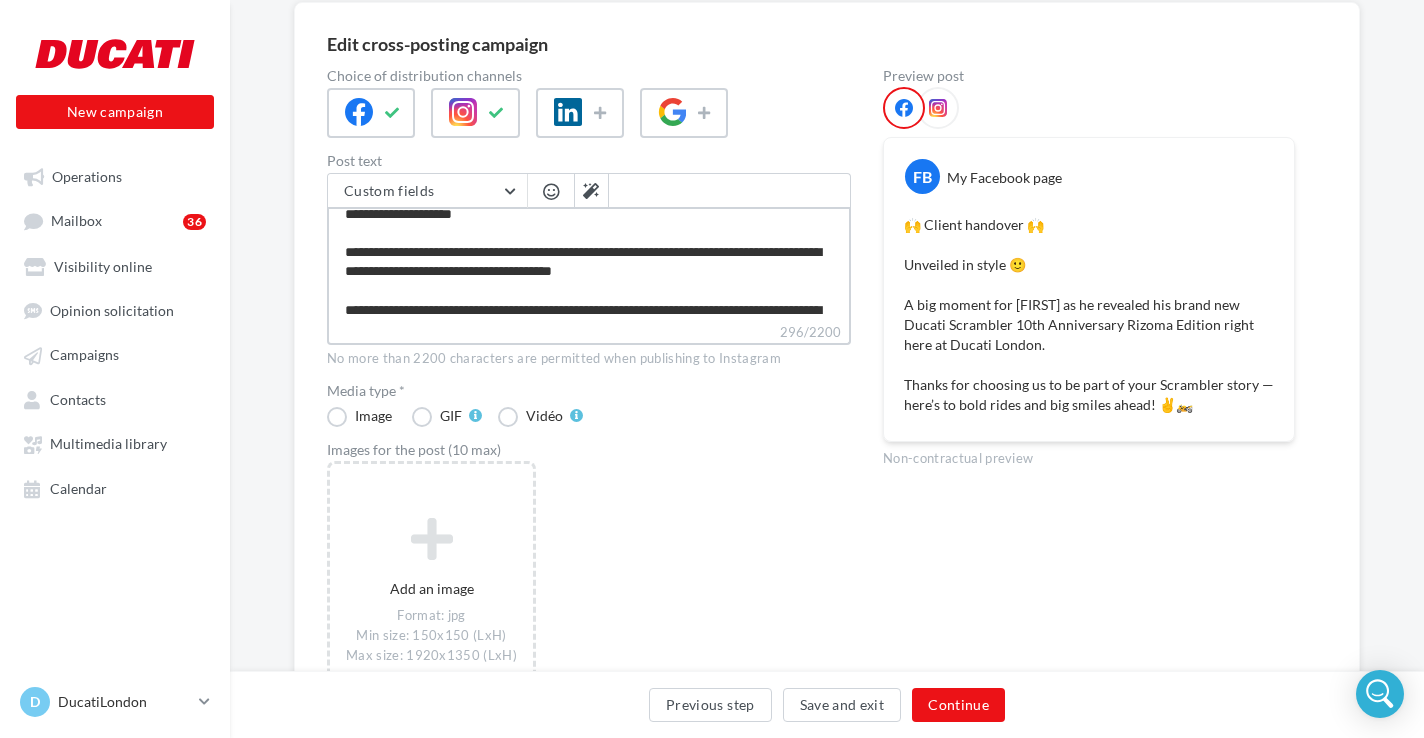 type on "**********" 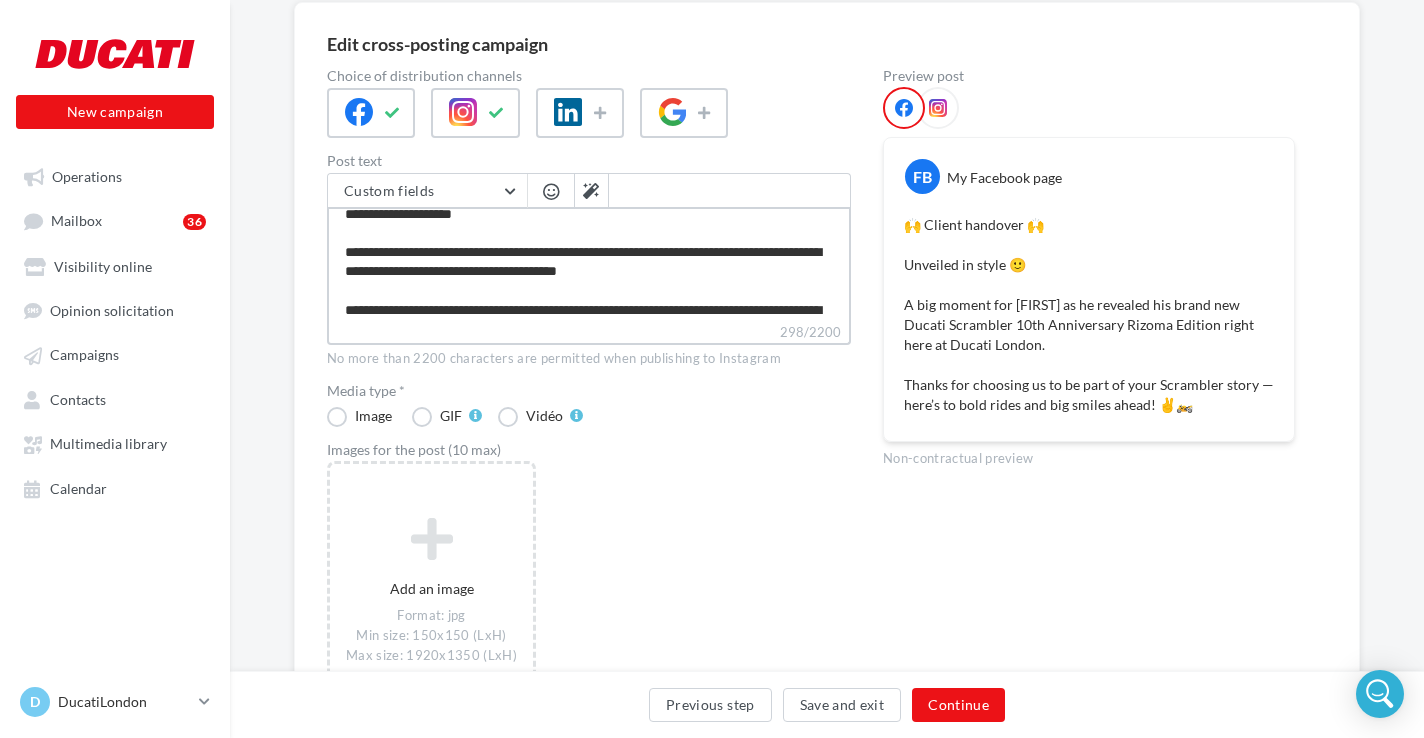 type on "**********" 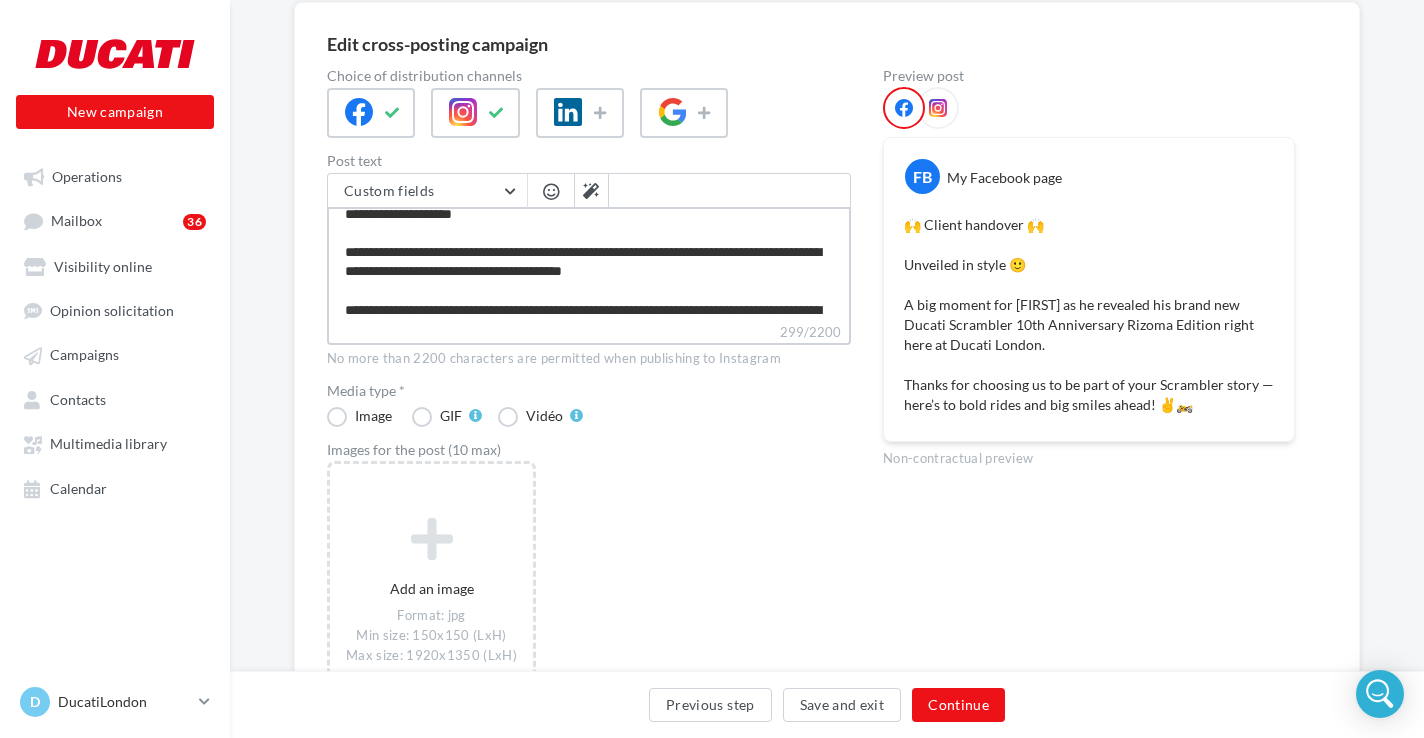 type on "**********" 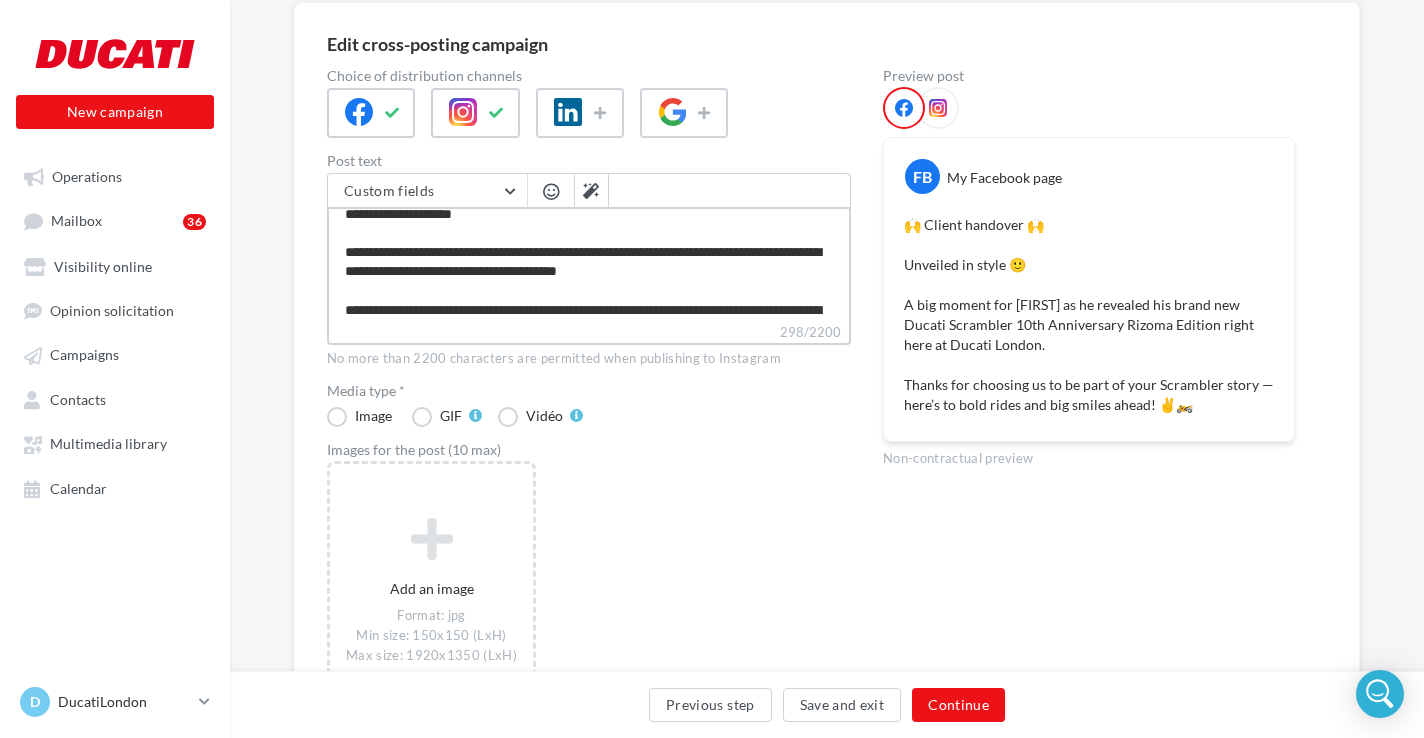 type on "**********" 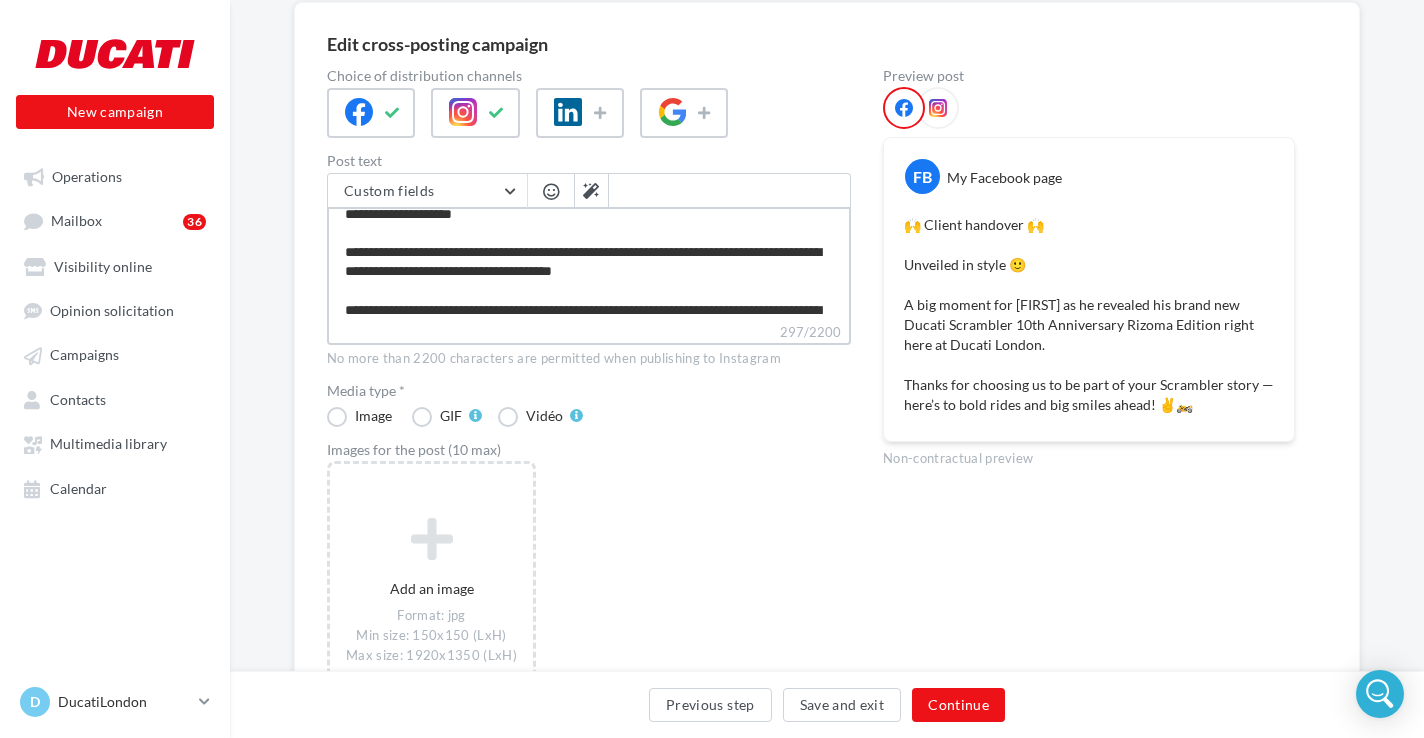type on "**********" 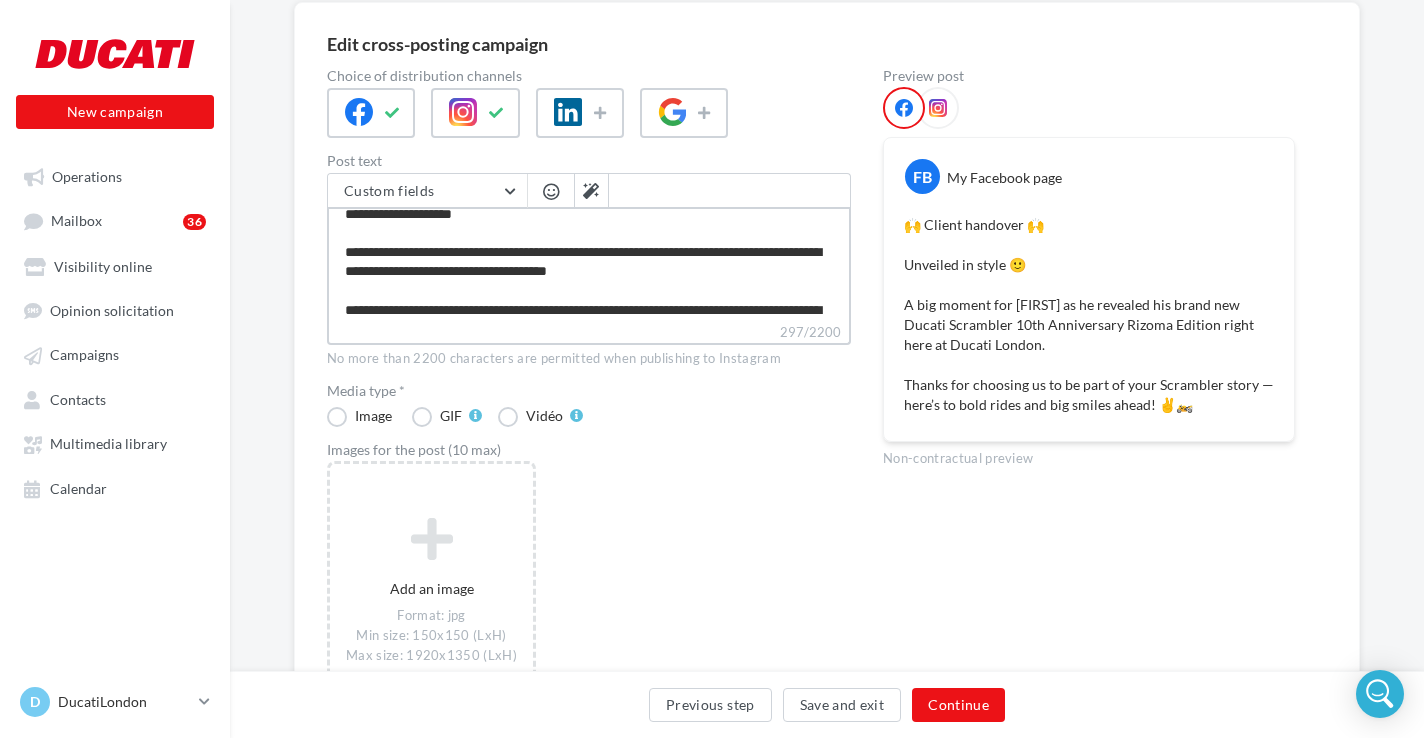 type on "**********" 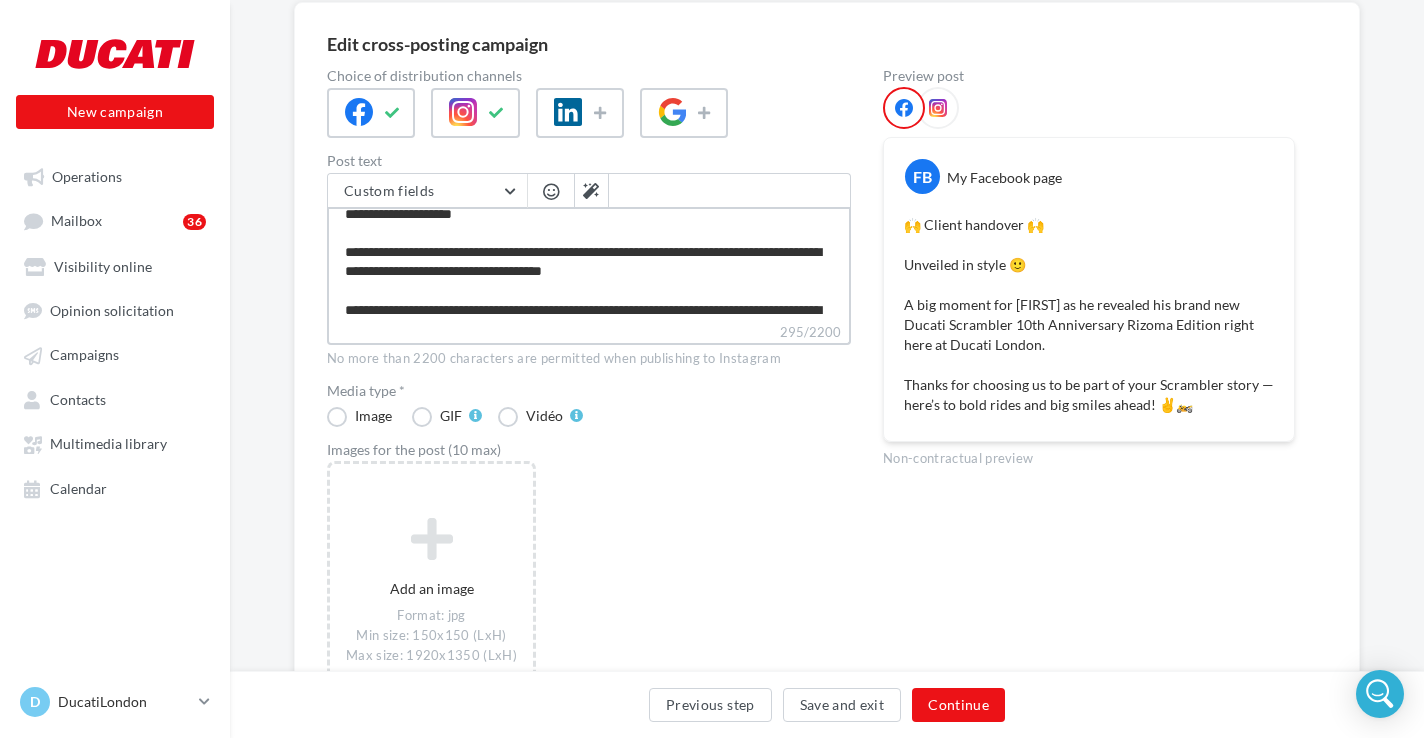type on "**********" 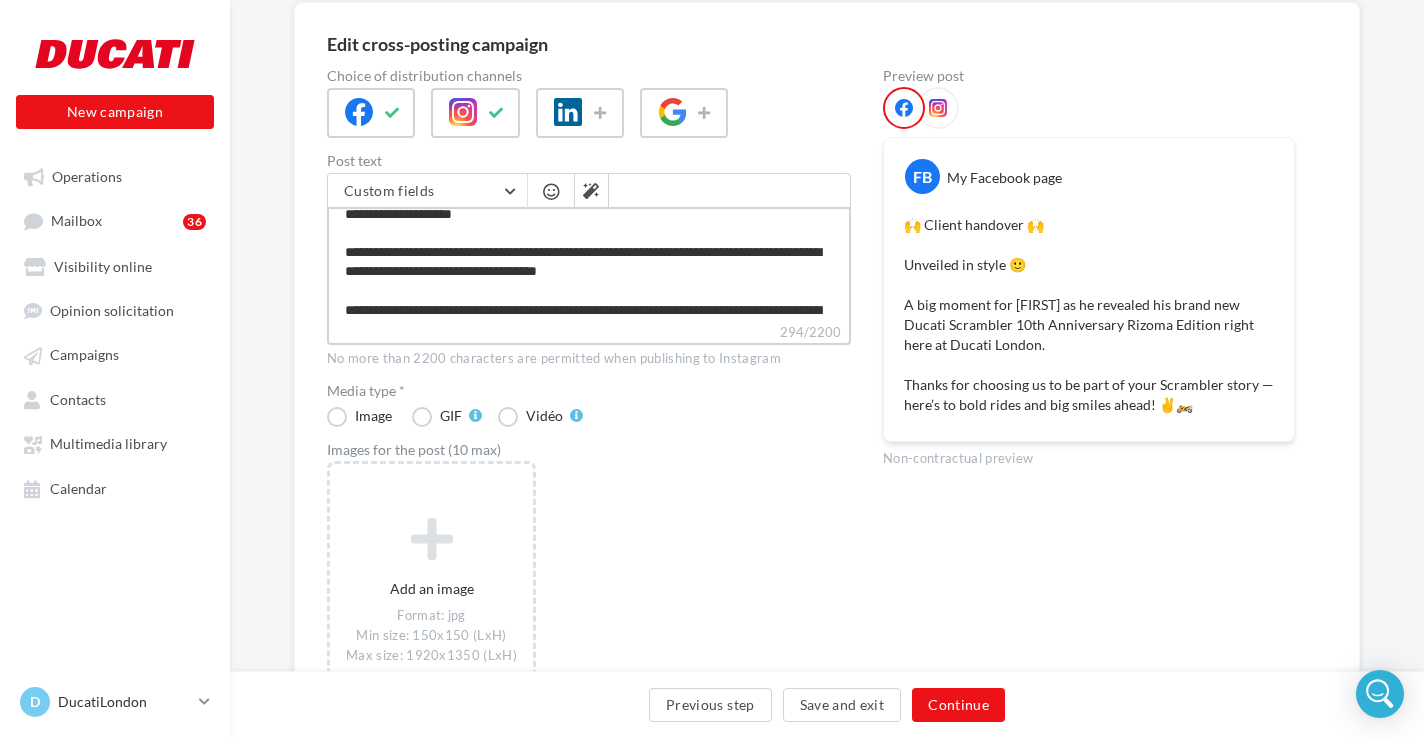 type on "**********" 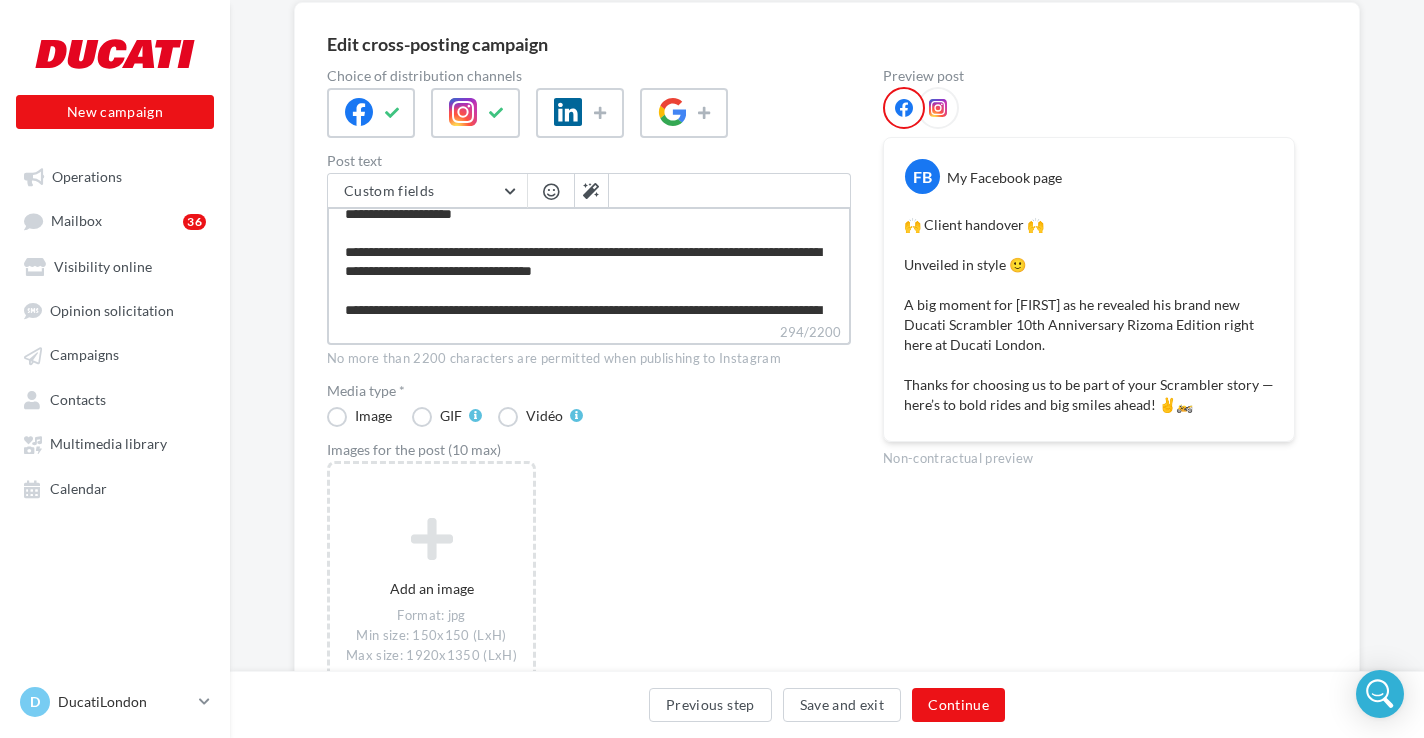 type on "**********" 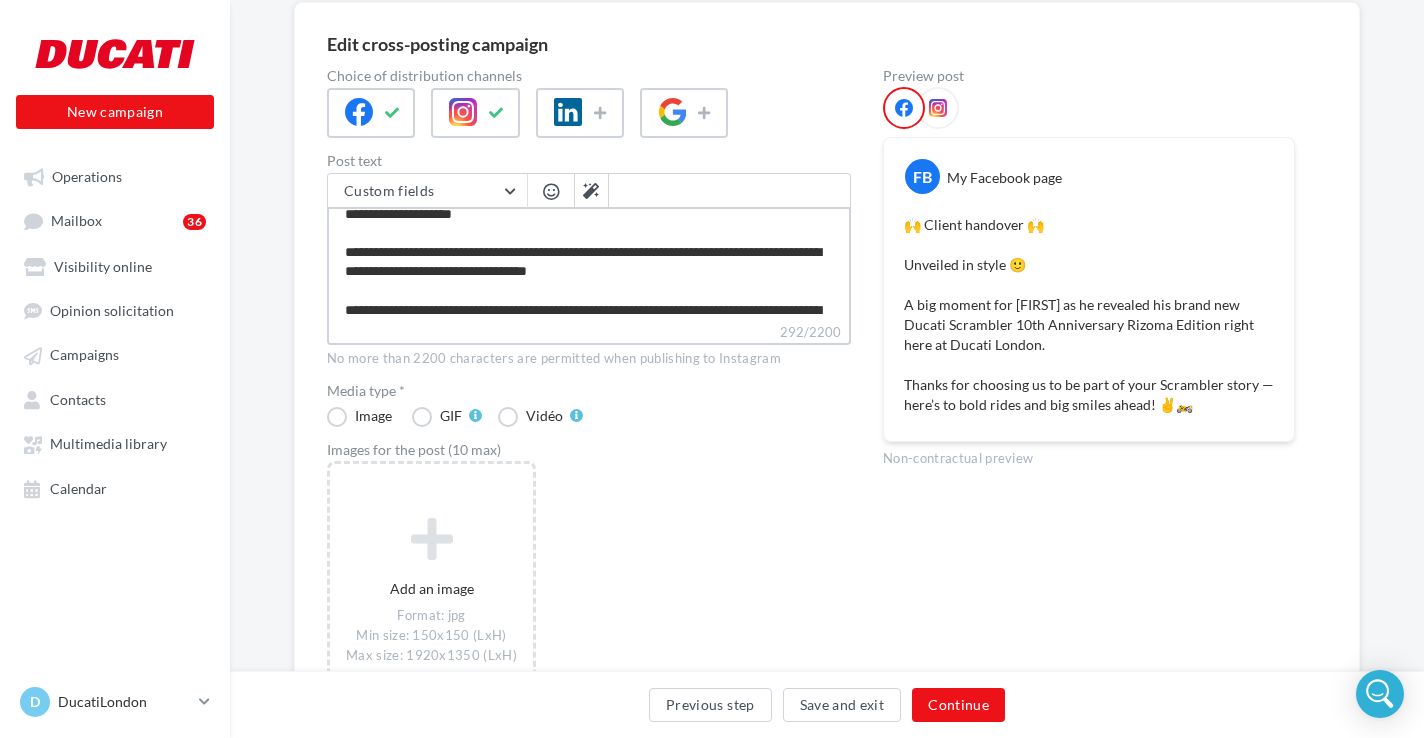 type on "**********" 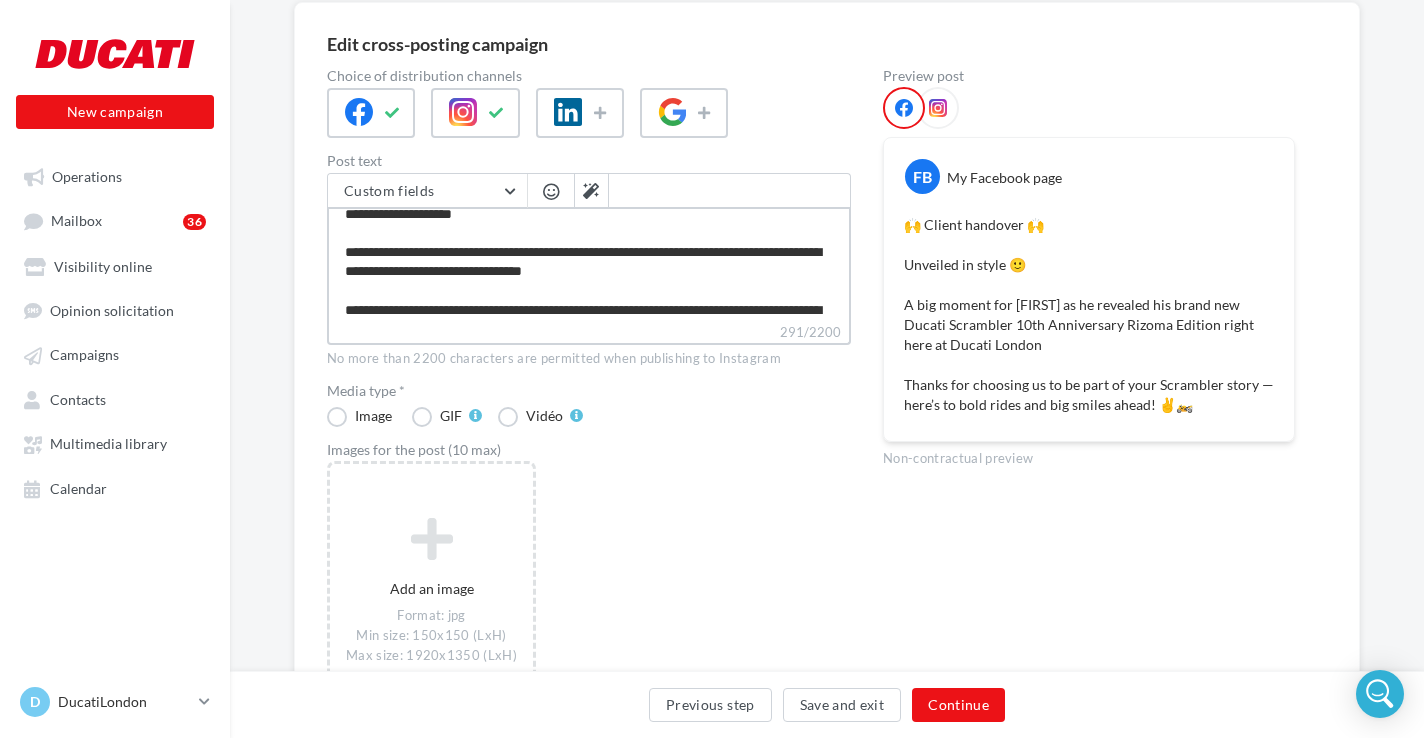 click on "**********" at bounding box center [589, 264] 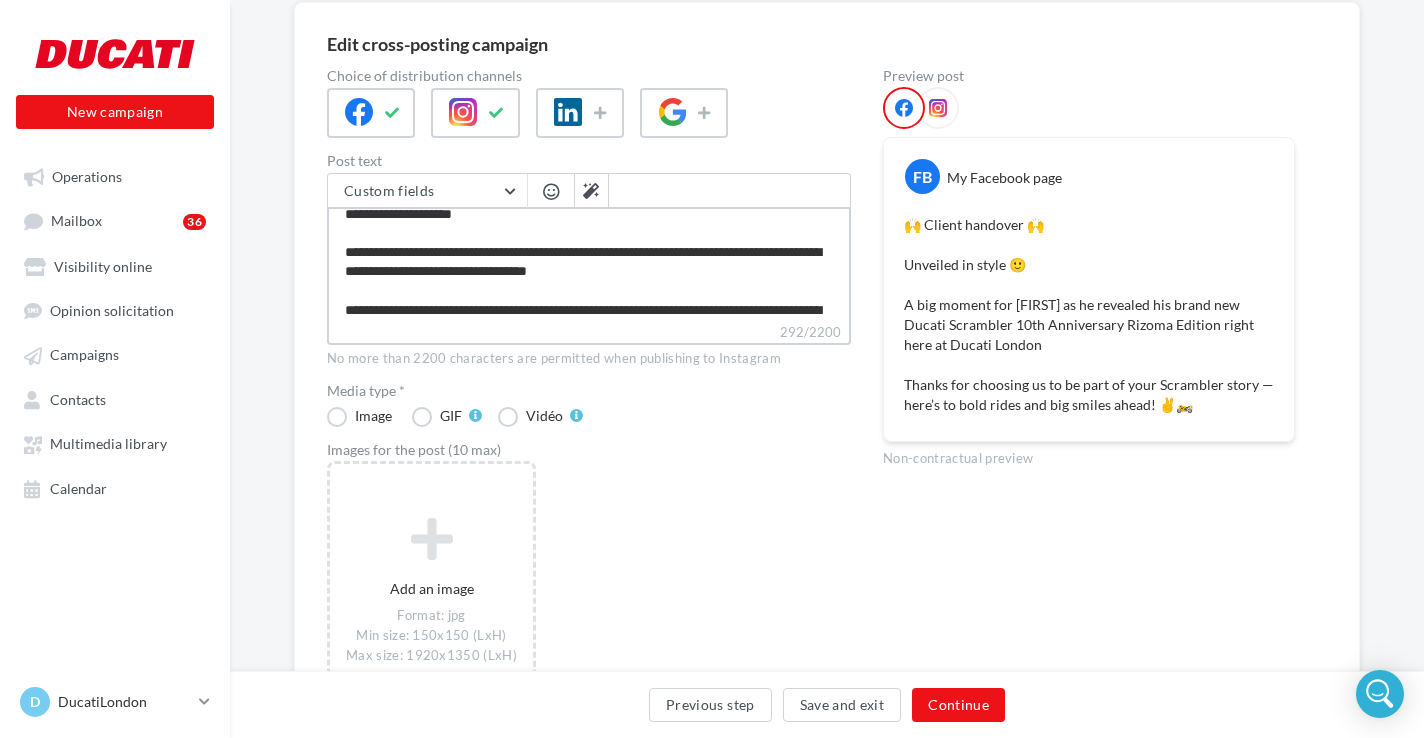 type on "**********" 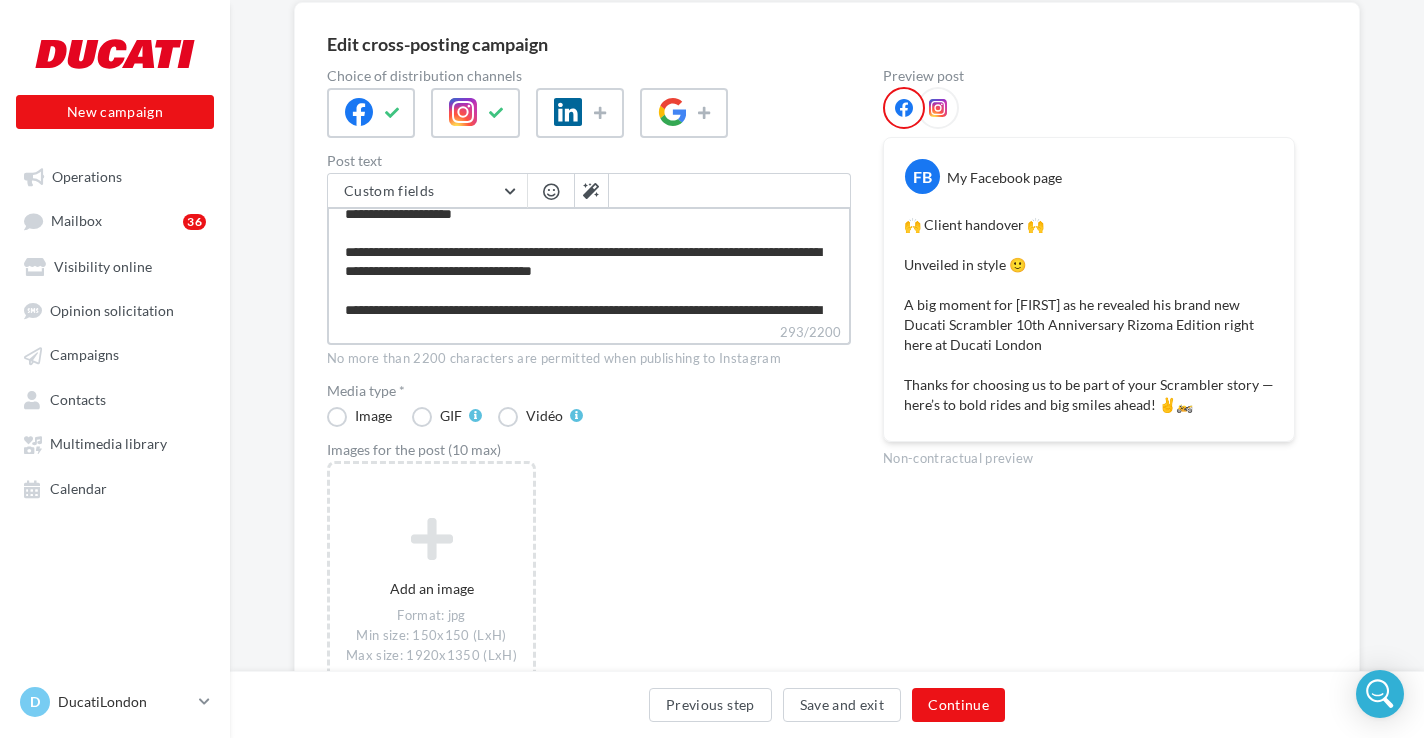 type on "**********" 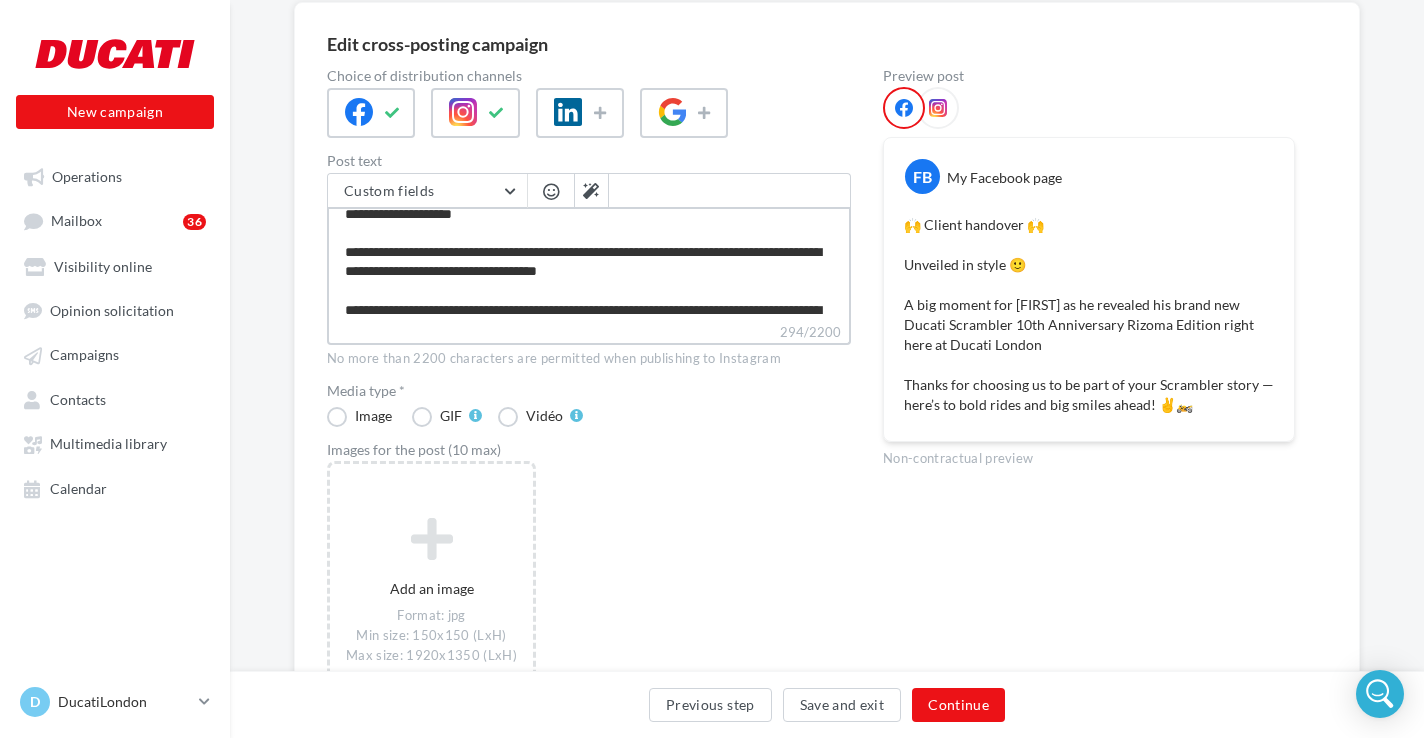 type on "**********" 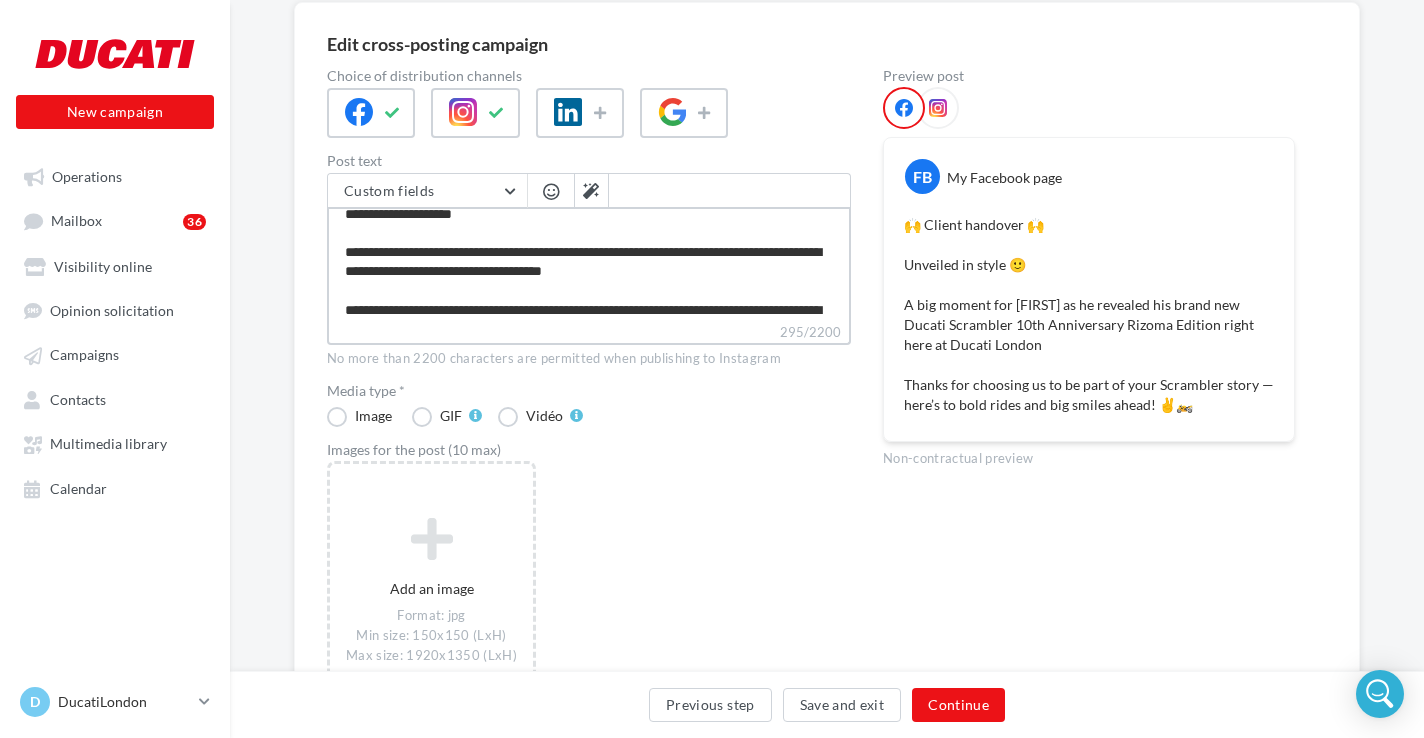 type on "**********" 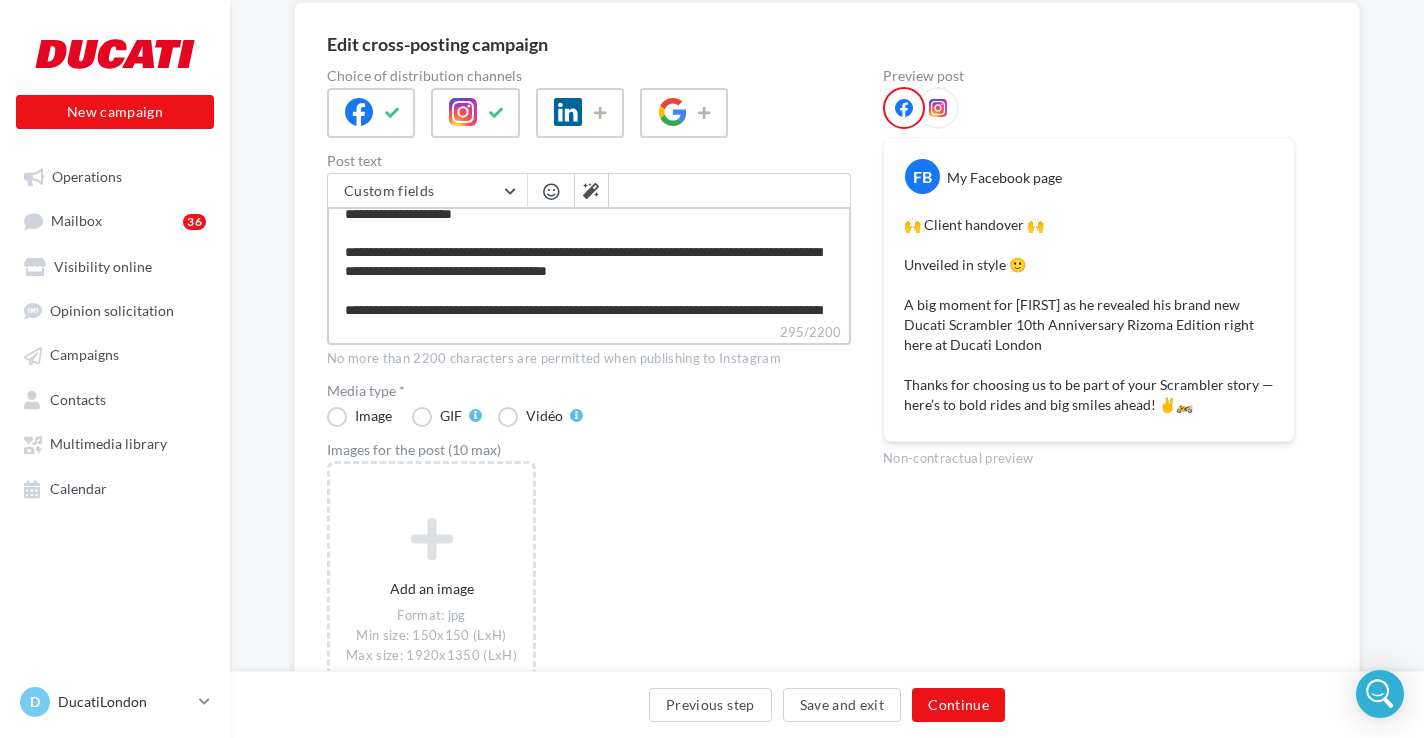 type on "**********" 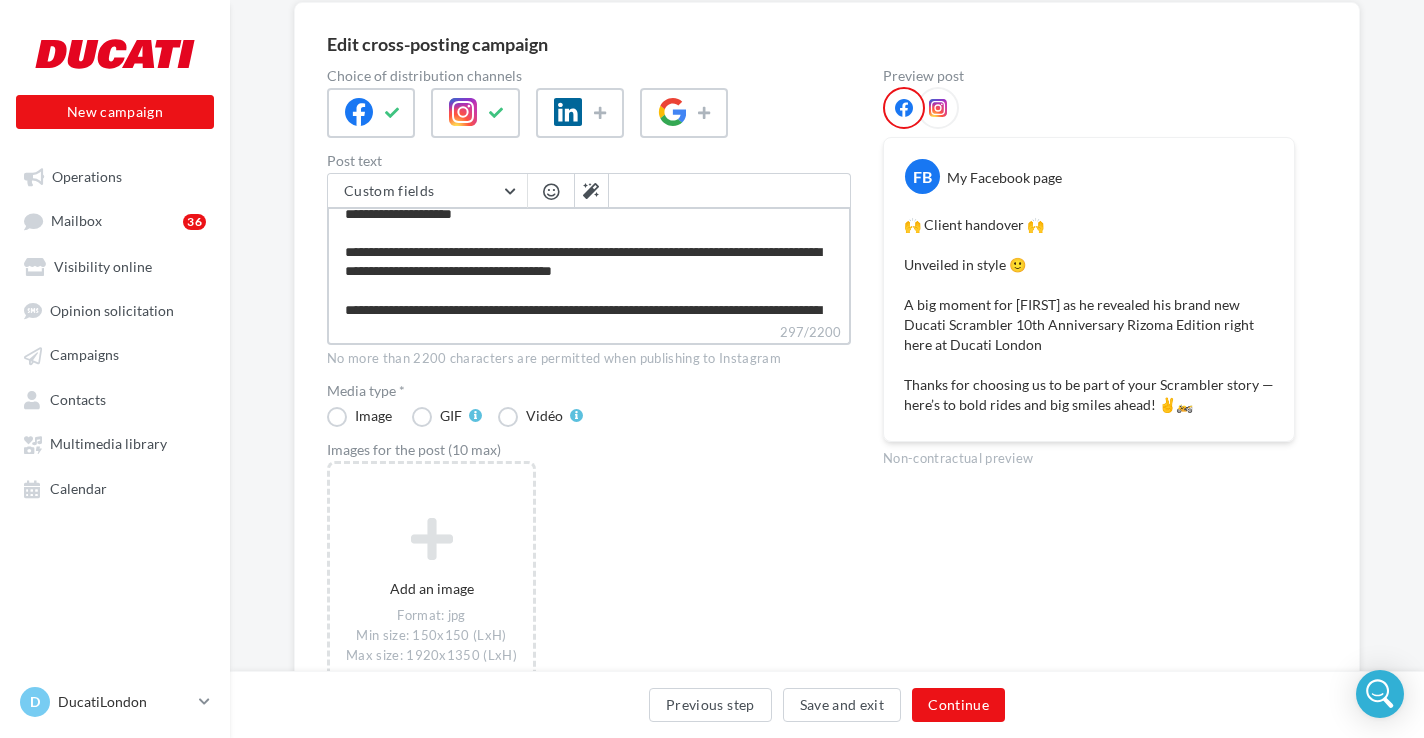 type on "**********" 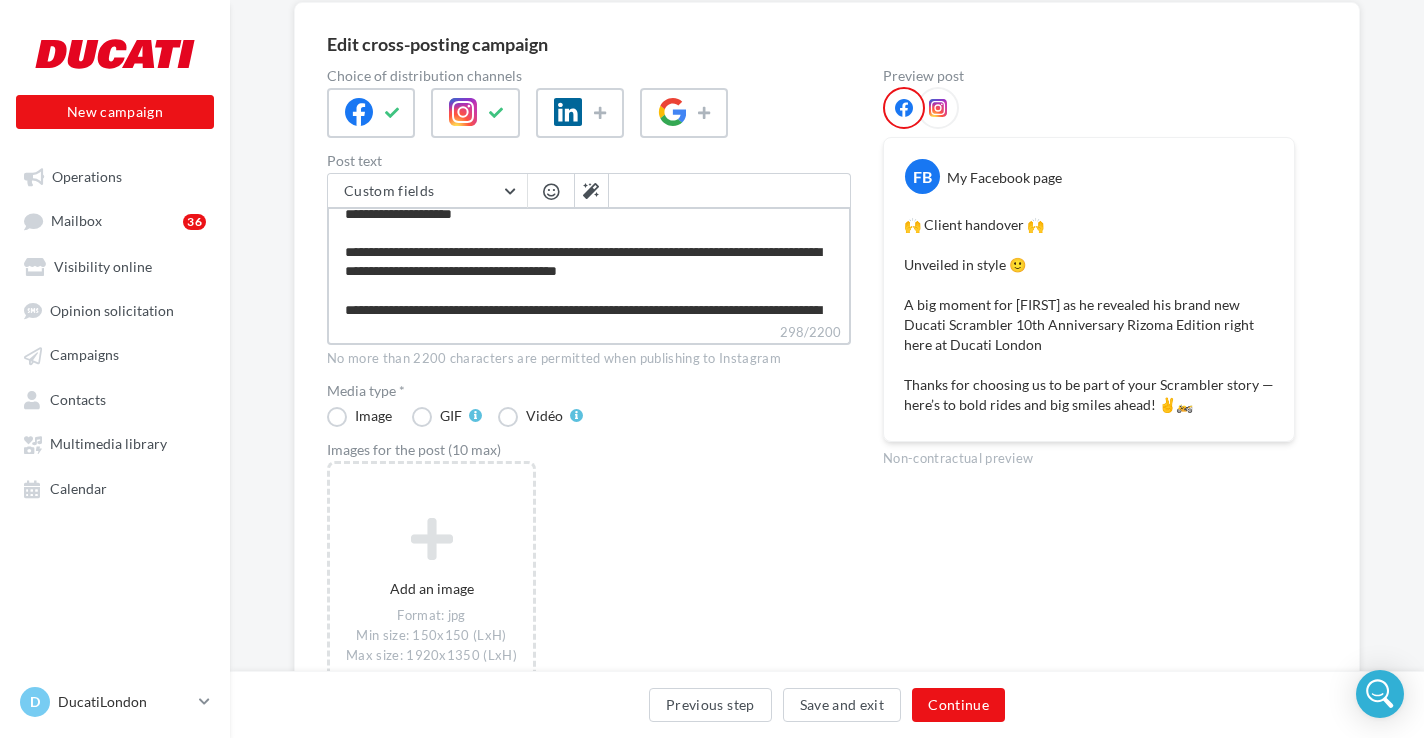 type on "**********" 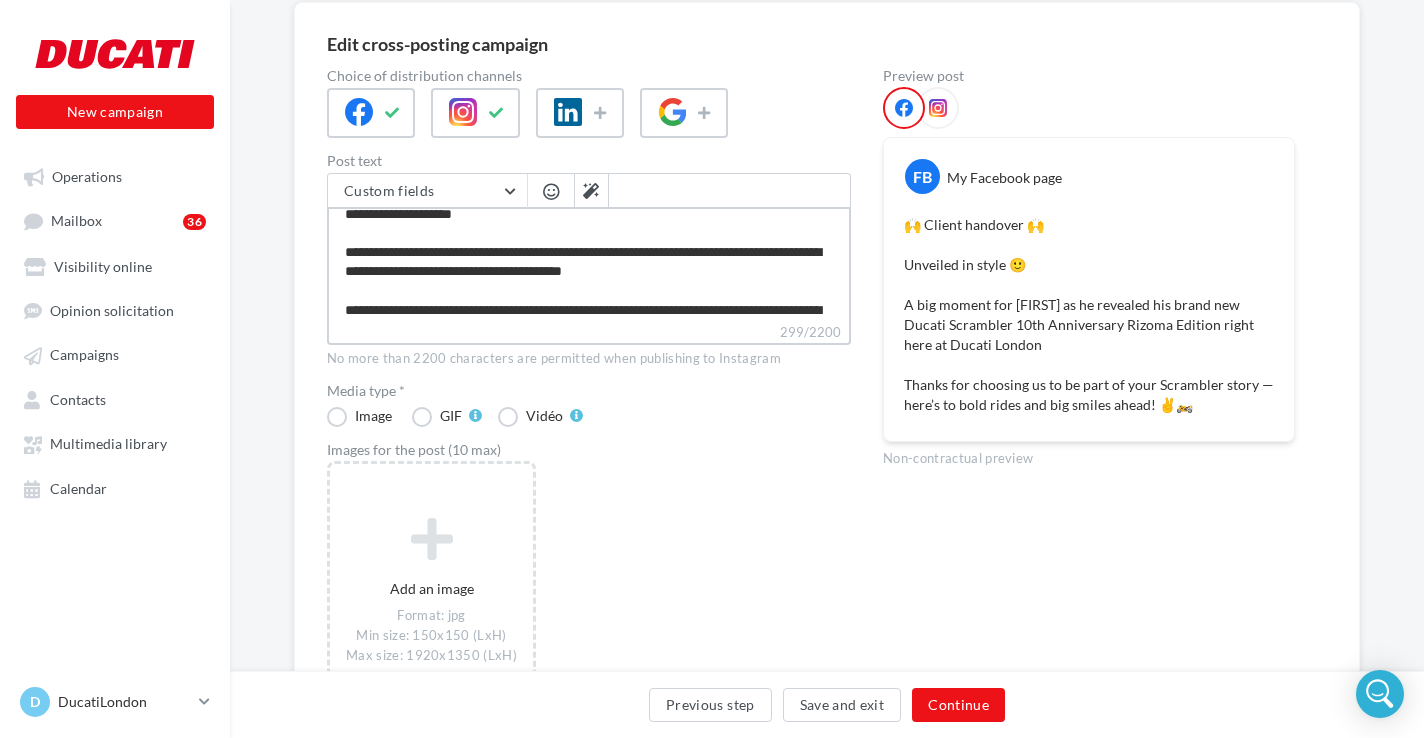 type on "**********" 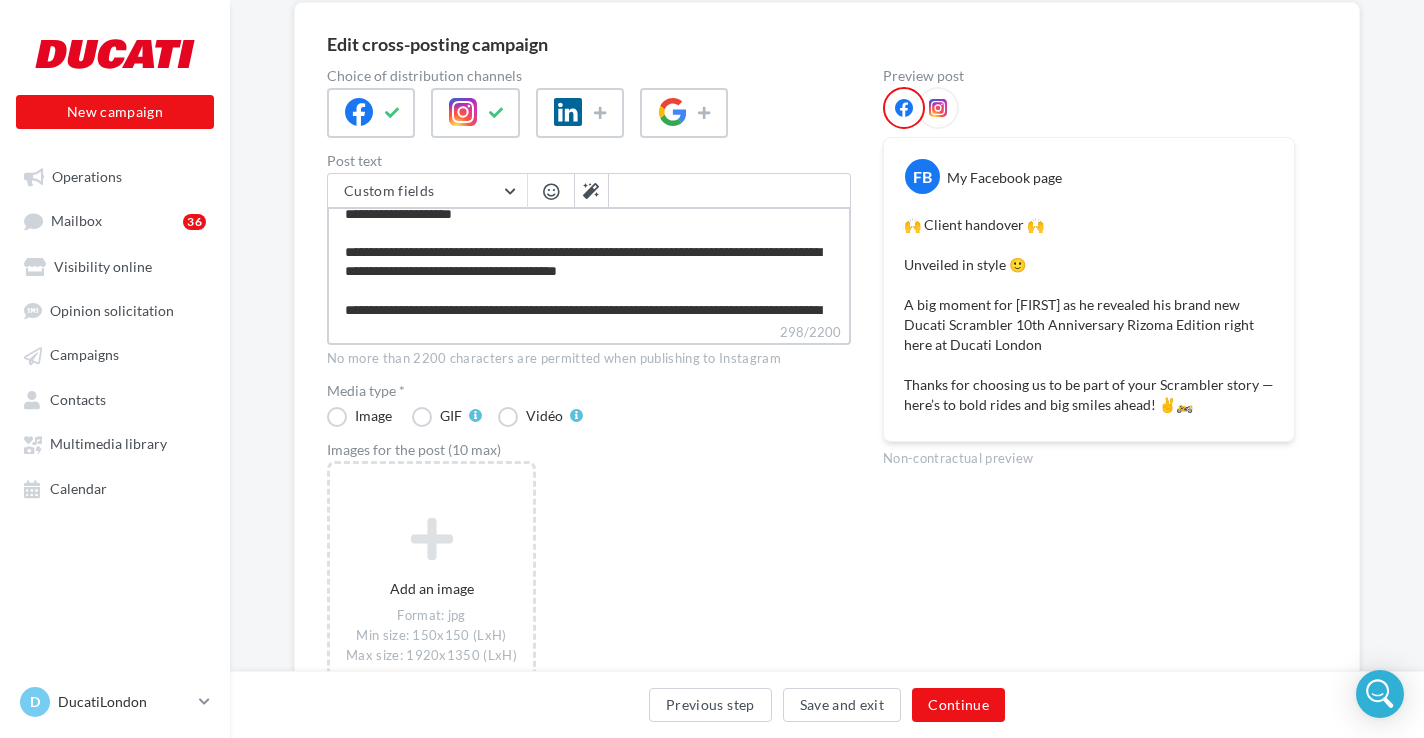 type on "**********" 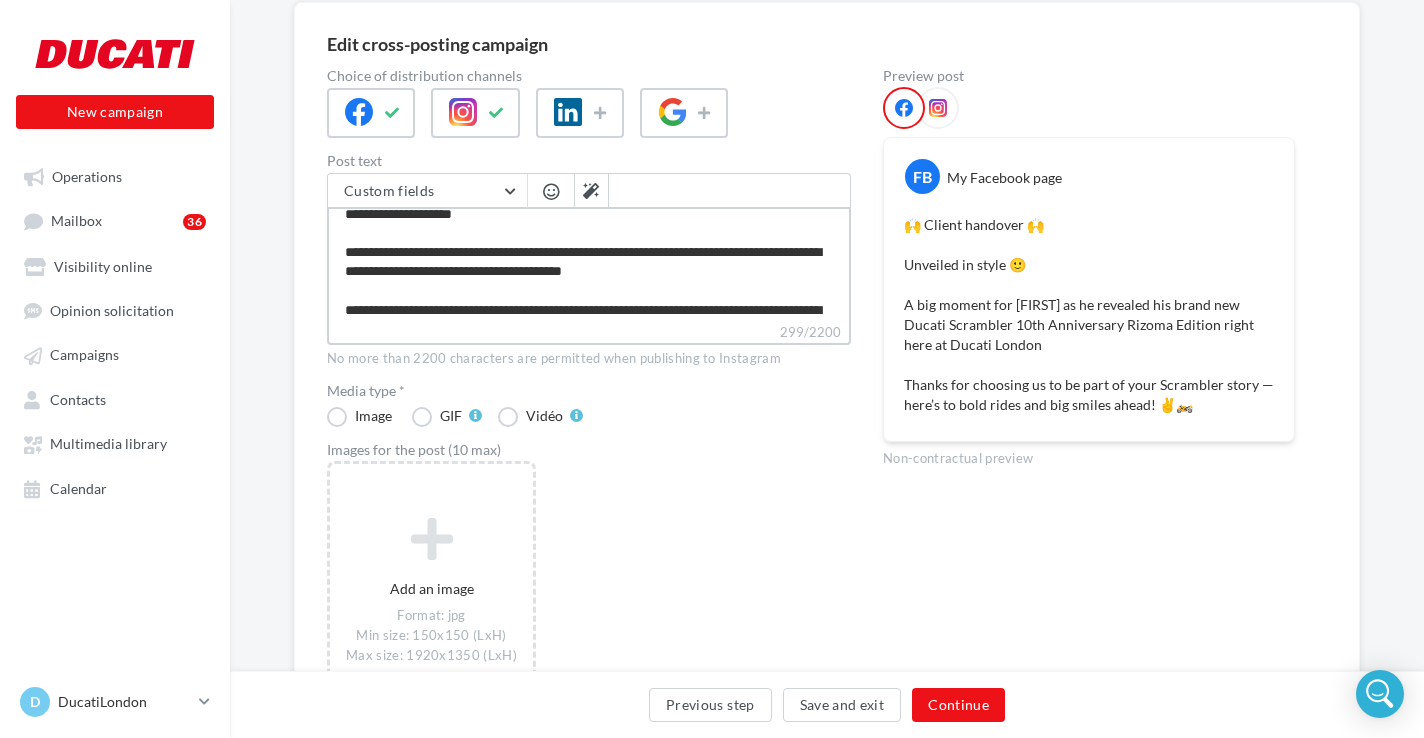 type on "**********" 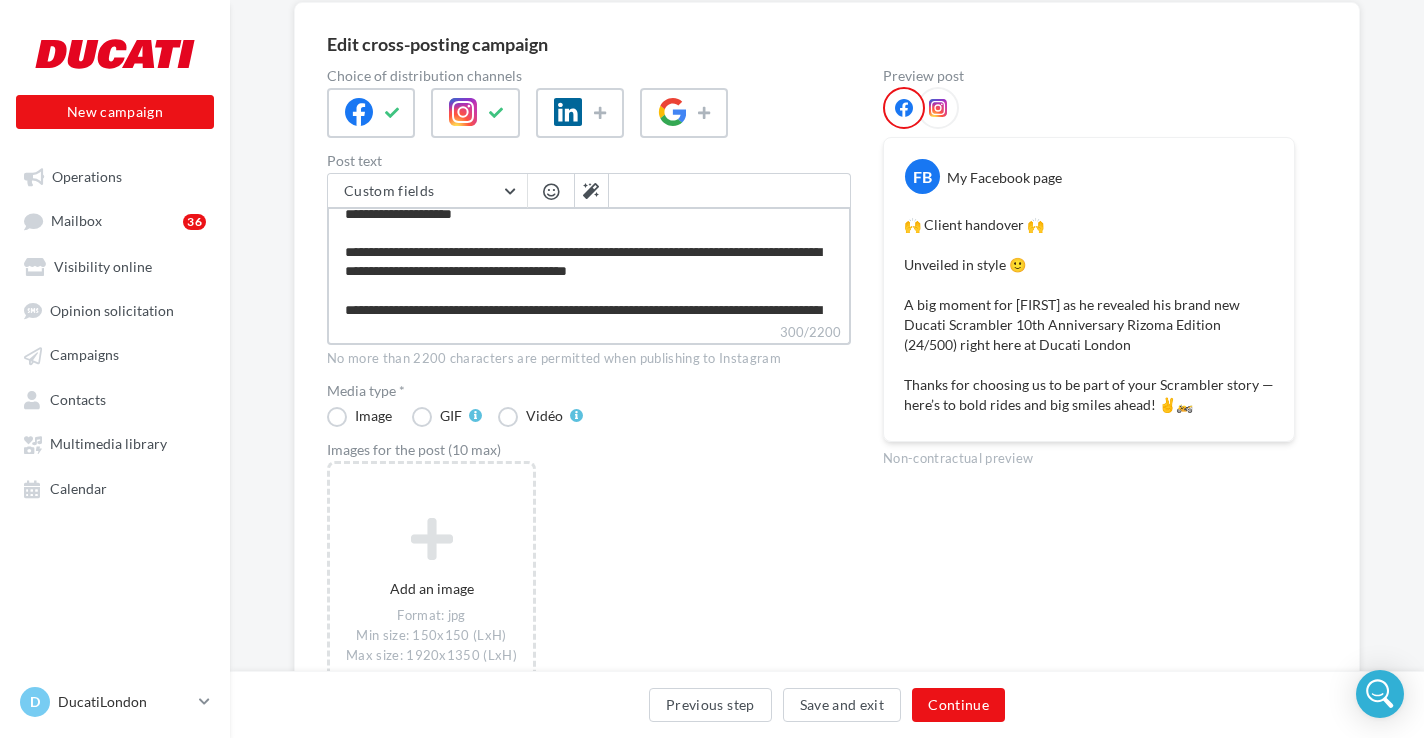 scroll, scrollTop: 76, scrollLeft: 0, axis: vertical 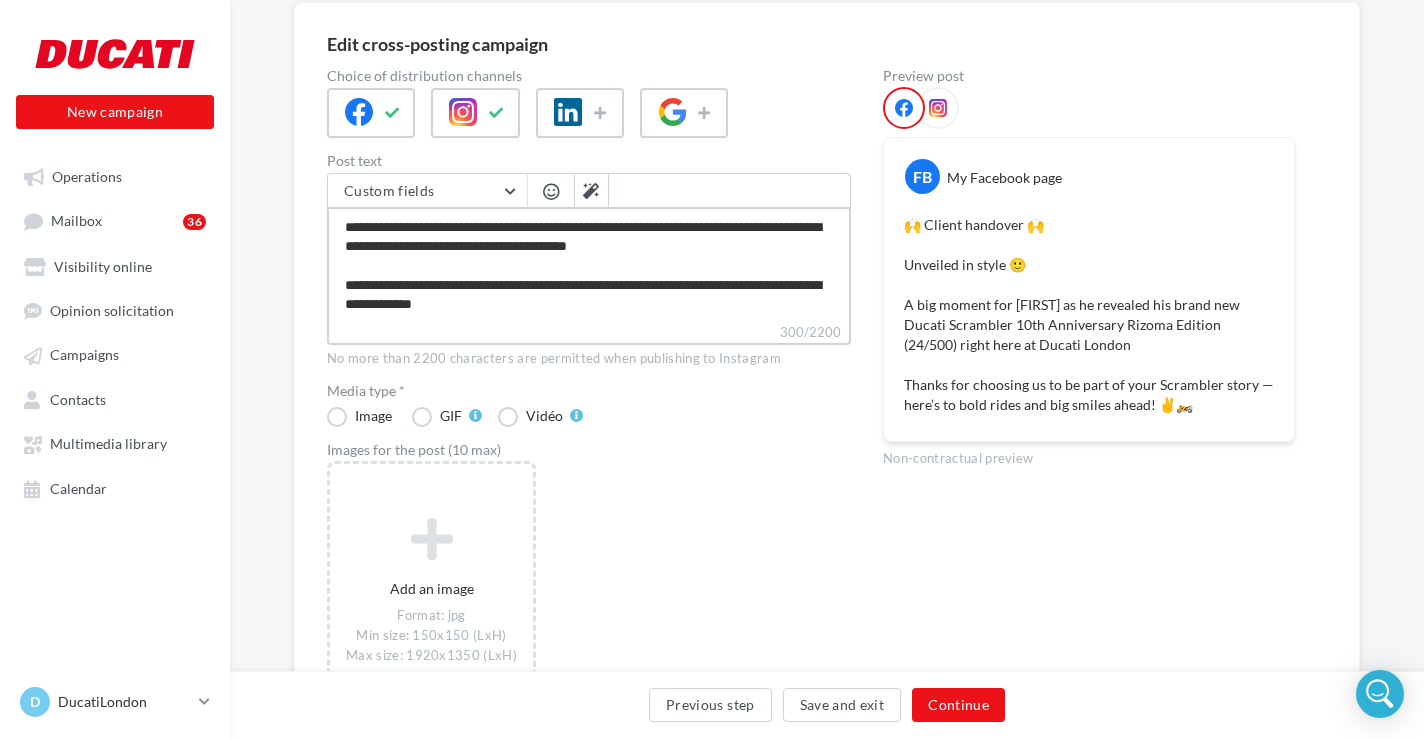 click on "**********" at bounding box center [589, 264] 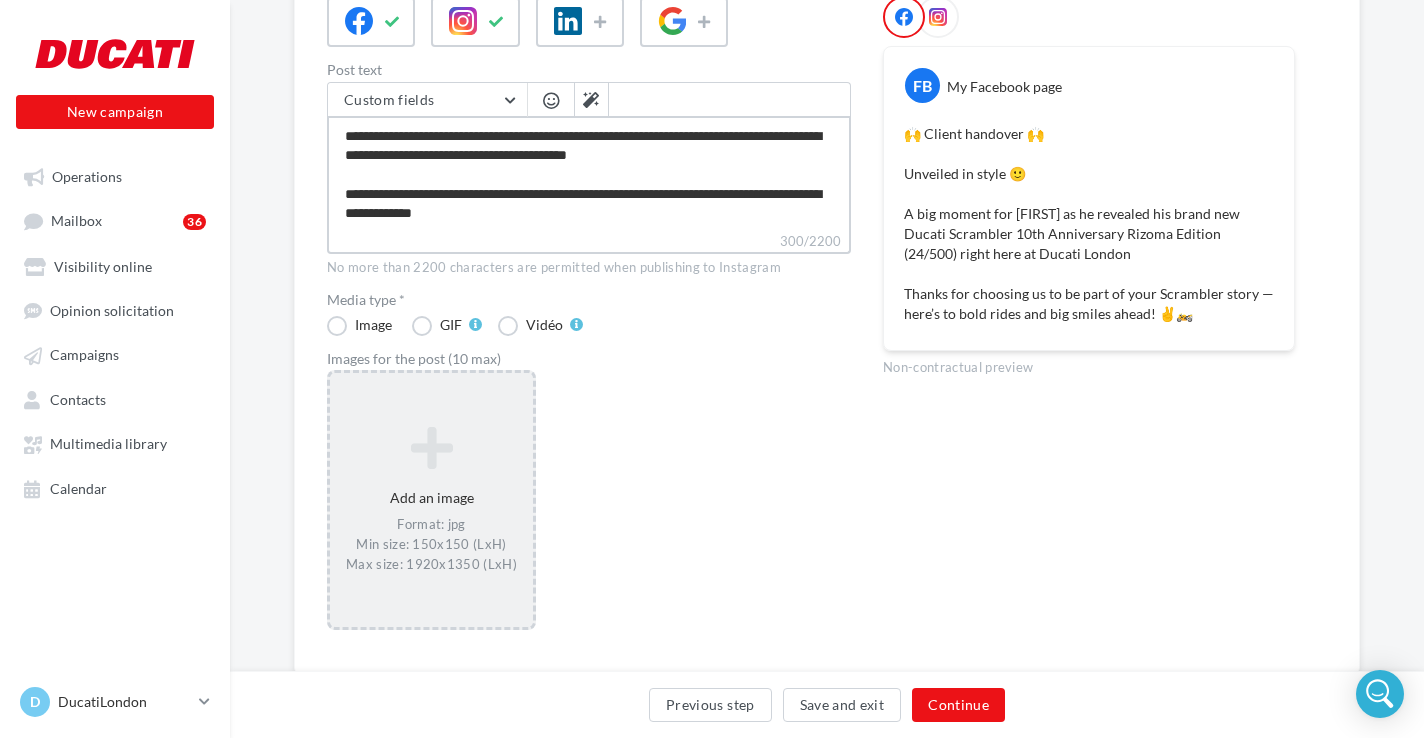 scroll, scrollTop: 260, scrollLeft: 0, axis: vertical 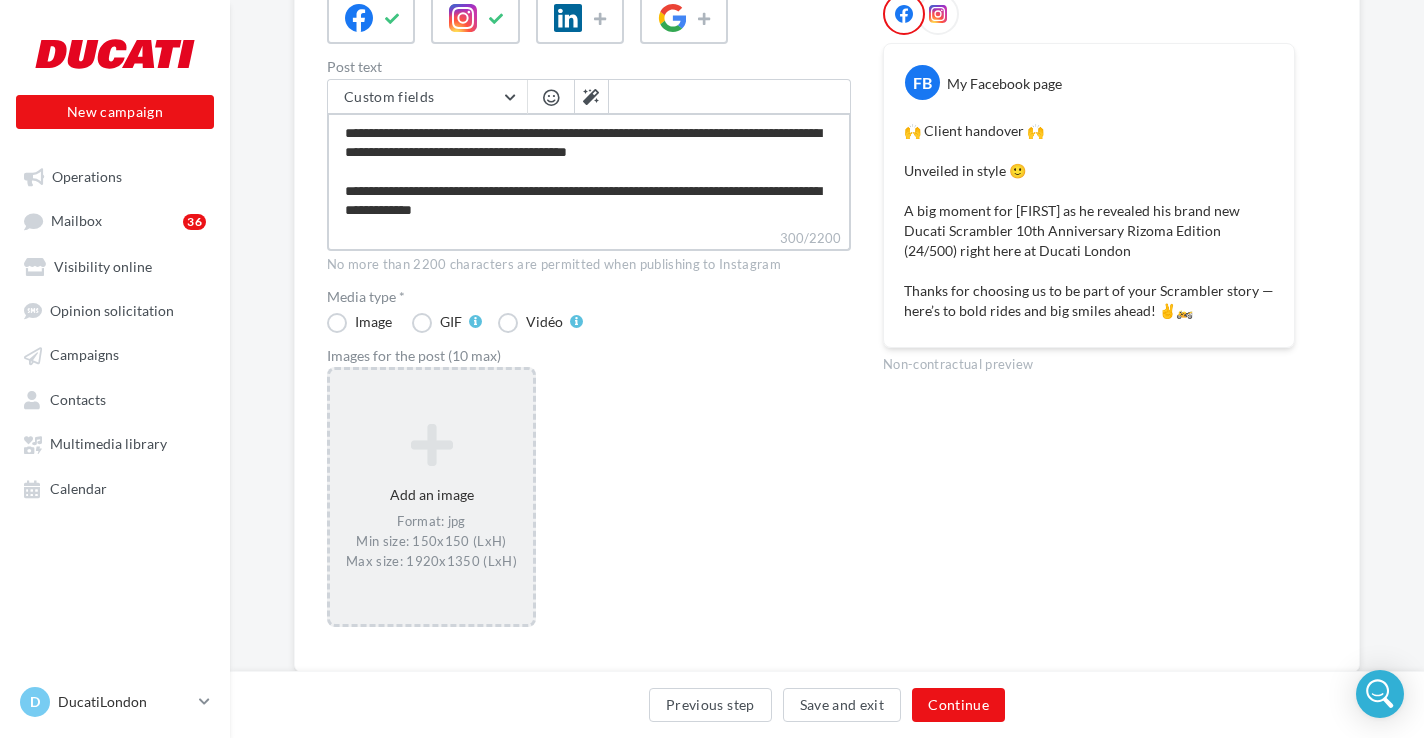 type on "**********" 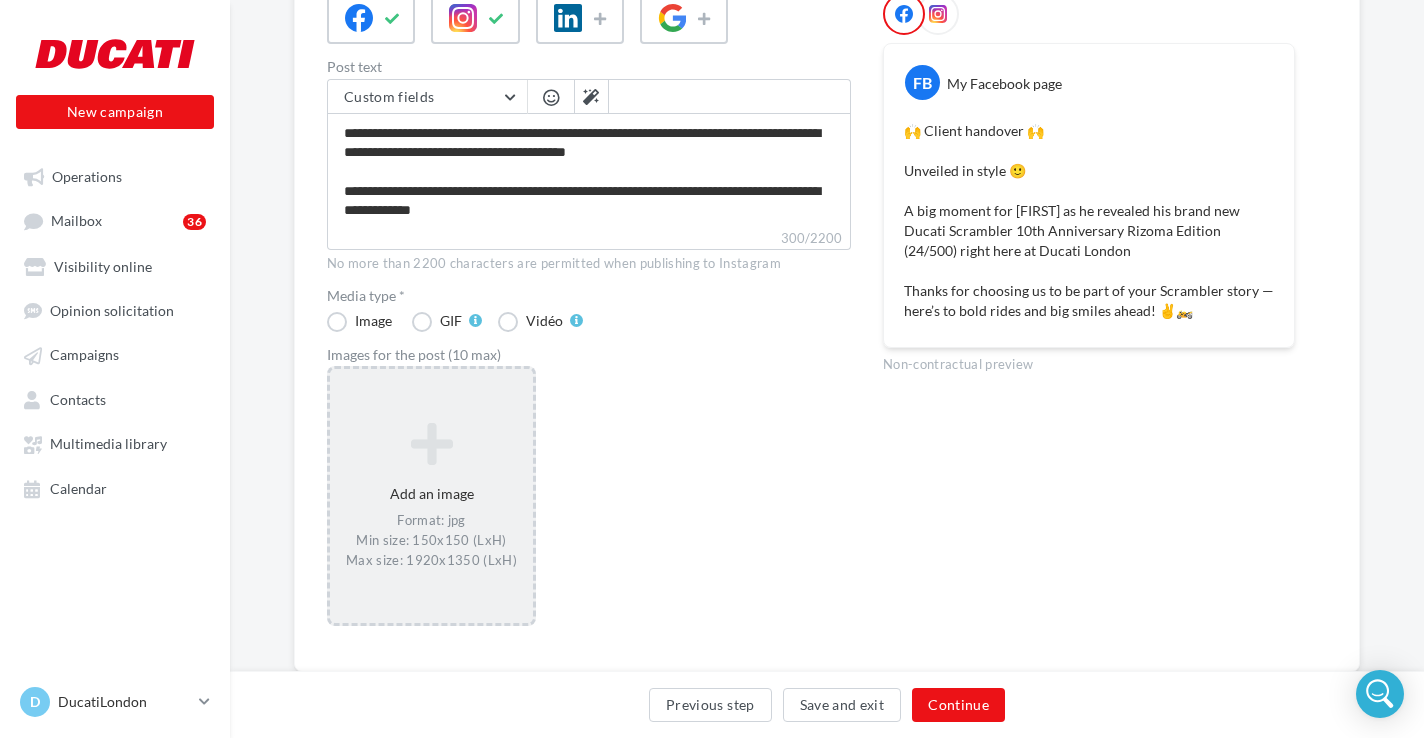 click on "Add an image     Format: jpg   Min size: 150x150 (LxH)   Max size: 1920x1350 (LxH)" at bounding box center (431, 496) 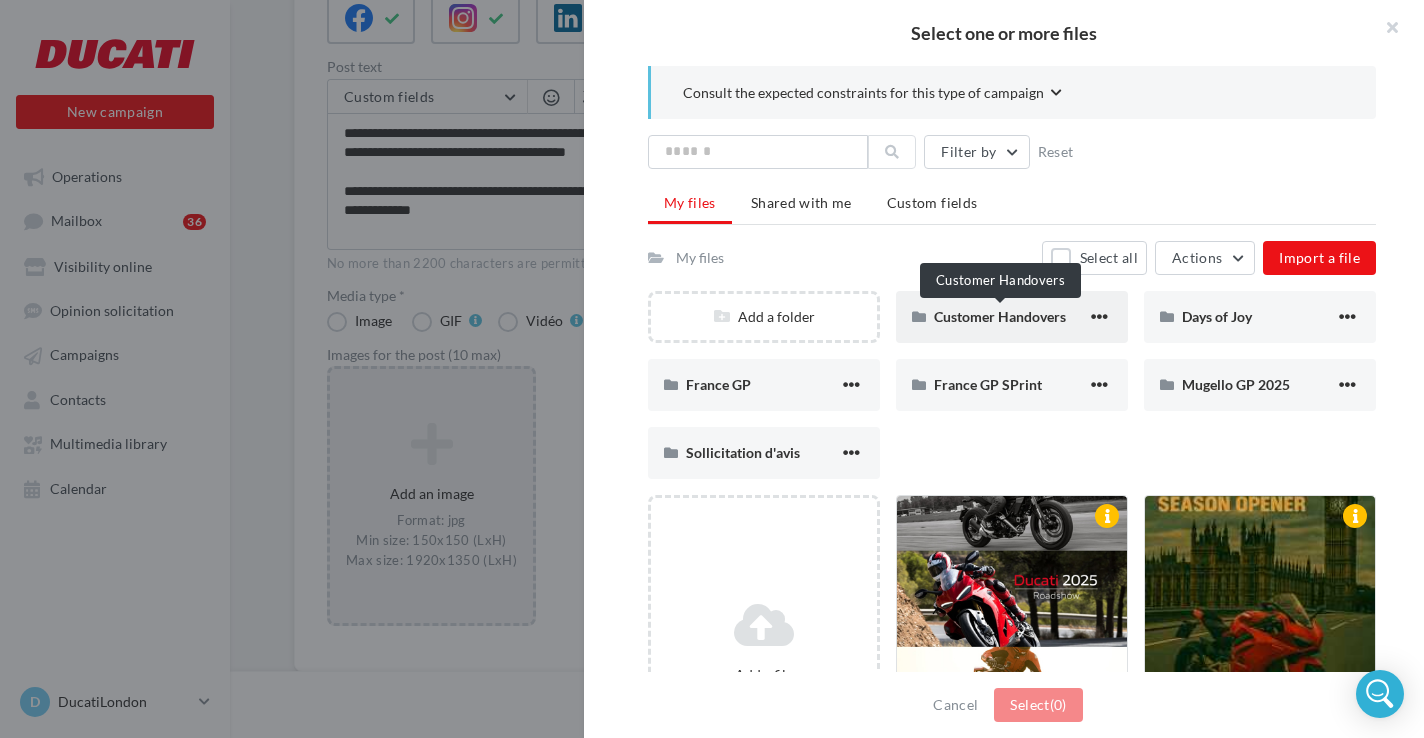click on "Customer Handovers" at bounding box center (1000, 316) 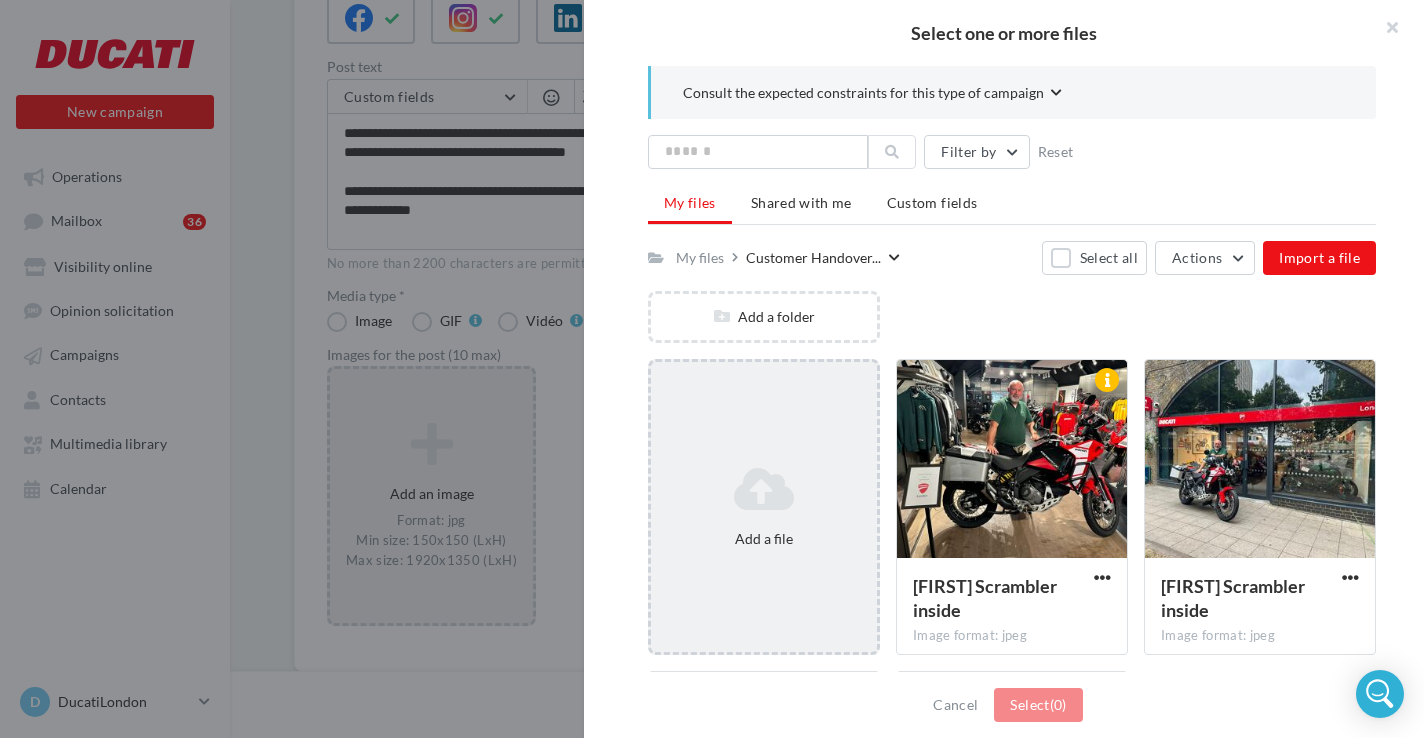 click at bounding box center [764, 489] 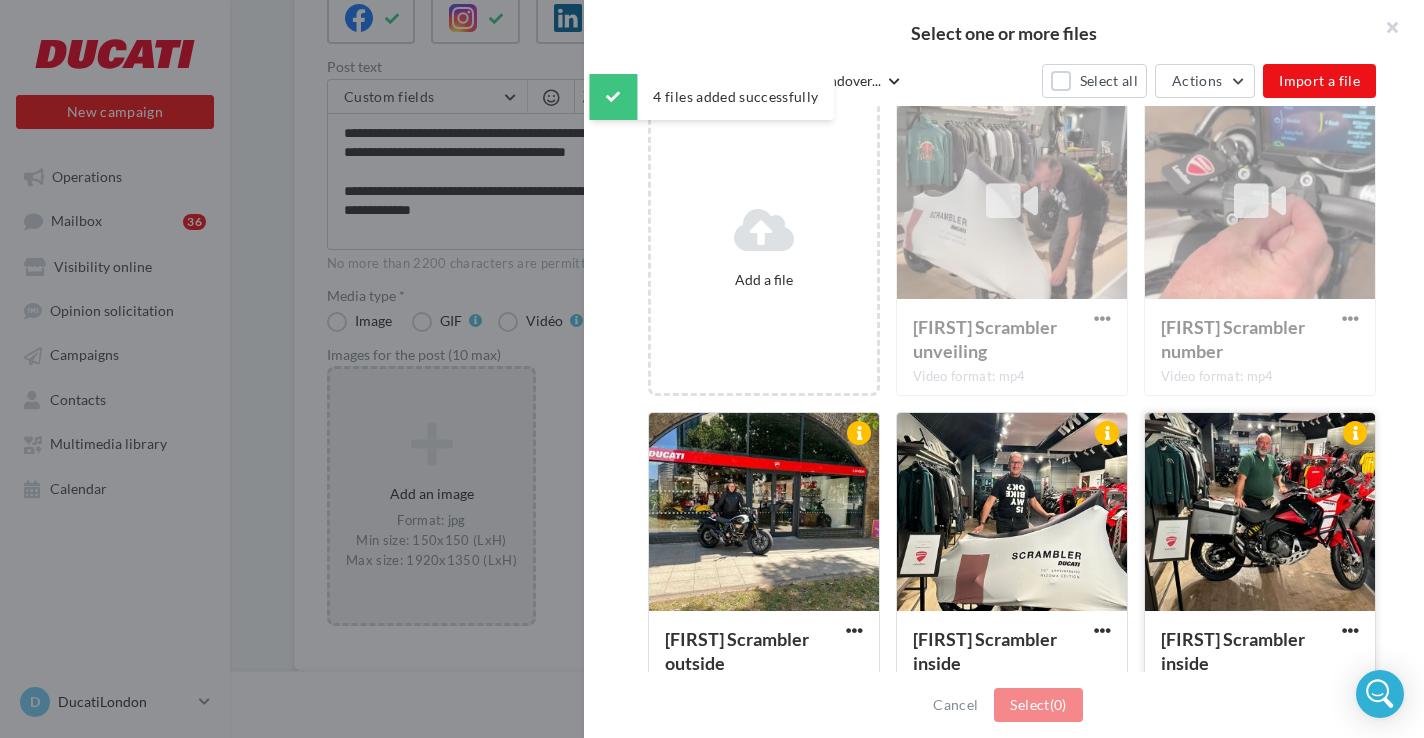 scroll, scrollTop: 290, scrollLeft: 0, axis: vertical 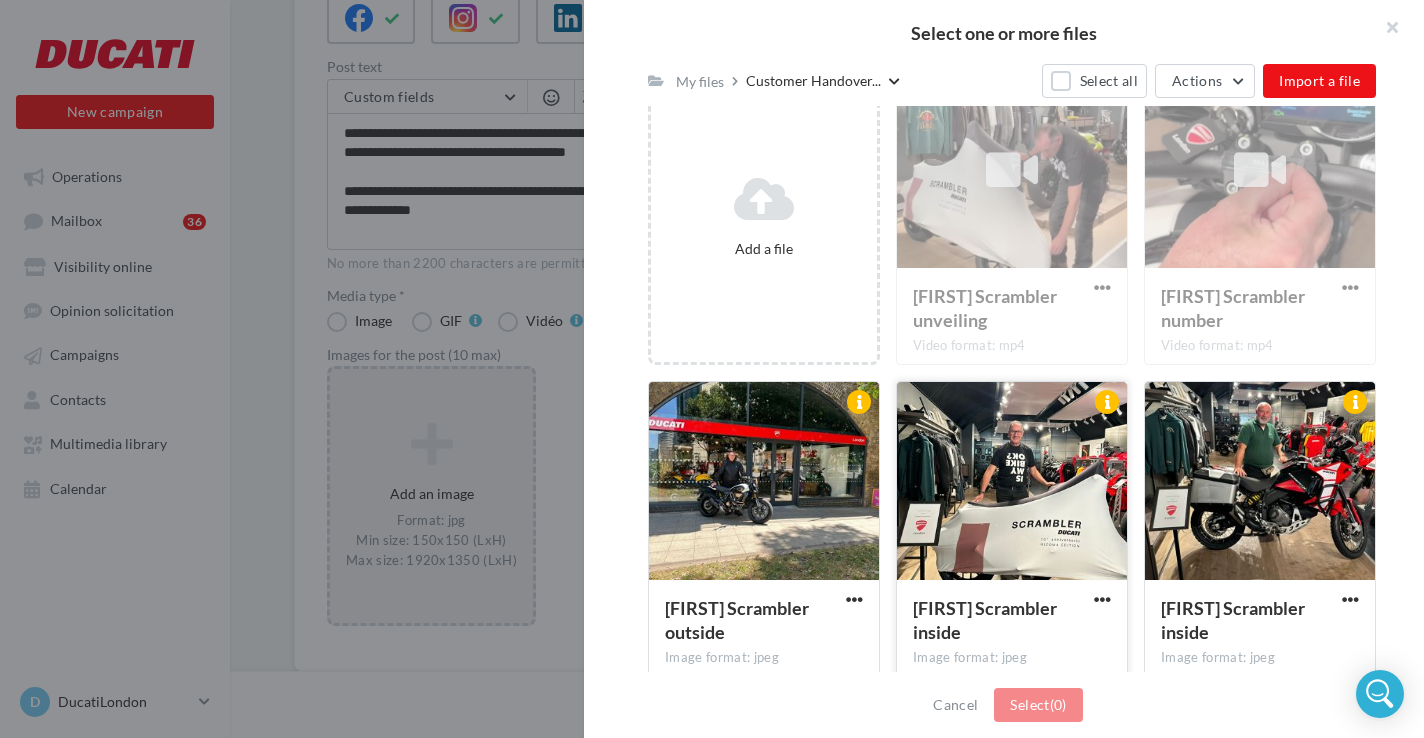 click at bounding box center (1012, 482) 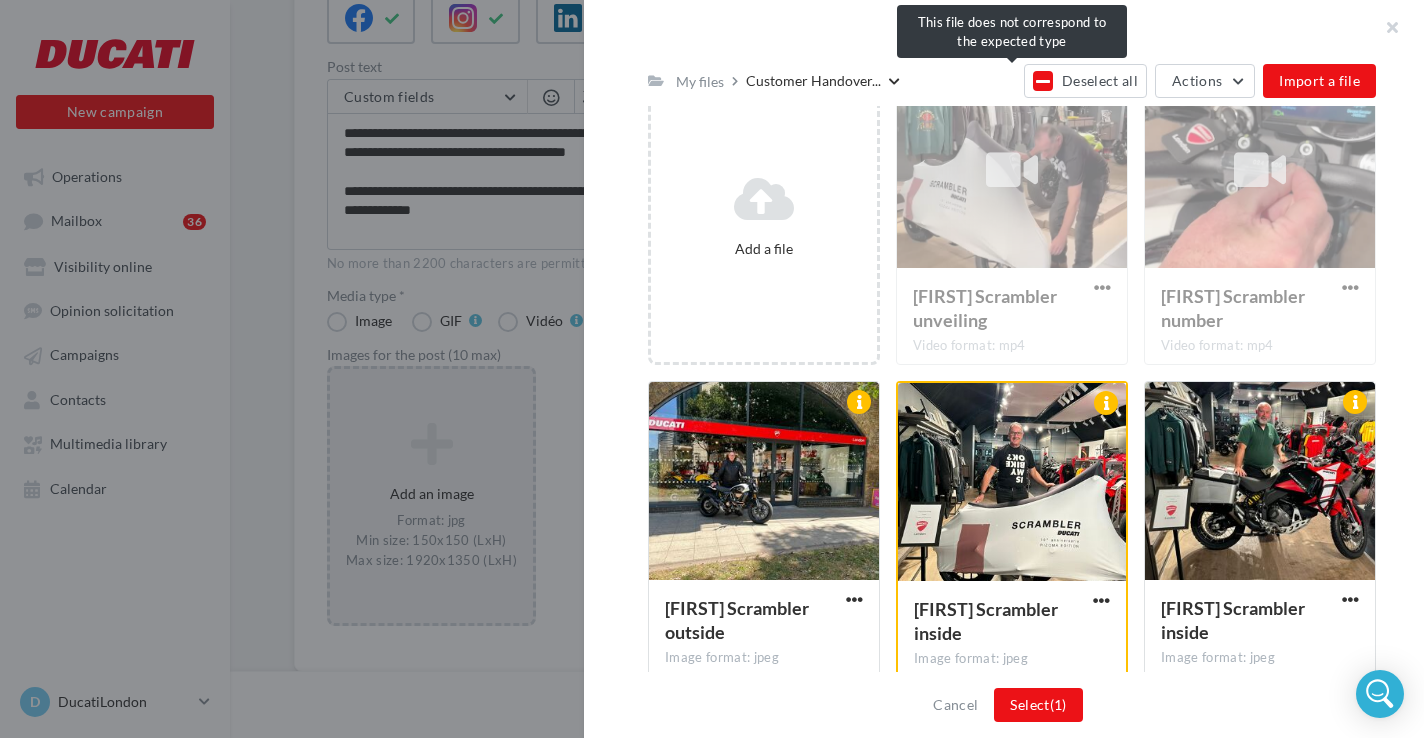 drag, startPoint x: 1039, startPoint y: 239, endPoint x: 1098, endPoint y: 237, distance: 59.03389 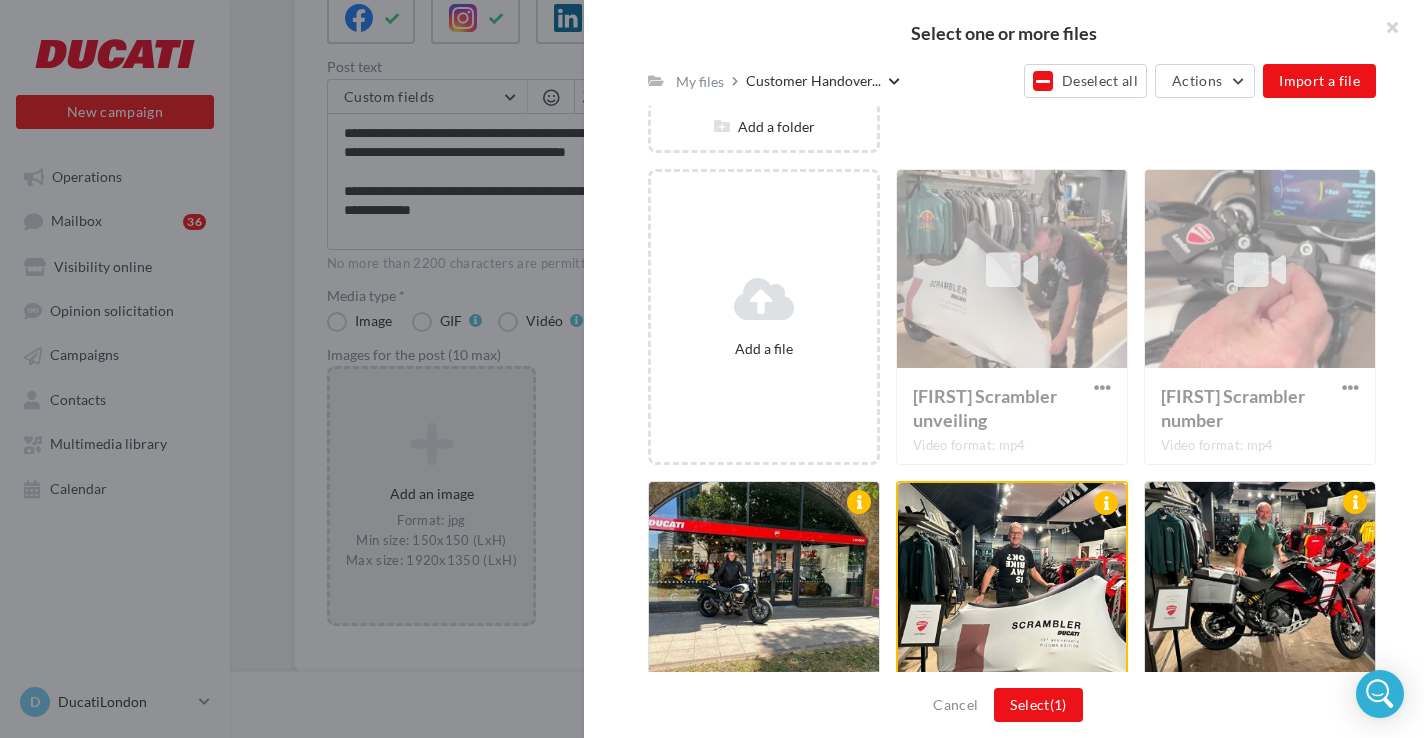 scroll, scrollTop: 187, scrollLeft: 0, axis: vertical 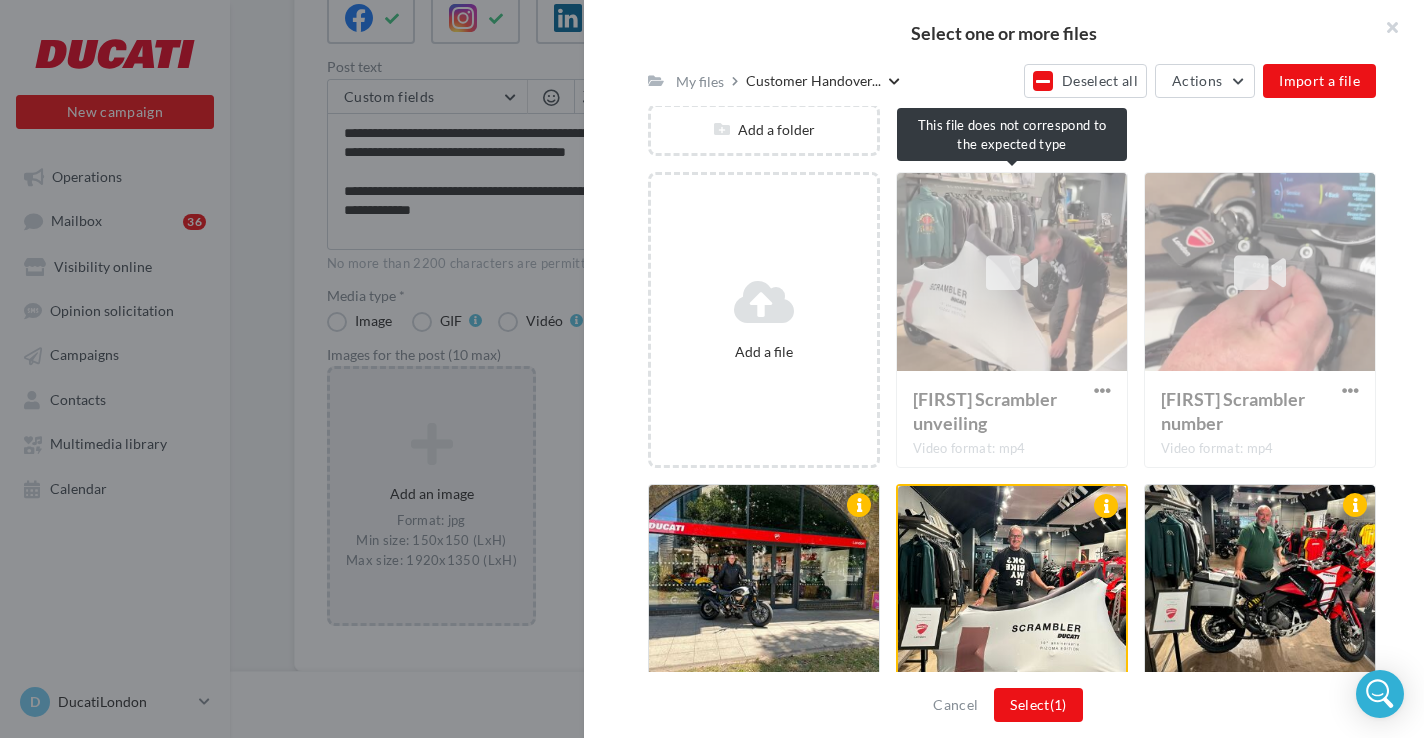 click on "[FIRST] [LAST] unveiling  Video format: mp4" at bounding box center [1012, 320] 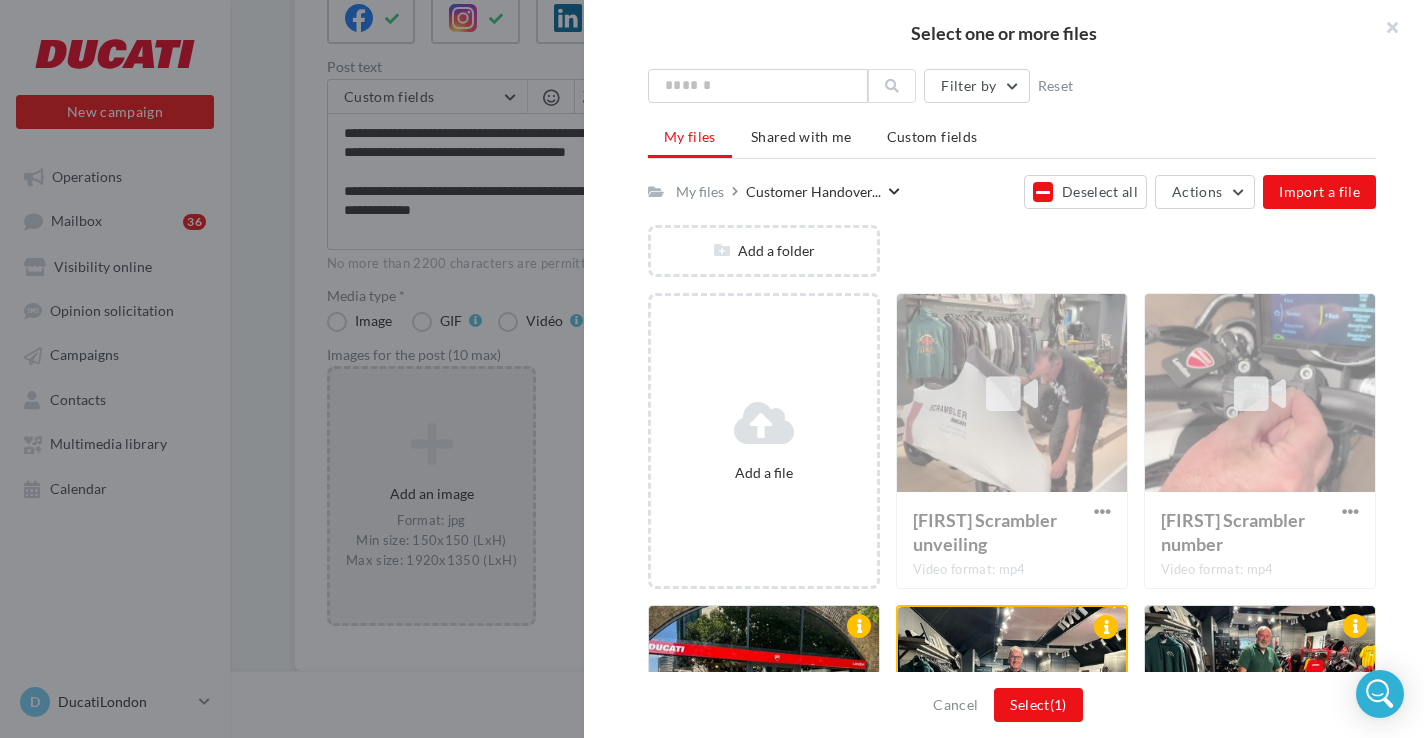 scroll, scrollTop: 65, scrollLeft: 0, axis: vertical 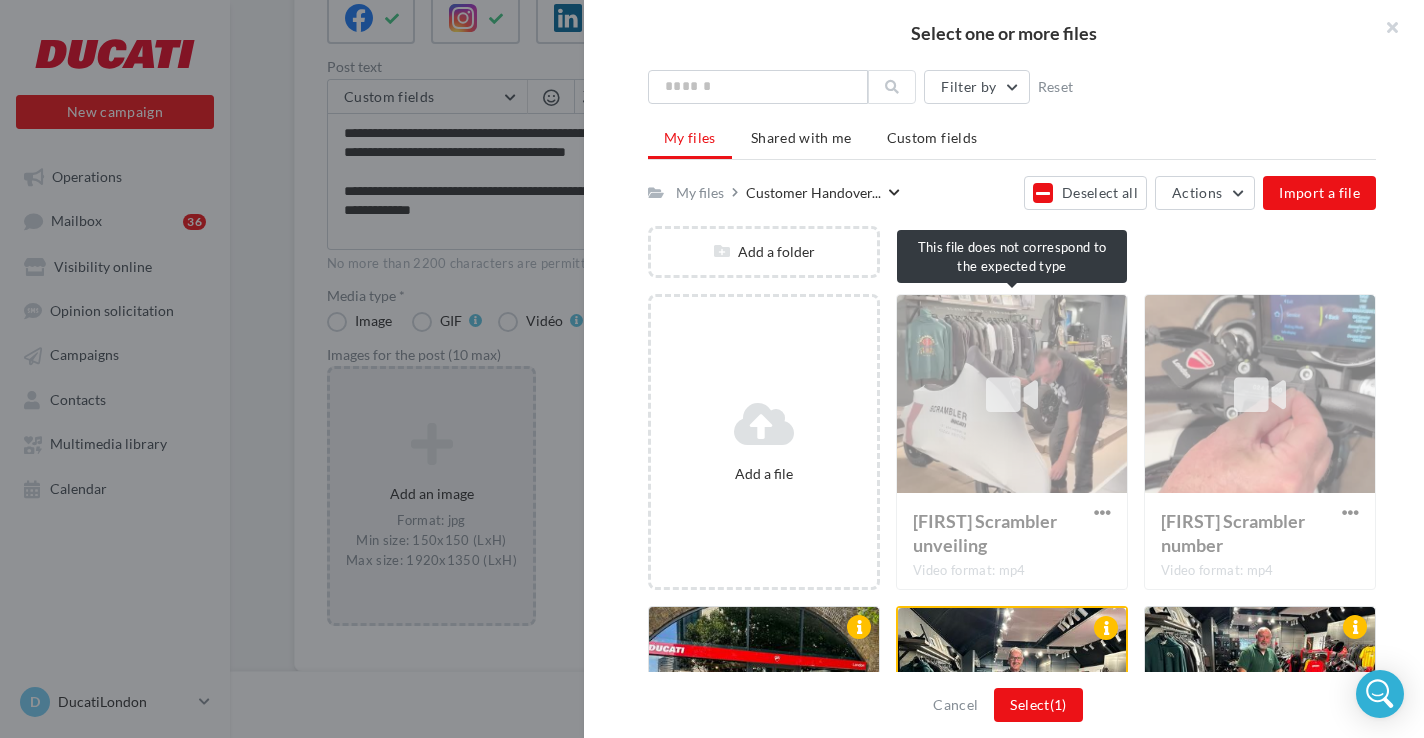 click on "[FIRST] [LAST] unveiling  Video format: mp4" at bounding box center (1012, 442) 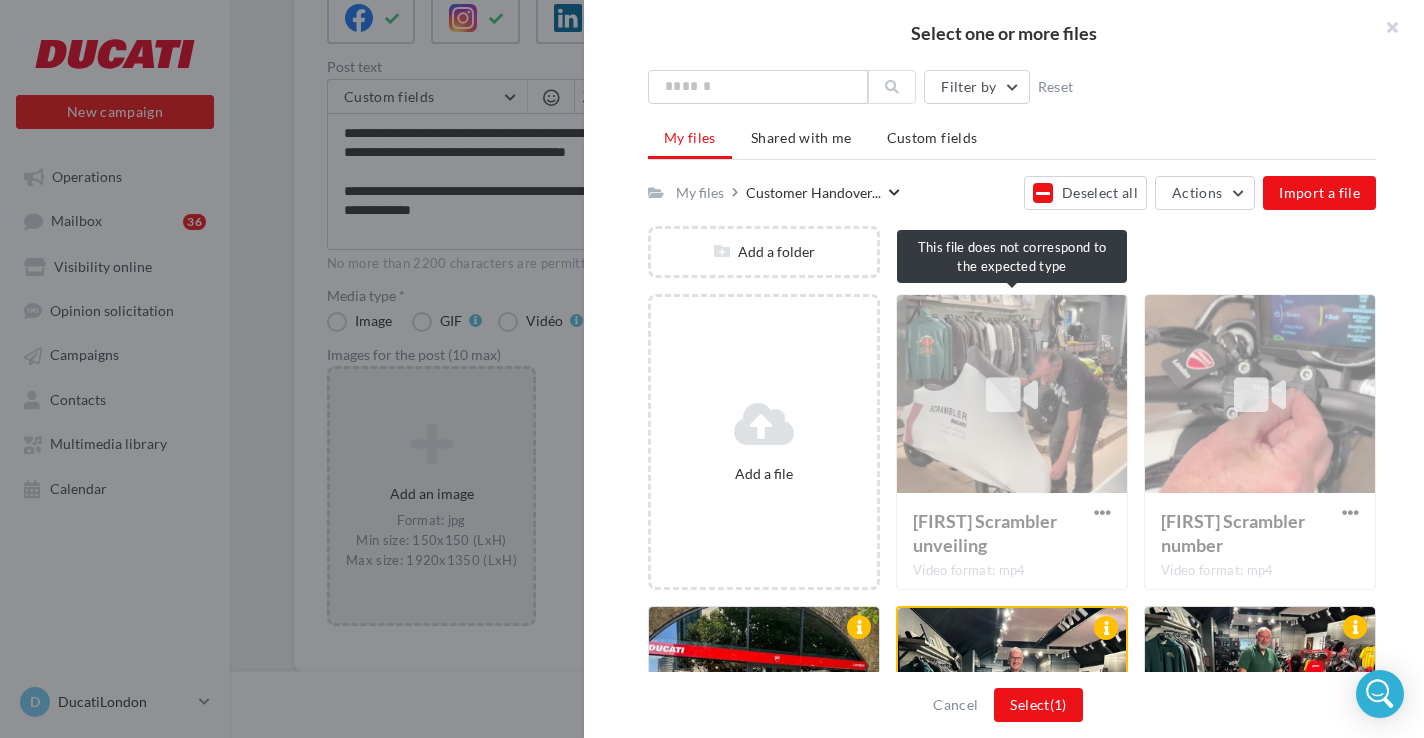 click on "[FIRST] [LAST] unveiling  Video format: mp4" at bounding box center (1012, 442) 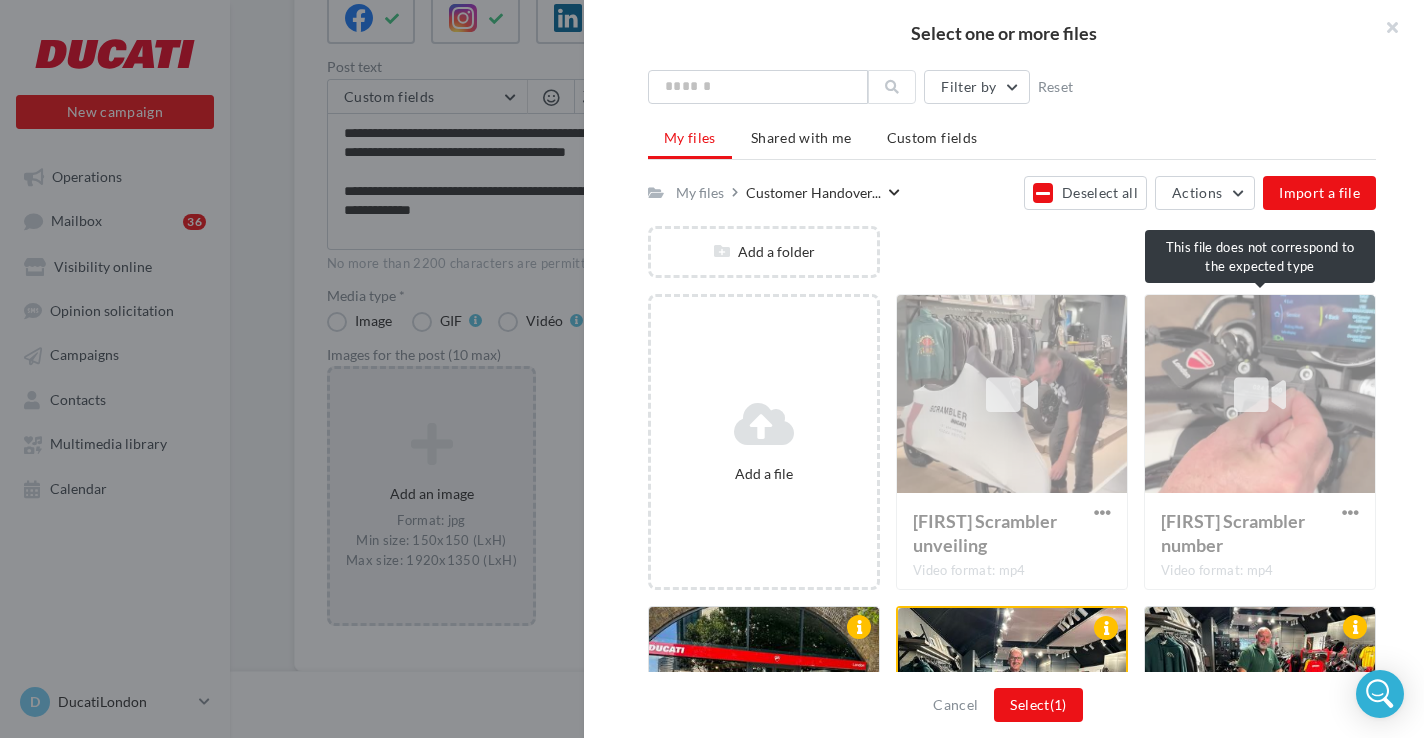 click on "[FIRST] Scrambler number  Video format: mp4" at bounding box center (1260, 442) 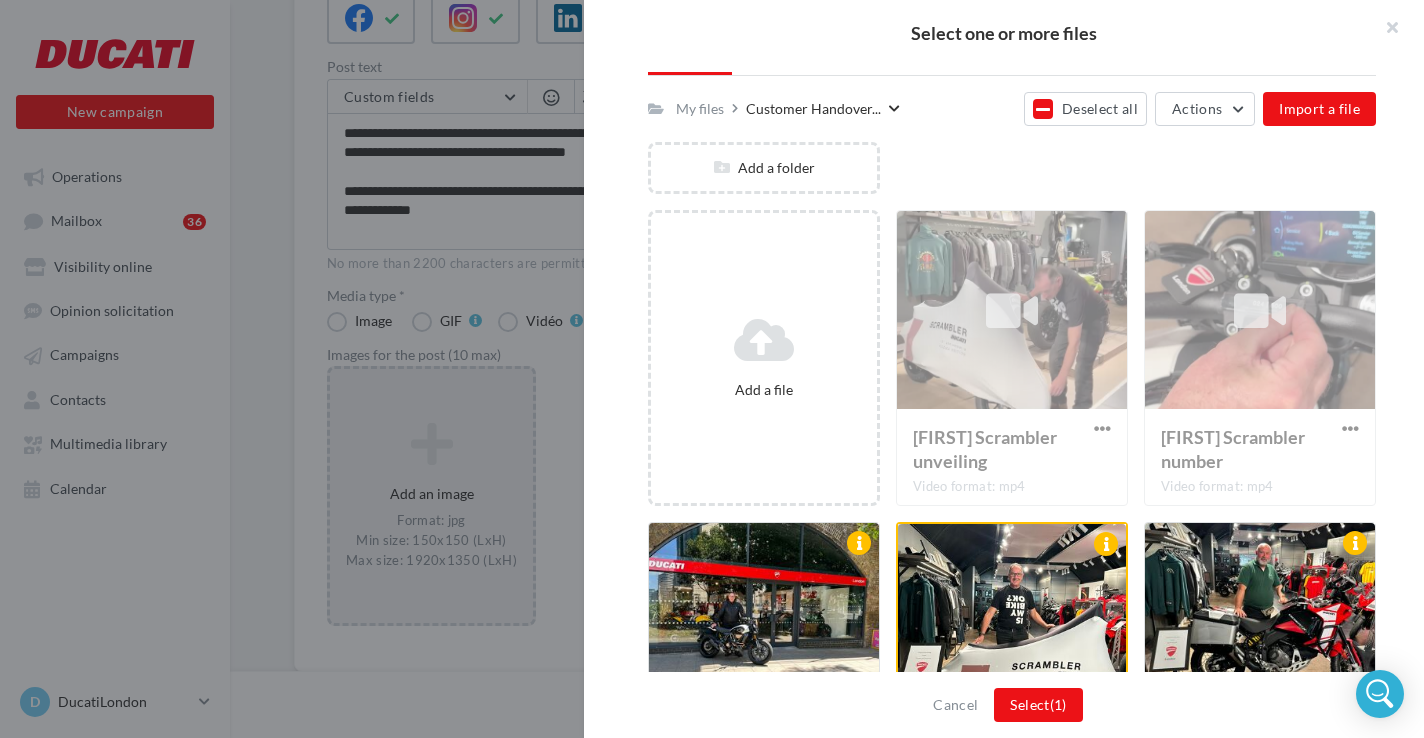 scroll, scrollTop: 333, scrollLeft: 0, axis: vertical 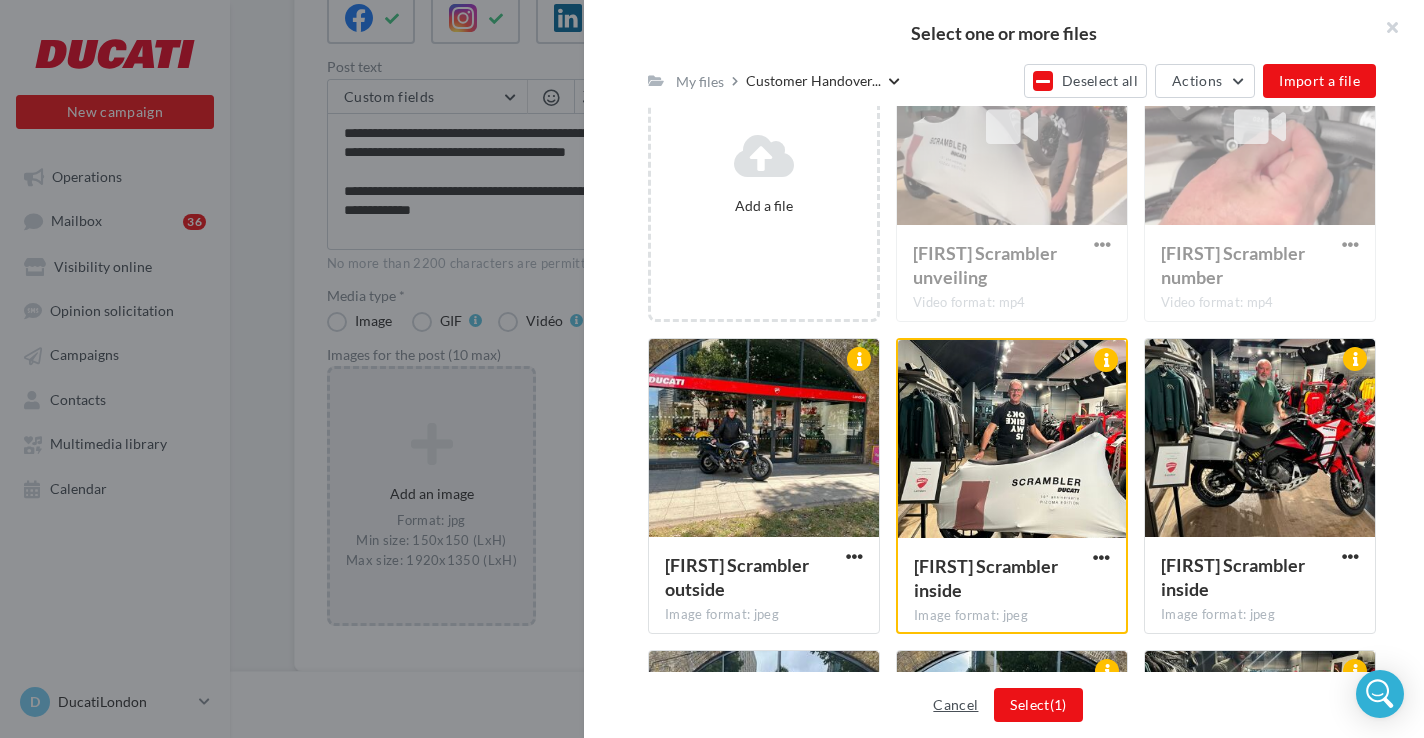 click on "Cancel" at bounding box center (955, 705) 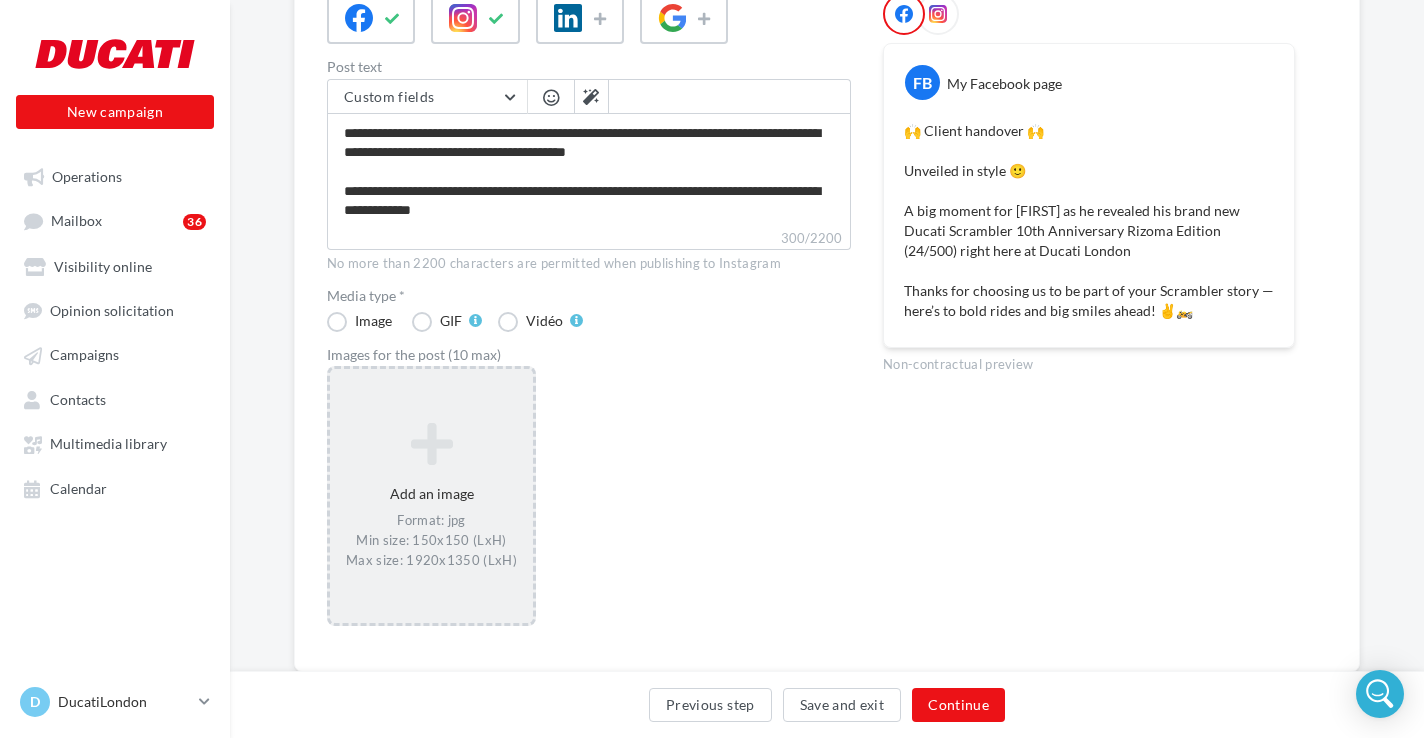 click at bounding box center [431, 444] 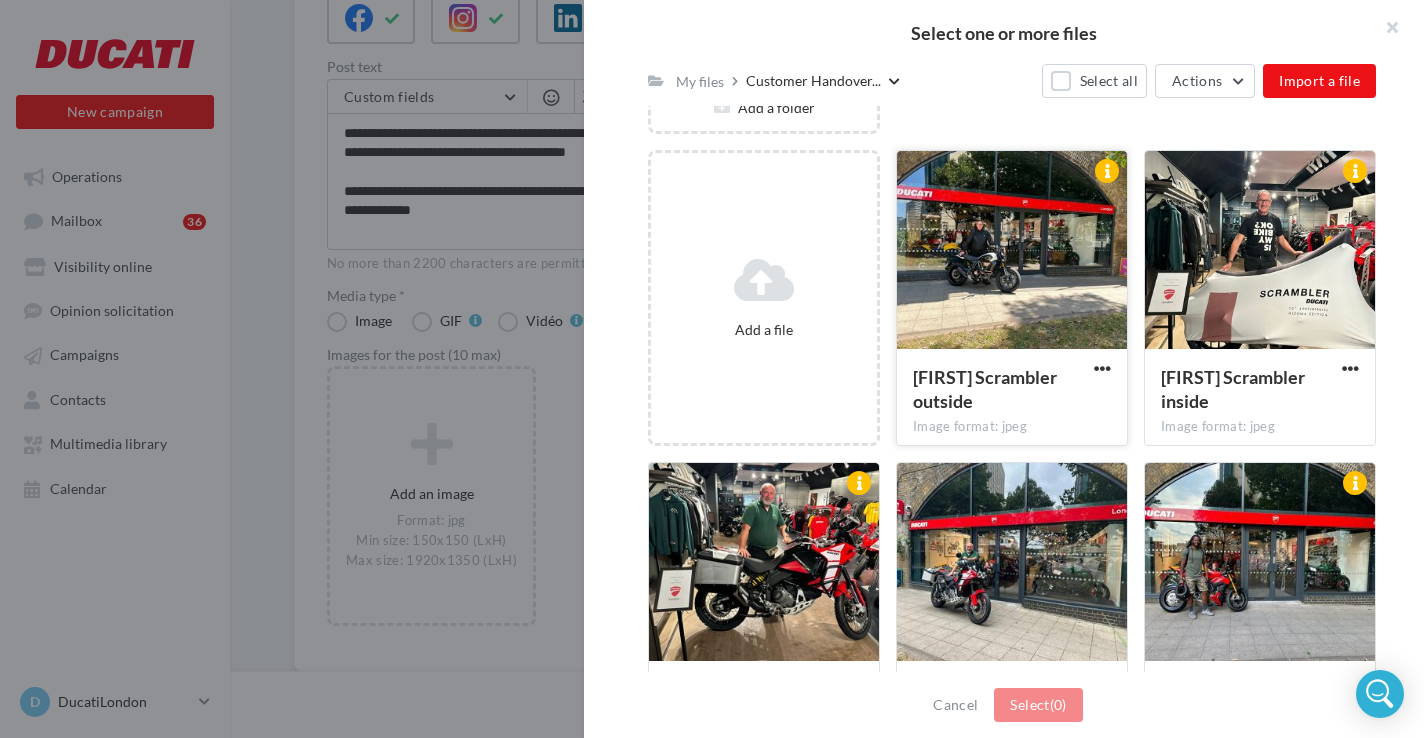 scroll, scrollTop: 255, scrollLeft: 0, axis: vertical 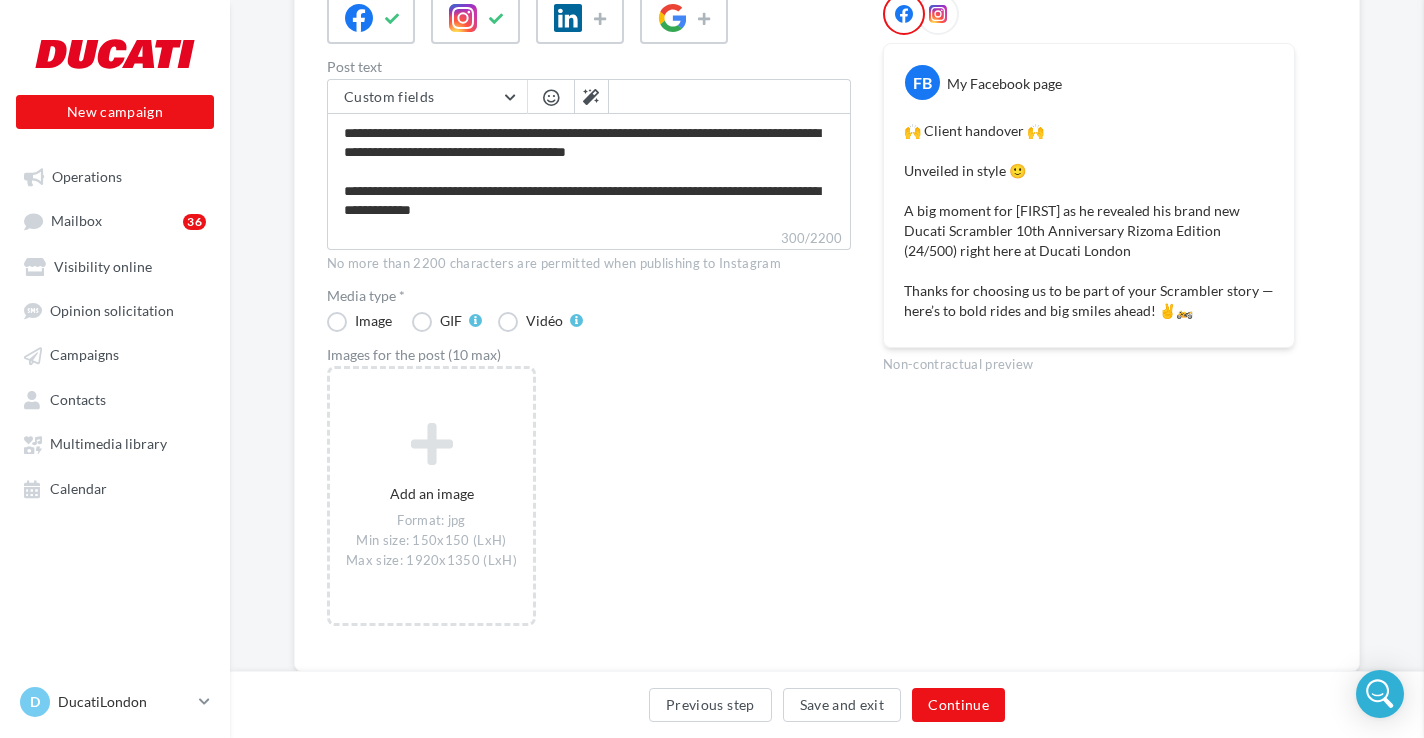 click on "Consult the expected constraints for this type of campaign                   Filter by        Reset
My files
Shared with me
Custom fields
My files        Customer Handover...
Select all
Actions                Import a file     Add a folder     Add a file                      [FIRST] [LAST] outside  Image format: jpeg                   [FIRST] [LAST] outside                          [FIRST] [LAST] inside  Image format: jpeg                   [FIRST] [LAST] inside                          WhatsApp Image 2025-07-05 at 15.5…  Image format: jpeg                   WhatsApp Image 2025-07-05 at 15.59.48 (1)                      WhatsApp Image 2025-07-05 at 15.5…  Image format: jpeg" at bounding box center (431, 369) 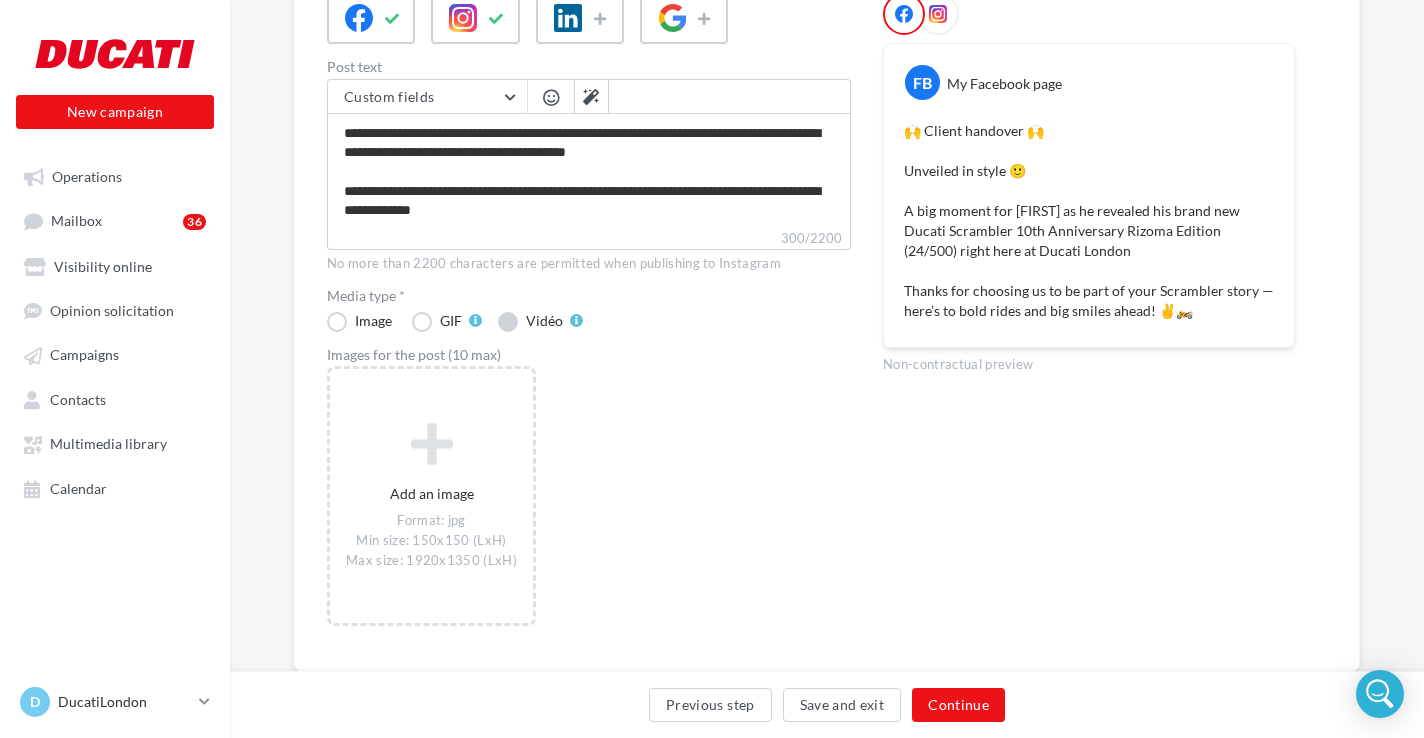 click on "Vidéo" at bounding box center [540, 322] 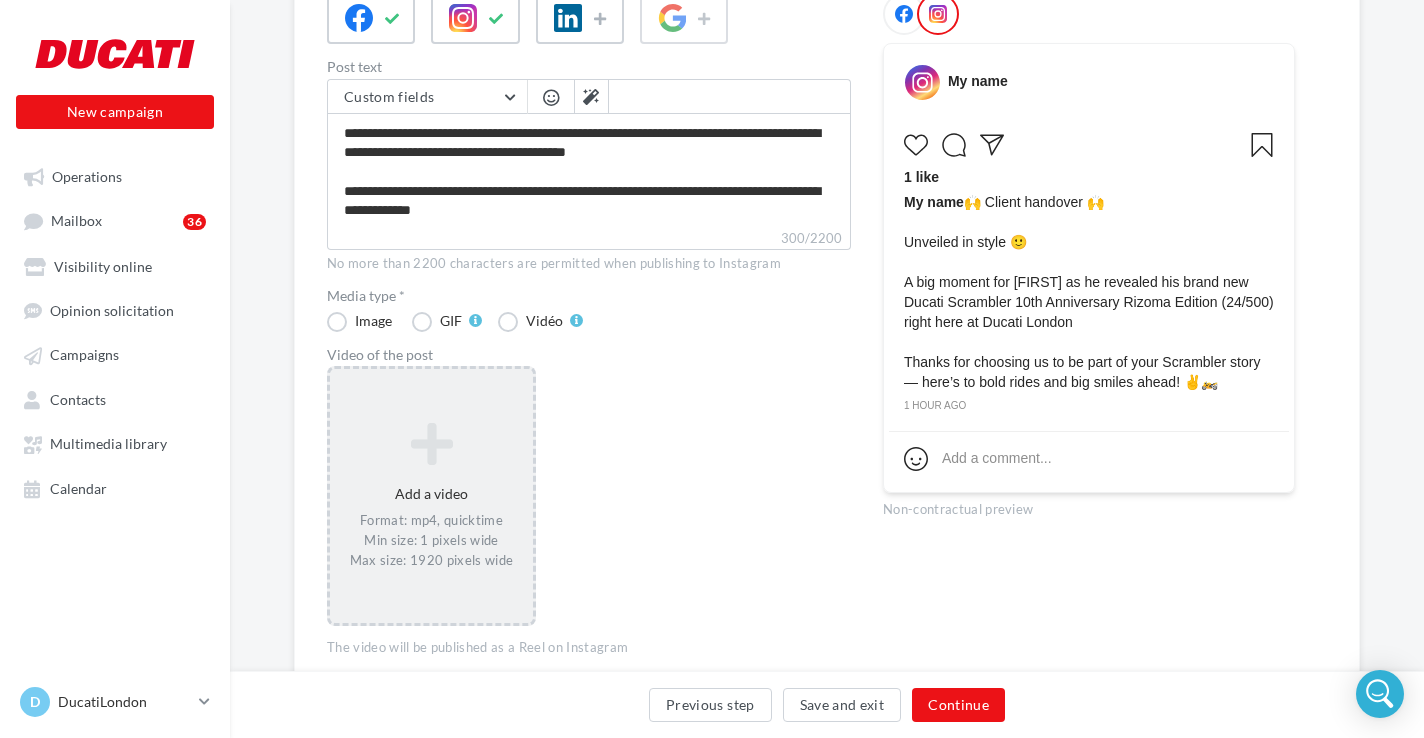 click at bounding box center [431, 444] 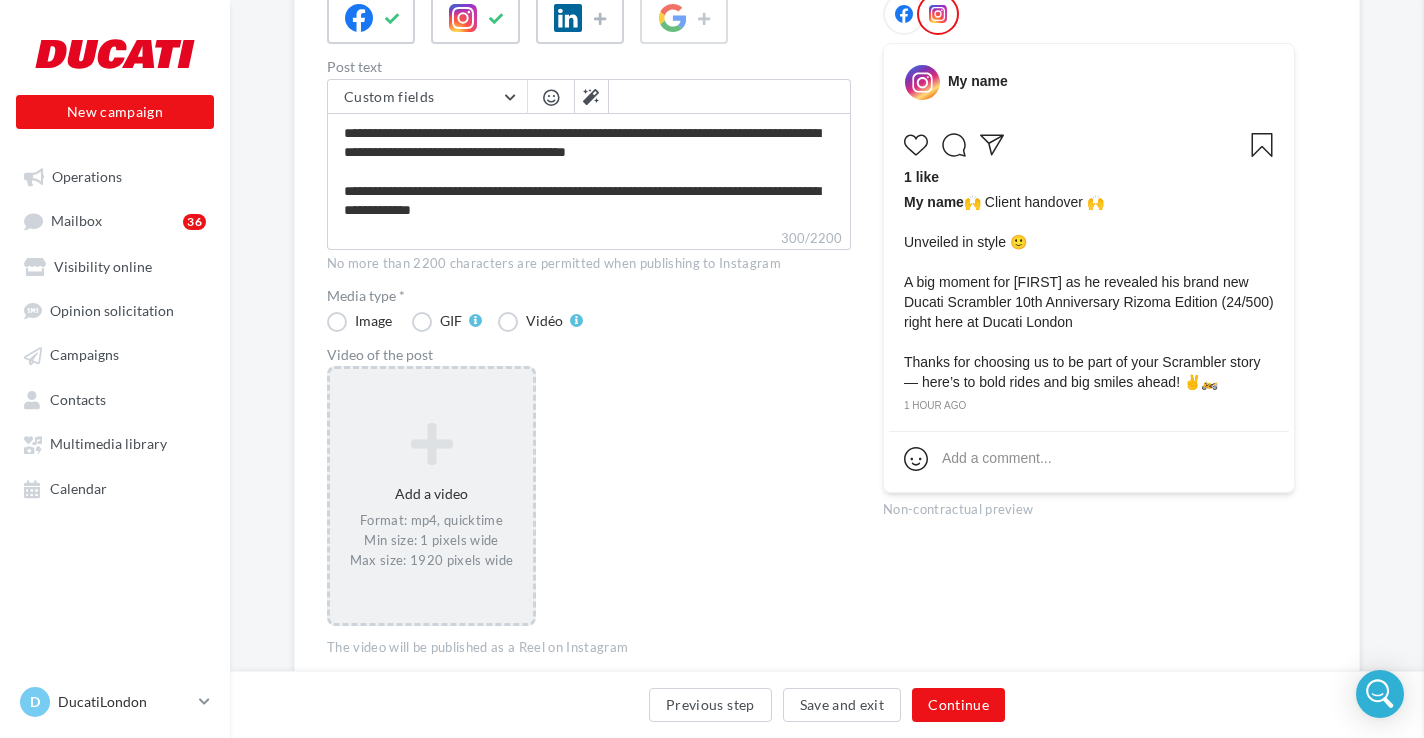 click at bounding box center [2136, 369] 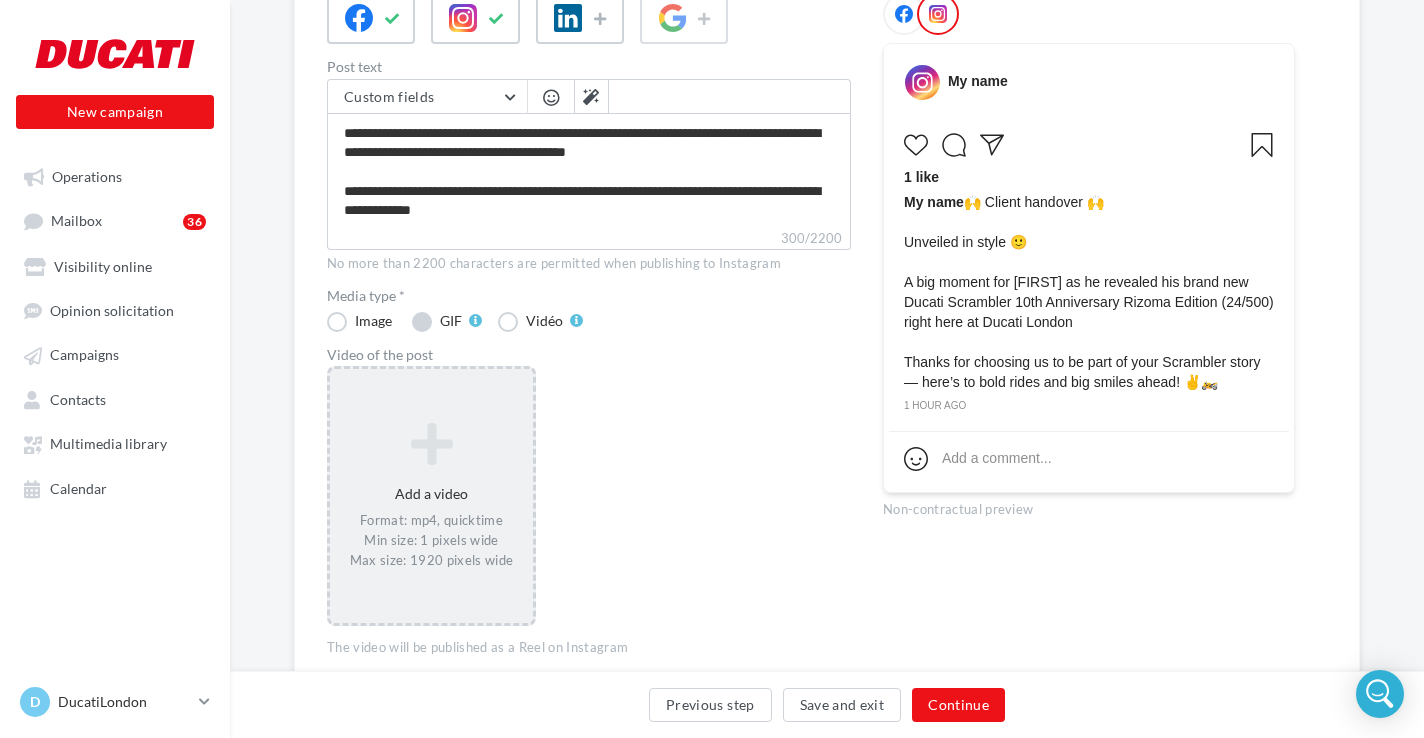 click on "GIF" at bounding box center [447, 322] 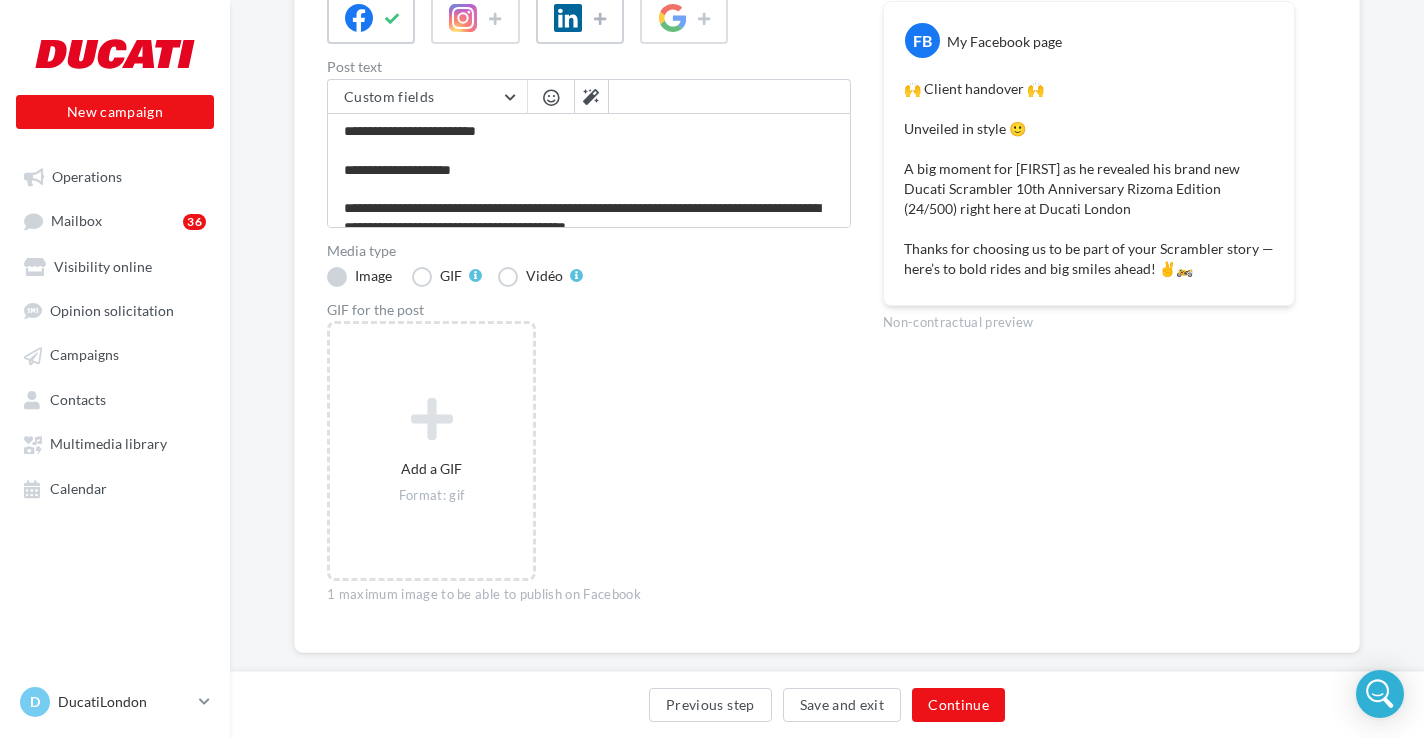 drag, startPoint x: 337, startPoint y: 279, endPoint x: 374, endPoint y: 298, distance: 41.59327 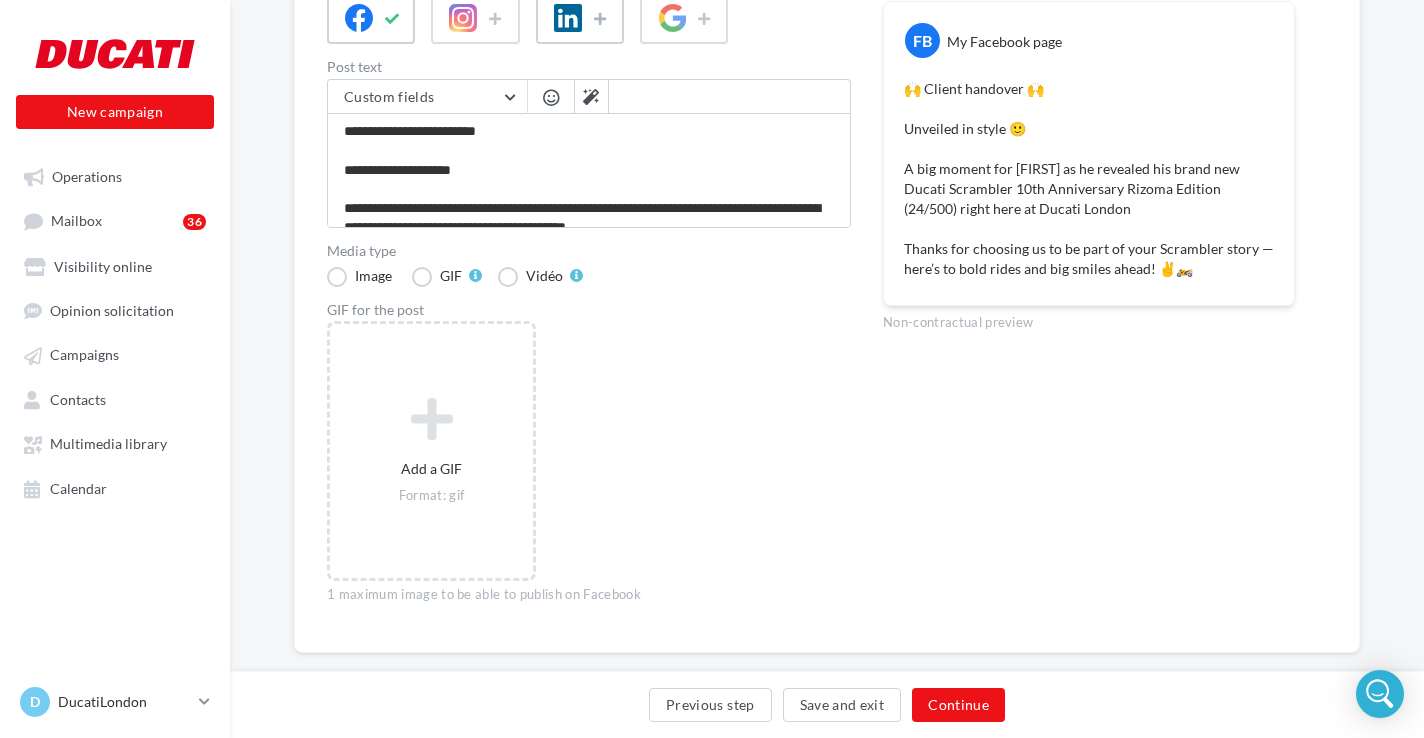 click on "Image" at bounding box center (361, 277) 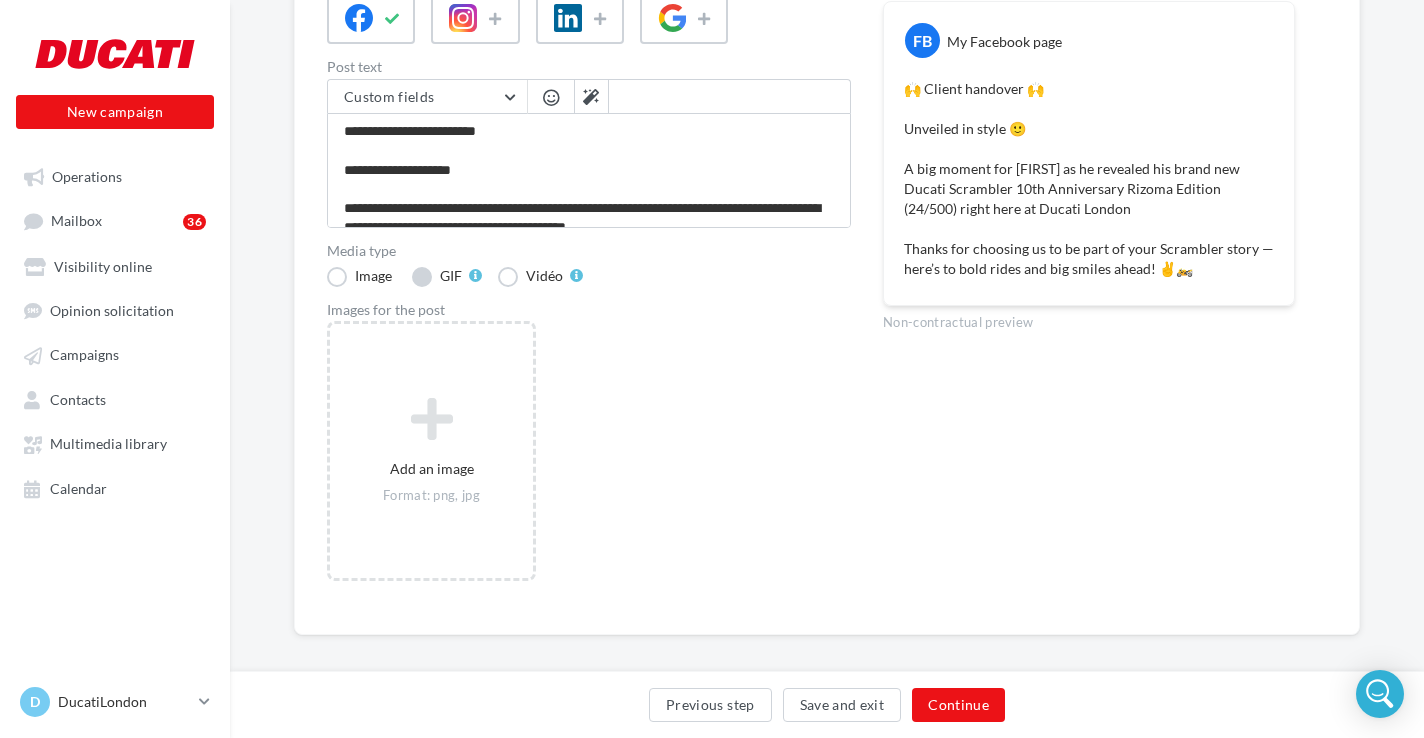 click on "GIF" at bounding box center [447, 277] 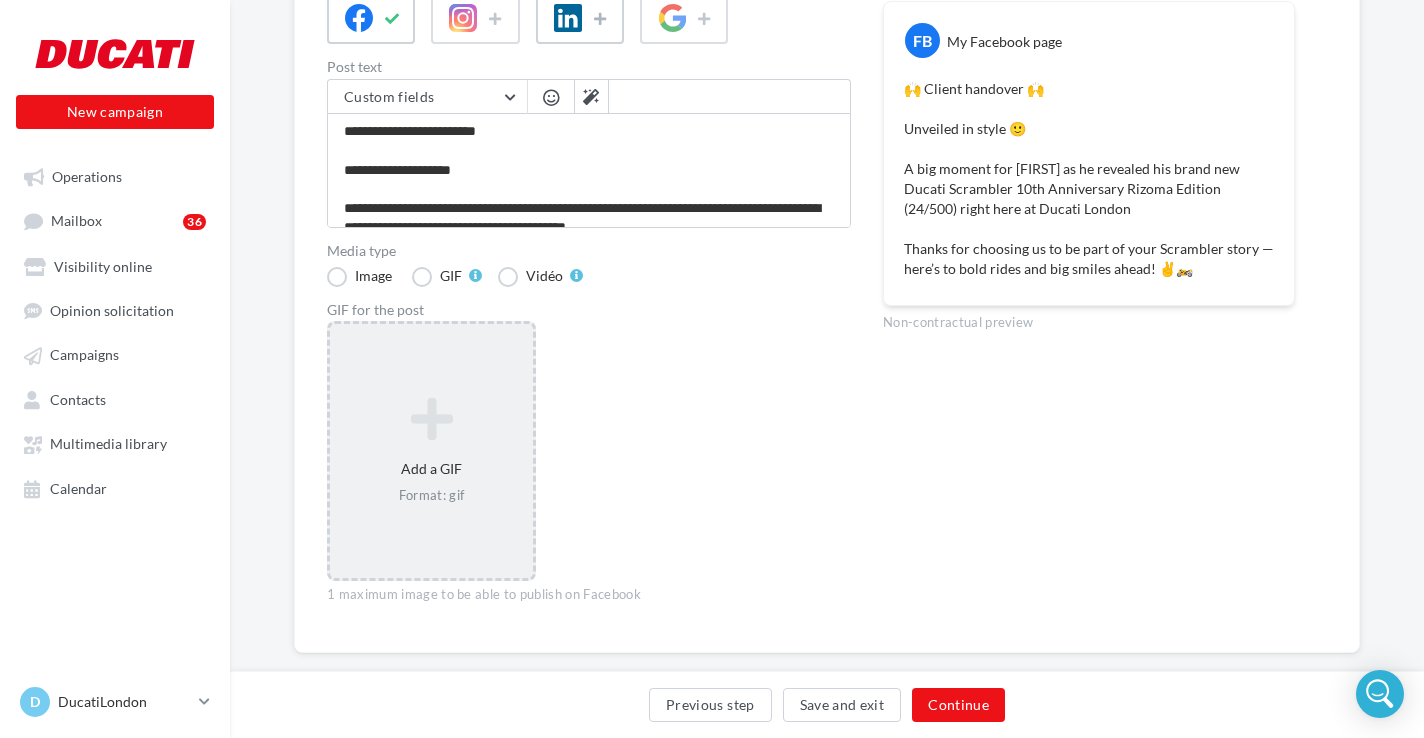 click at bounding box center (431, 419) 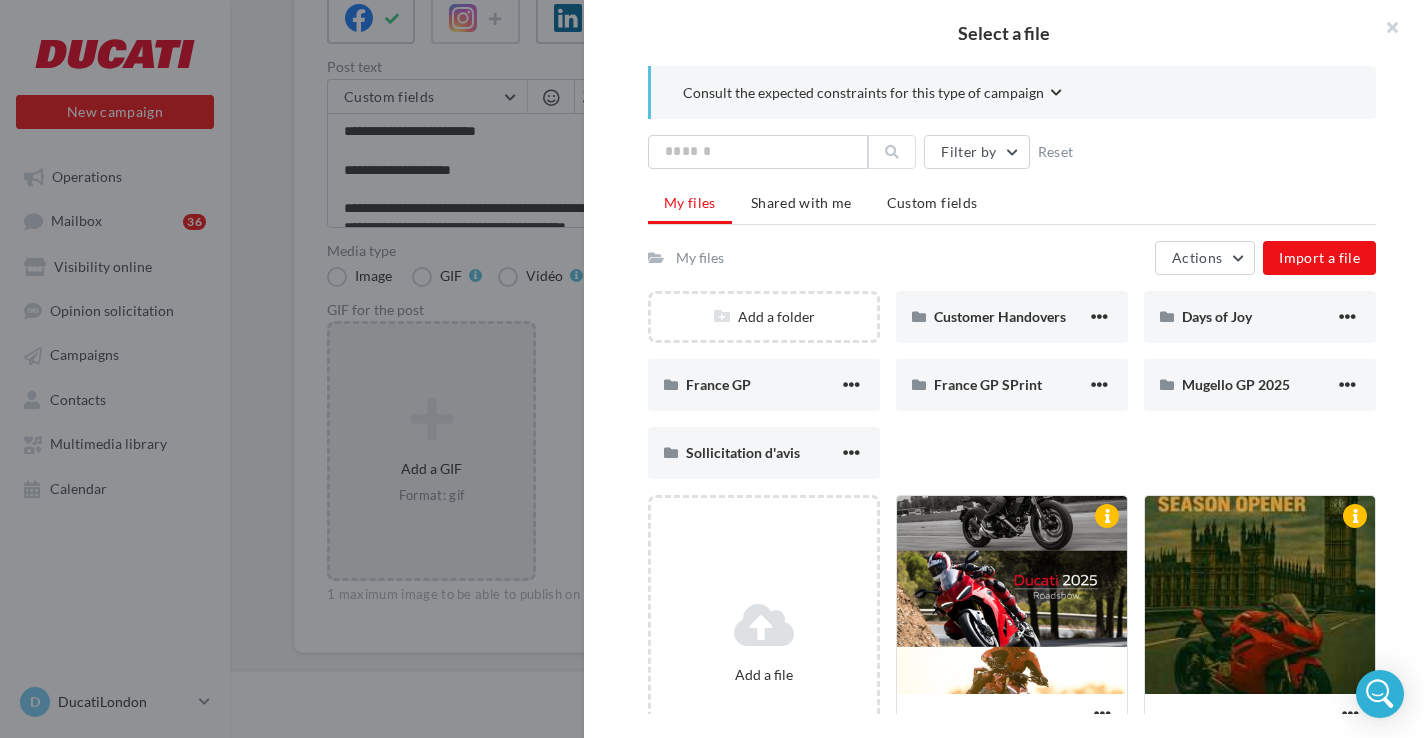 click at bounding box center [712, 369] 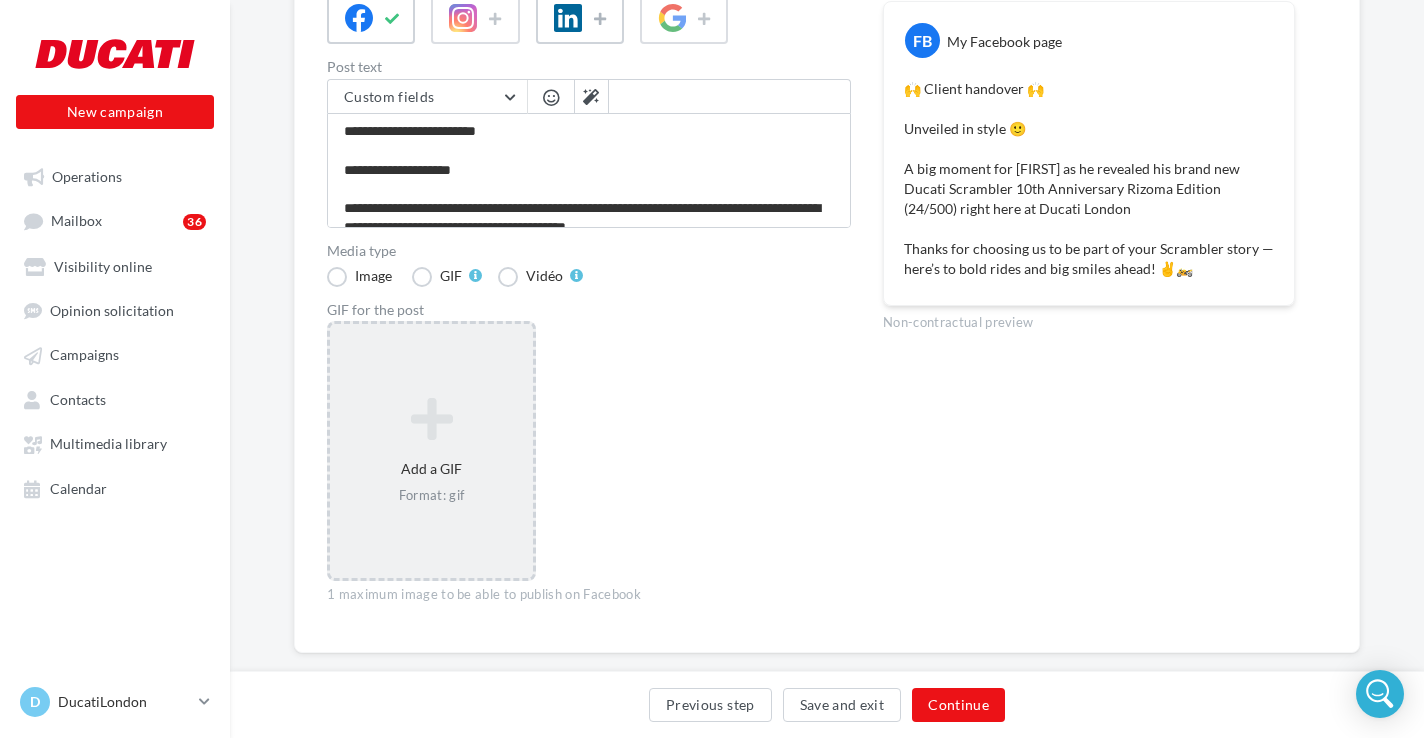 click on "**********" at bounding box center (589, 297) 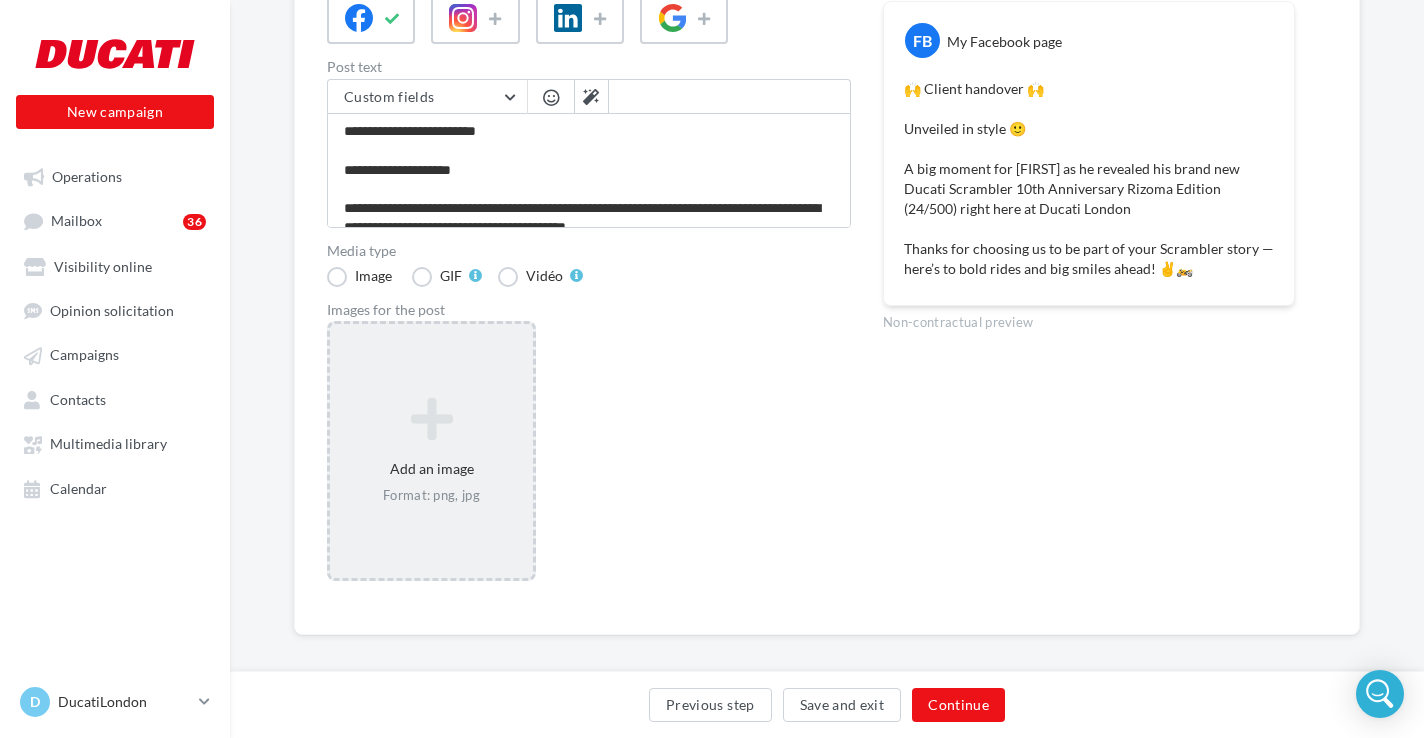 click at bounding box center [431, 419] 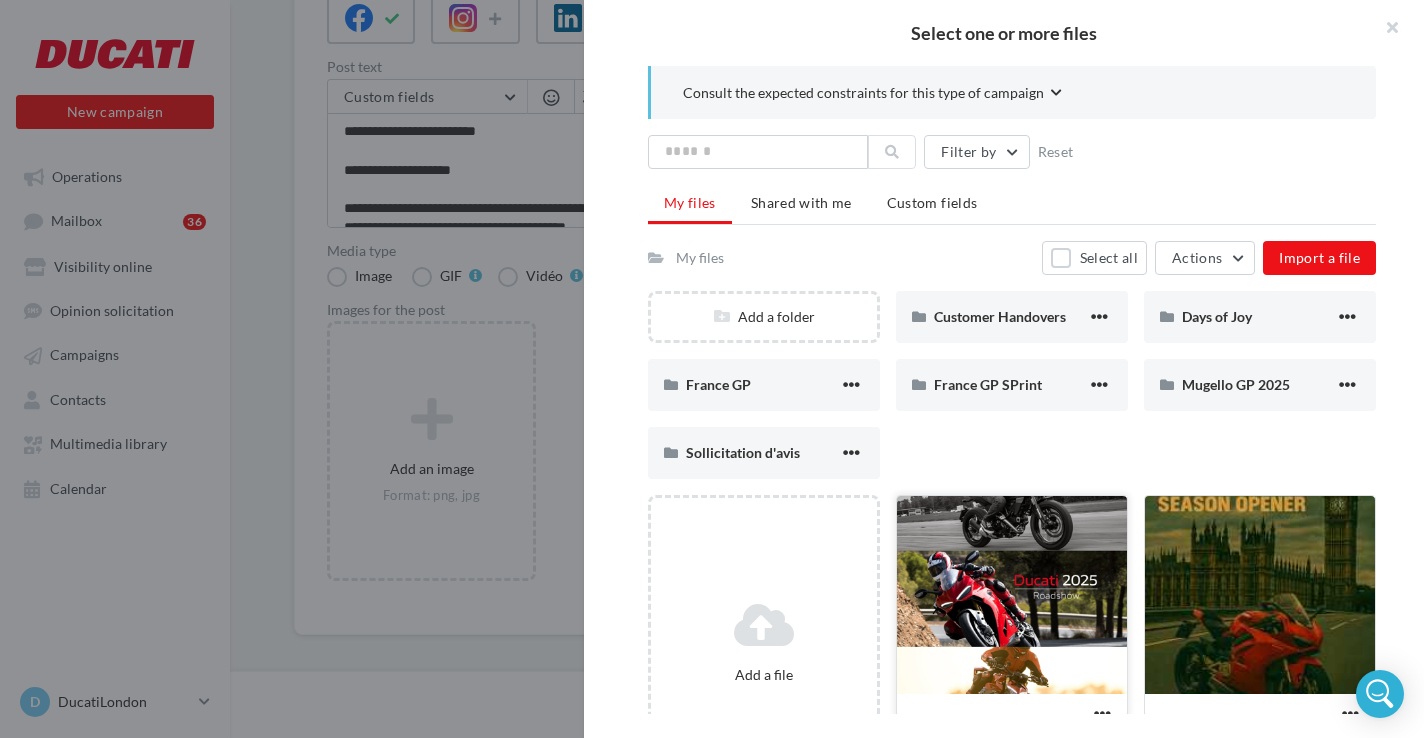 scroll, scrollTop: 92, scrollLeft: 0, axis: vertical 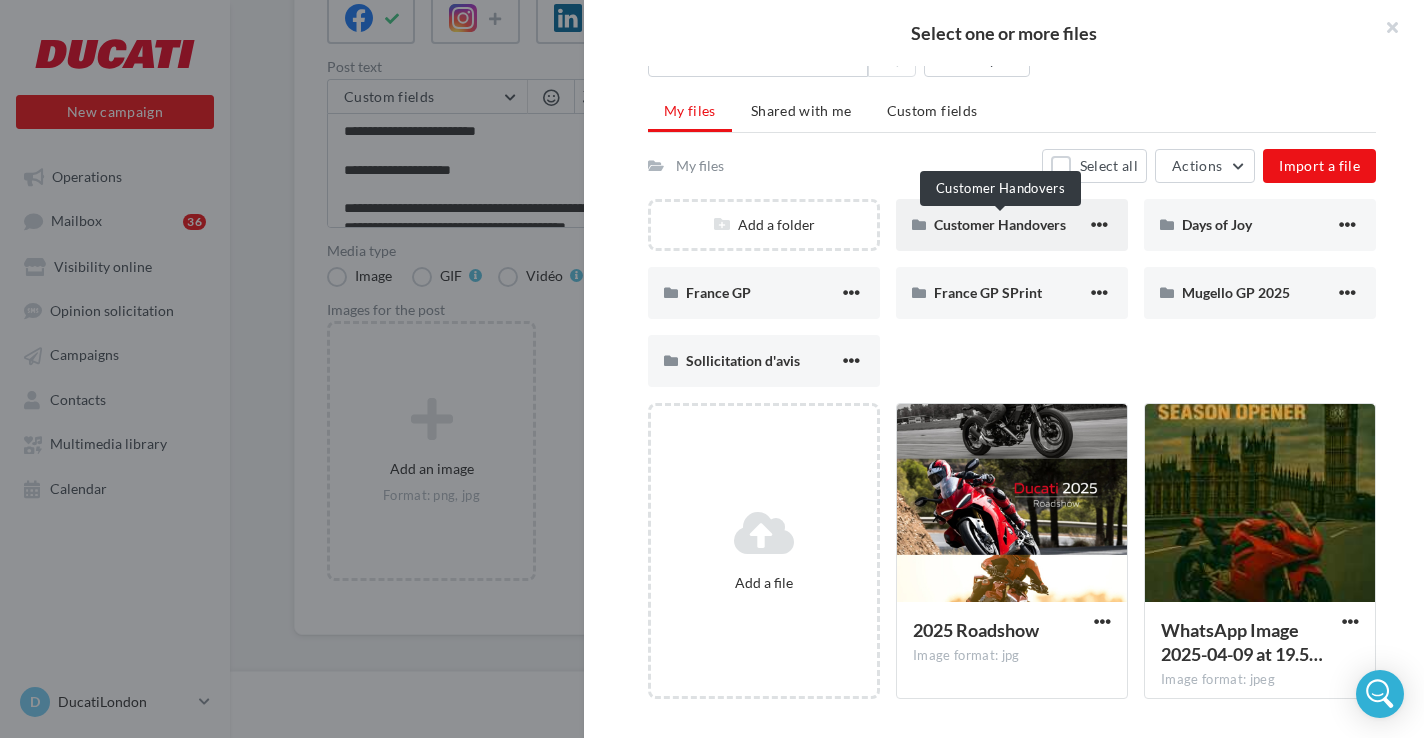 click on "Customer Handovers" at bounding box center (1000, 224) 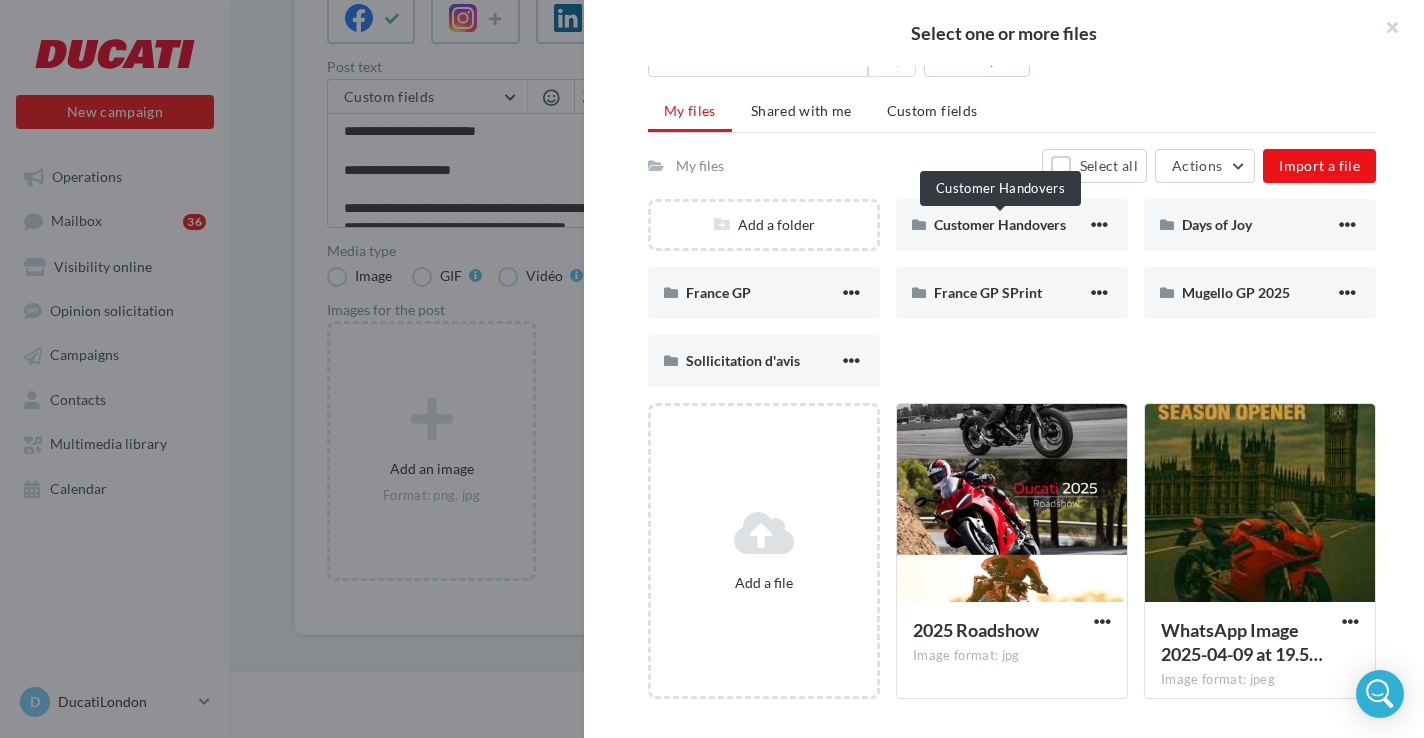 scroll, scrollTop: 0, scrollLeft: 0, axis: both 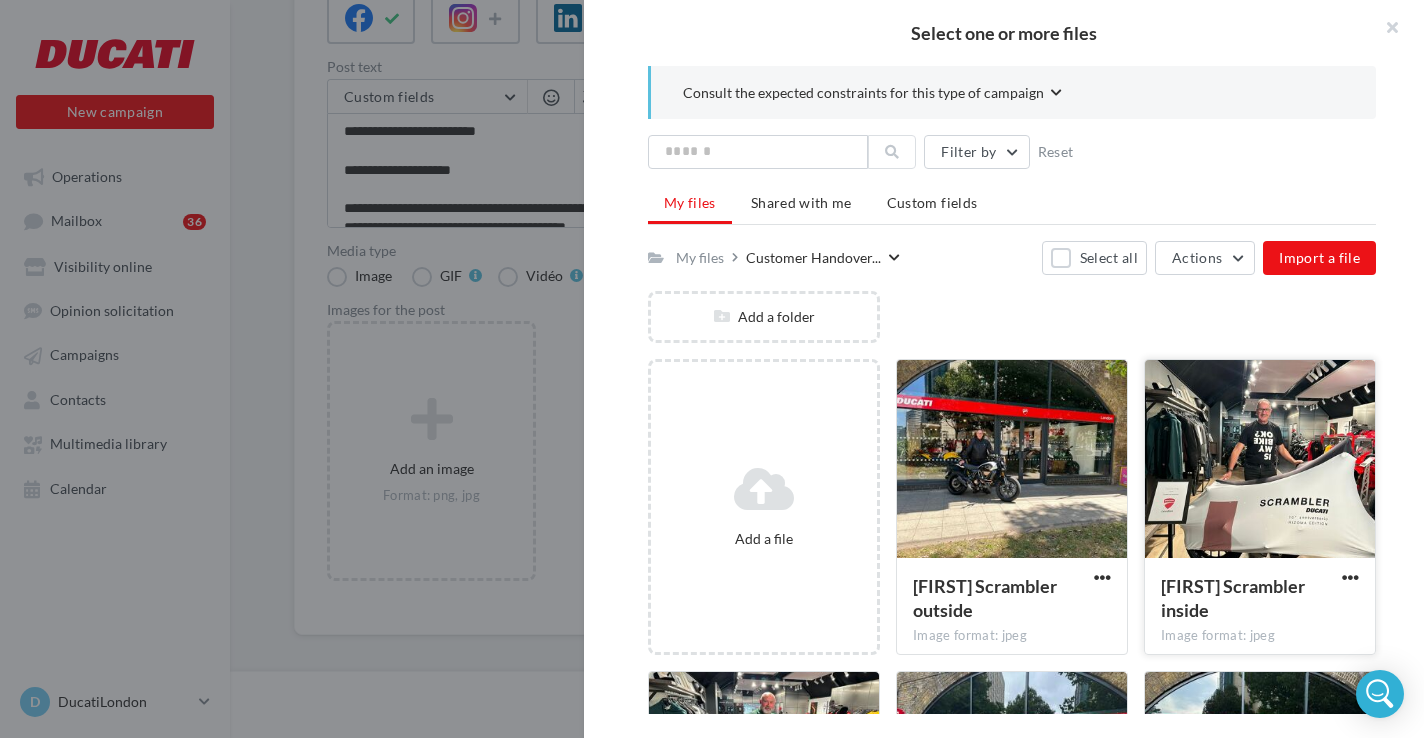 click at bounding box center (1260, 460) 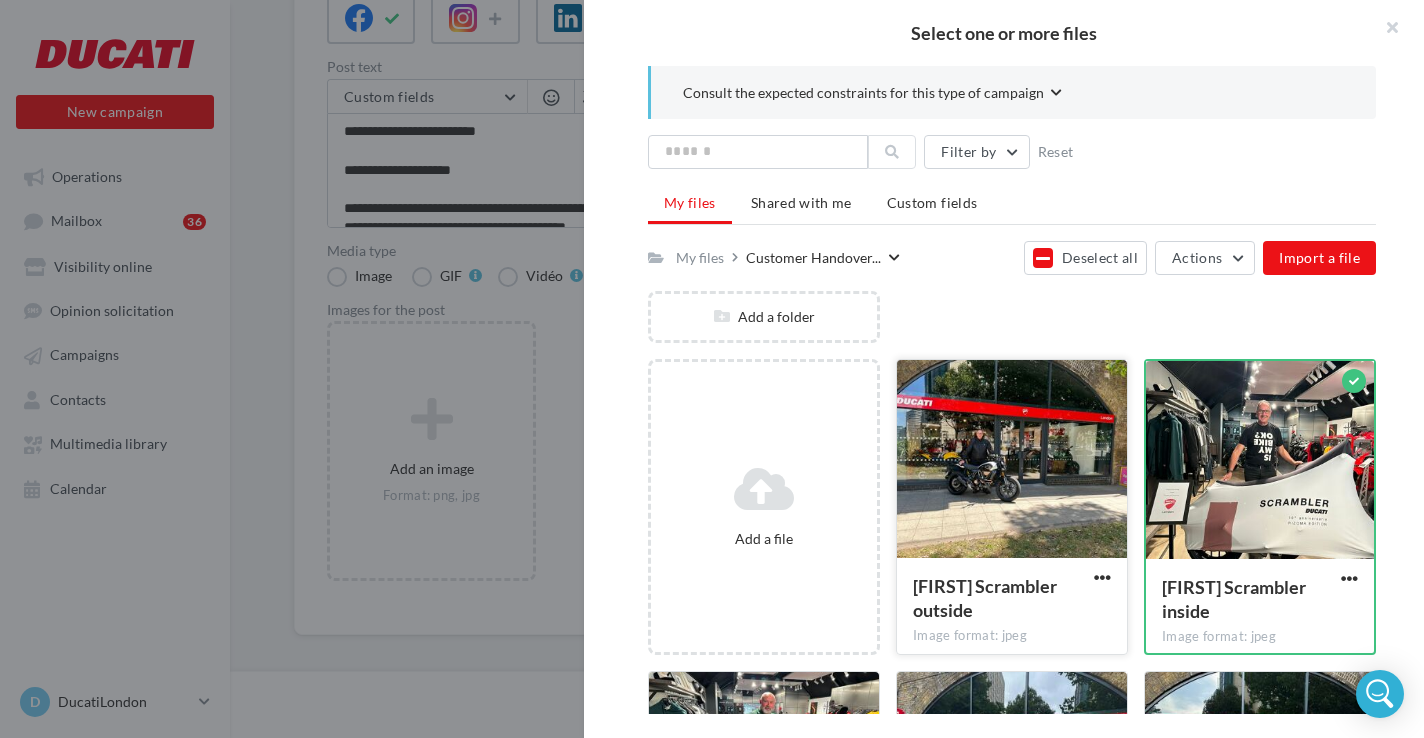 click at bounding box center [1012, 460] 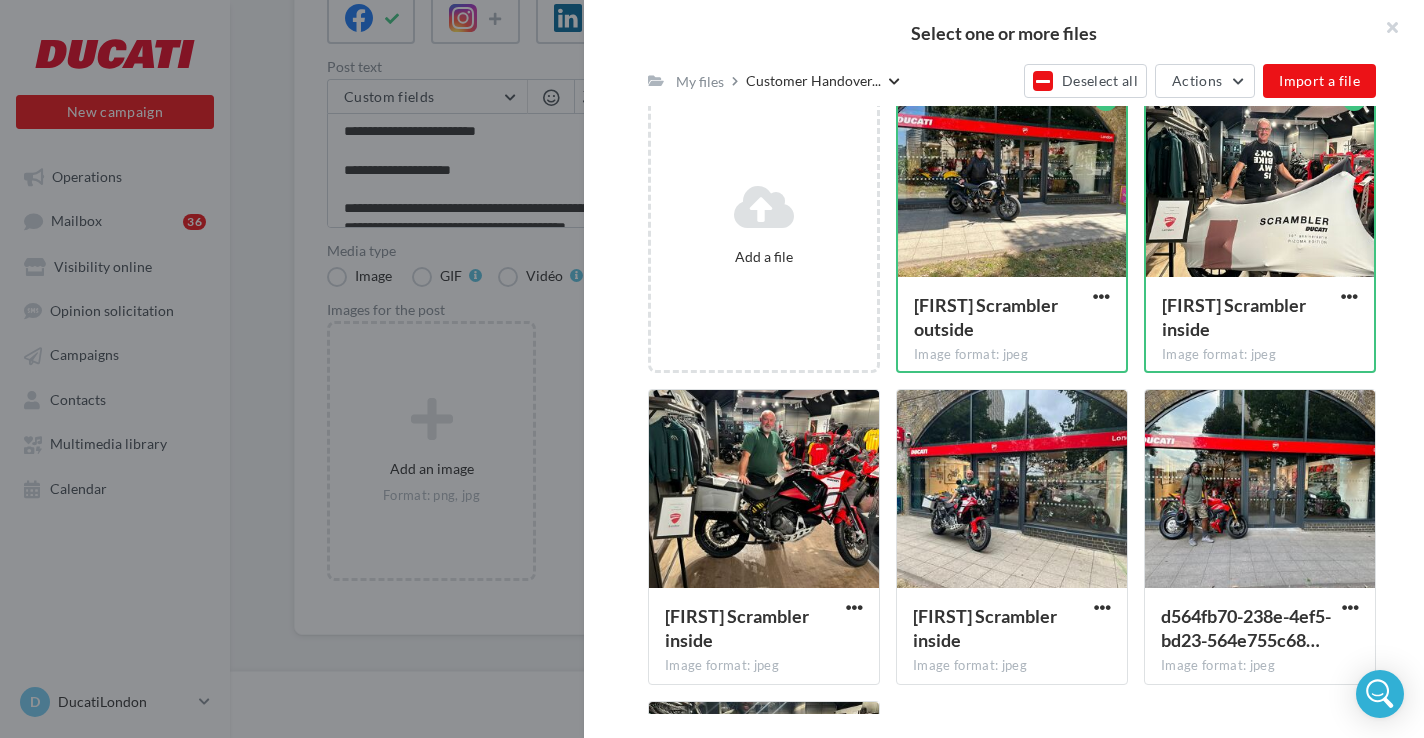 scroll, scrollTop: 0, scrollLeft: 0, axis: both 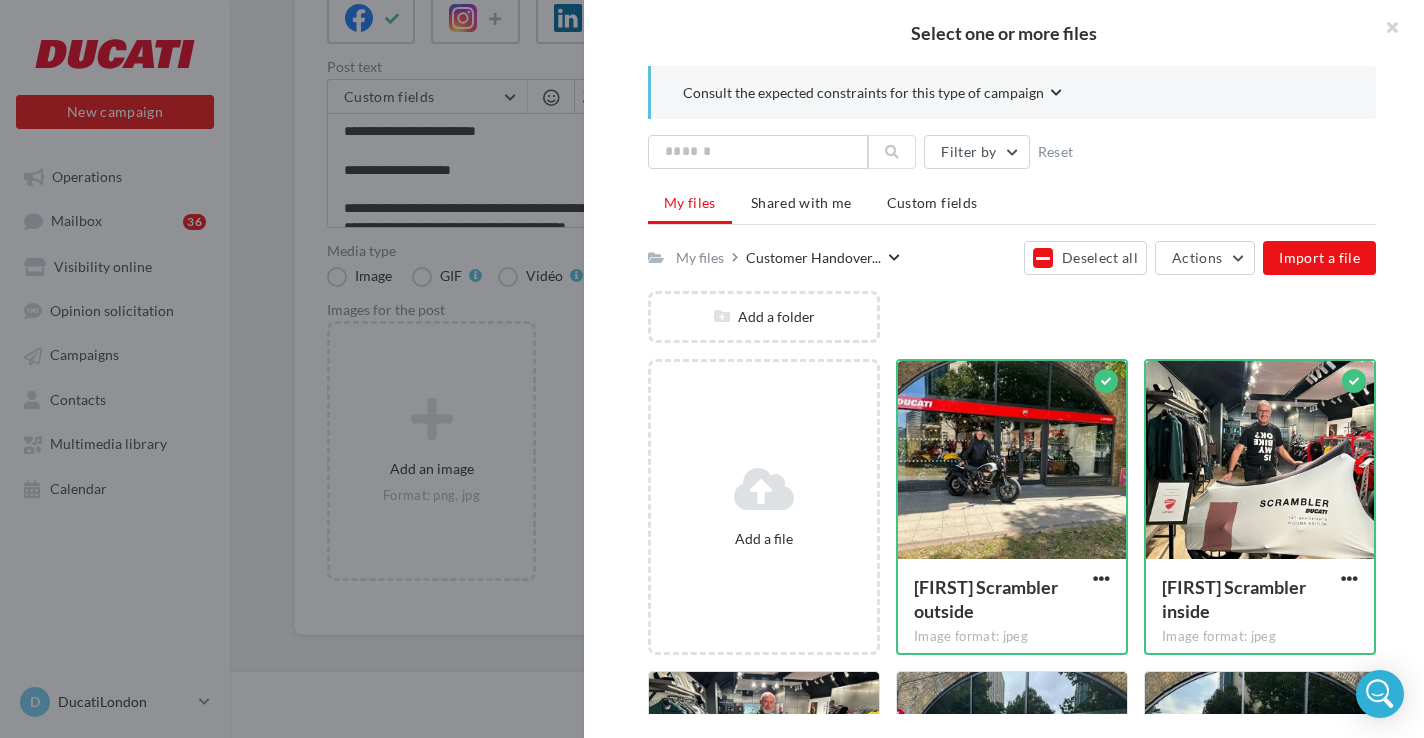 click on "My files        Customer Handover...
Deselect all
Actions                Import a file     Add a folder     Add a file                  [FIRST] Scrambler outside  Image format: jpeg                   2   [FIRST] Scrambler outside                      [FIRST] Scrambler inside  Image format: jpeg                   2   [FIRST] Scrambler inside                      WhatsApp Image 2025-07-05 at 15.5…  Image format: jpeg                   WhatsApp Image 2025-07-05 at 15.59.48 (1)                      WhatsApp Image 2025-07-05 at 15.5…  Image format: jpeg                   WhatsApp Image 2025-07-05 at 15.59.48                      d564fb70-238e-4ef5-bd23-564e755c68…  Image format: jpeg                   d564fb70-238e-4ef5-bd23-564e755c68bd                      0526cde9-2a3b-484a-9d1e-47765e3b9…  Image format: jpeg                   0526cde9-2a3b-484a-9d1e-47765e3b9f83" at bounding box center (1012, 768) 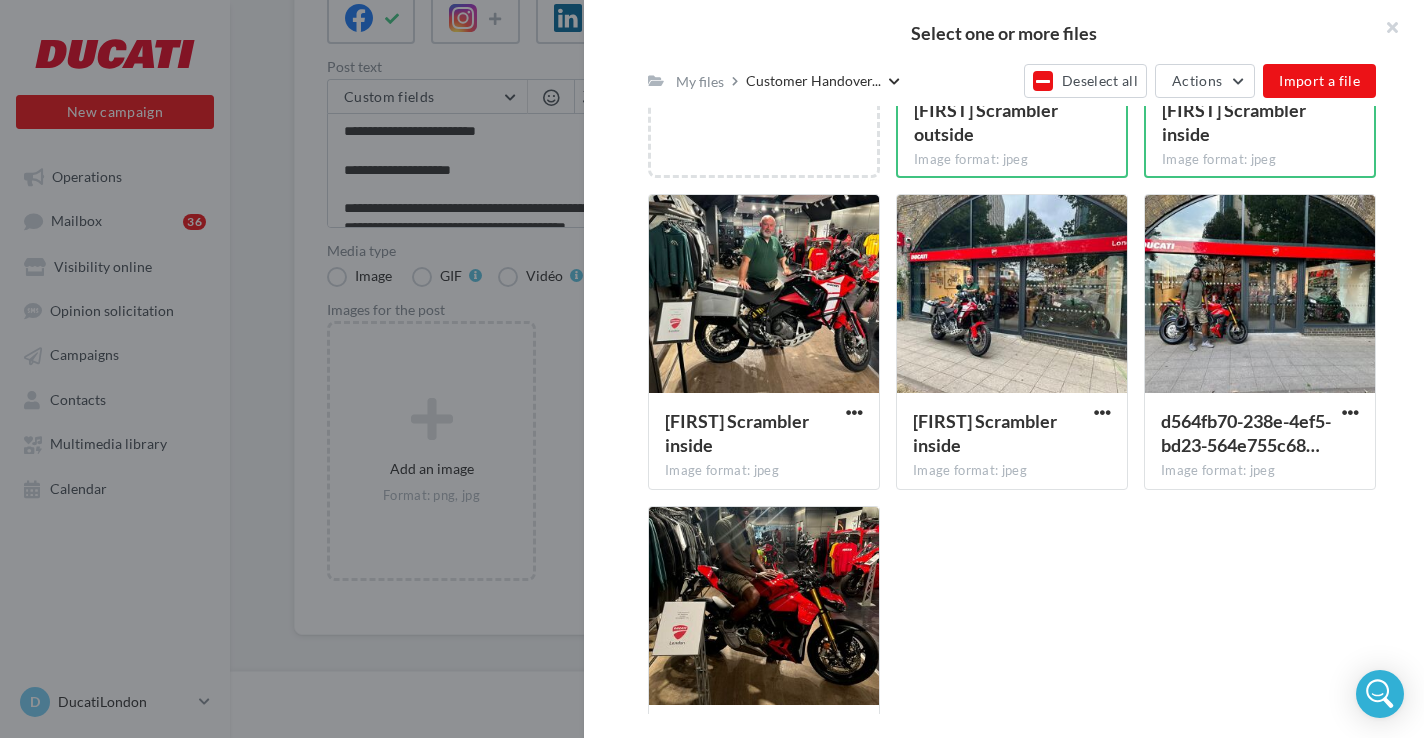 scroll, scrollTop: 580, scrollLeft: 0, axis: vertical 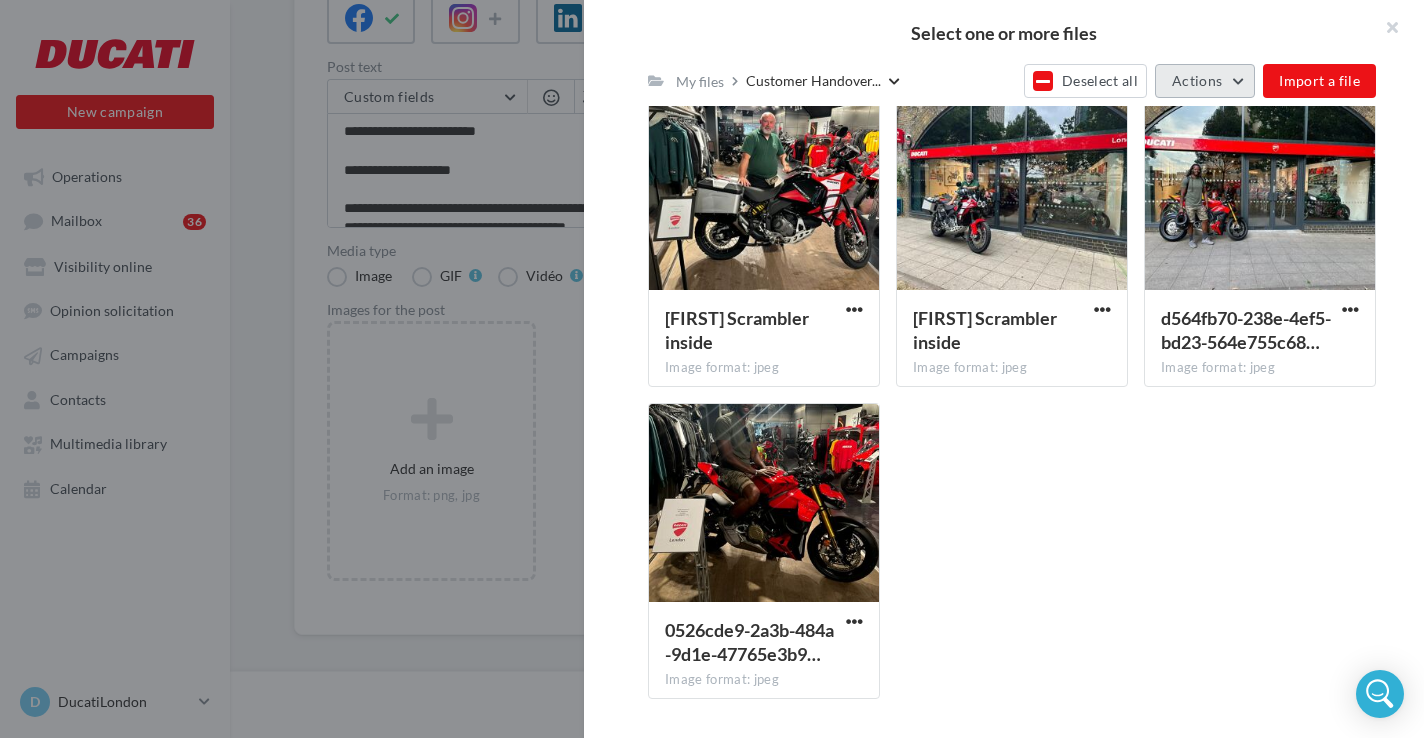 click on "Actions" at bounding box center (1197, 80) 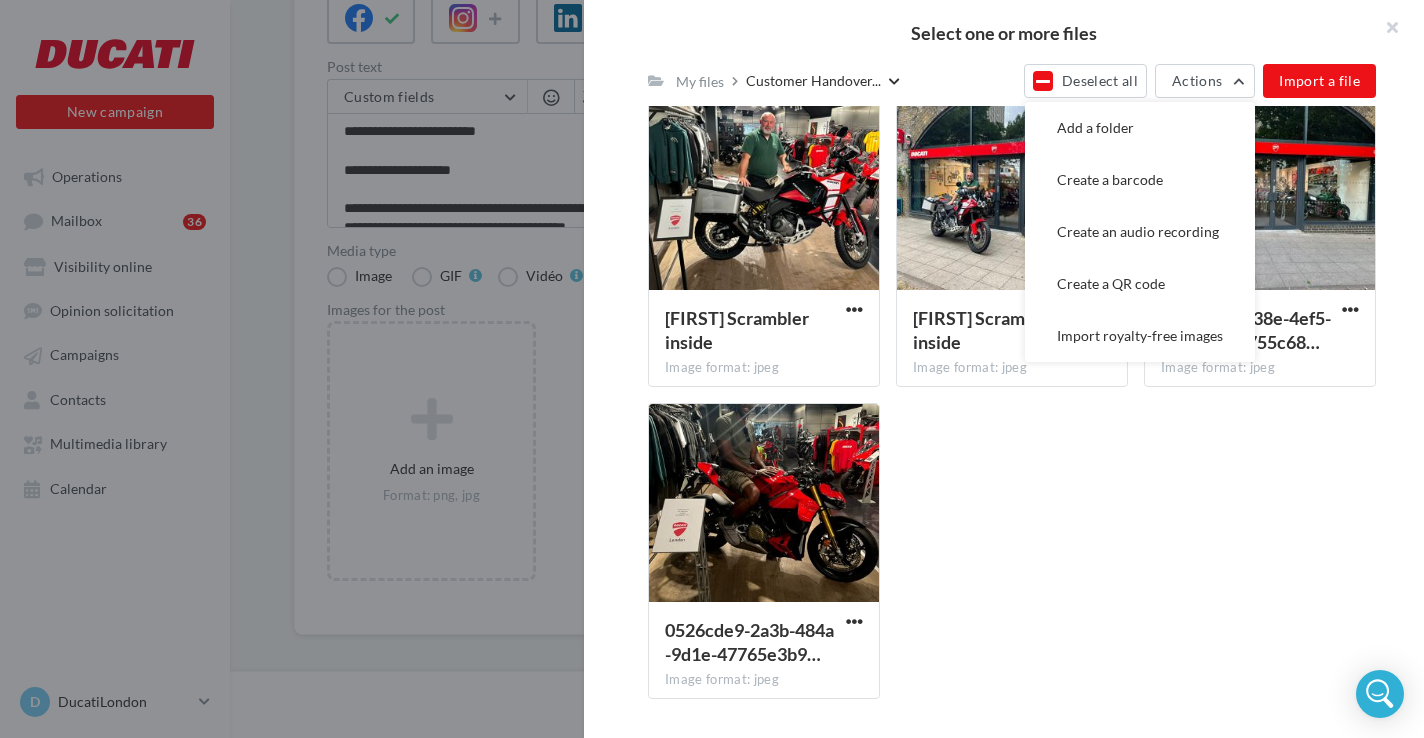 click on "Add a file                  [FIRST] Scrambler outside  Image format: jpeg                   2   [FIRST] Scrambler outside                      [FIRST] Scrambler inside  Image format: jpeg                   2   [FIRST] Scrambler inside                      WhatsApp Image 2025-07-05 at 15.5…  Image format: jpeg                   WhatsApp Image 2025-07-05 at 15.59.48 (1)                      WhatsApp Image 2025-07-05 at 15.5…  Image format: jpeg                   WhatsApp Image 2025-07-05 at 15.59.48                      d564fb70-238e-4ef5-bd23-564e755c68…  Image format: jpeg                   d564fb70-238e-4ef5-bd23-564e755c68bd                      0526cde9-2a3b-484a-9d1e-47765e3b9…  Image format: jpeg                   0526cde9-2a3b-484a-9d1e-47765e3b9f83" at bounding box center [1020, 247] 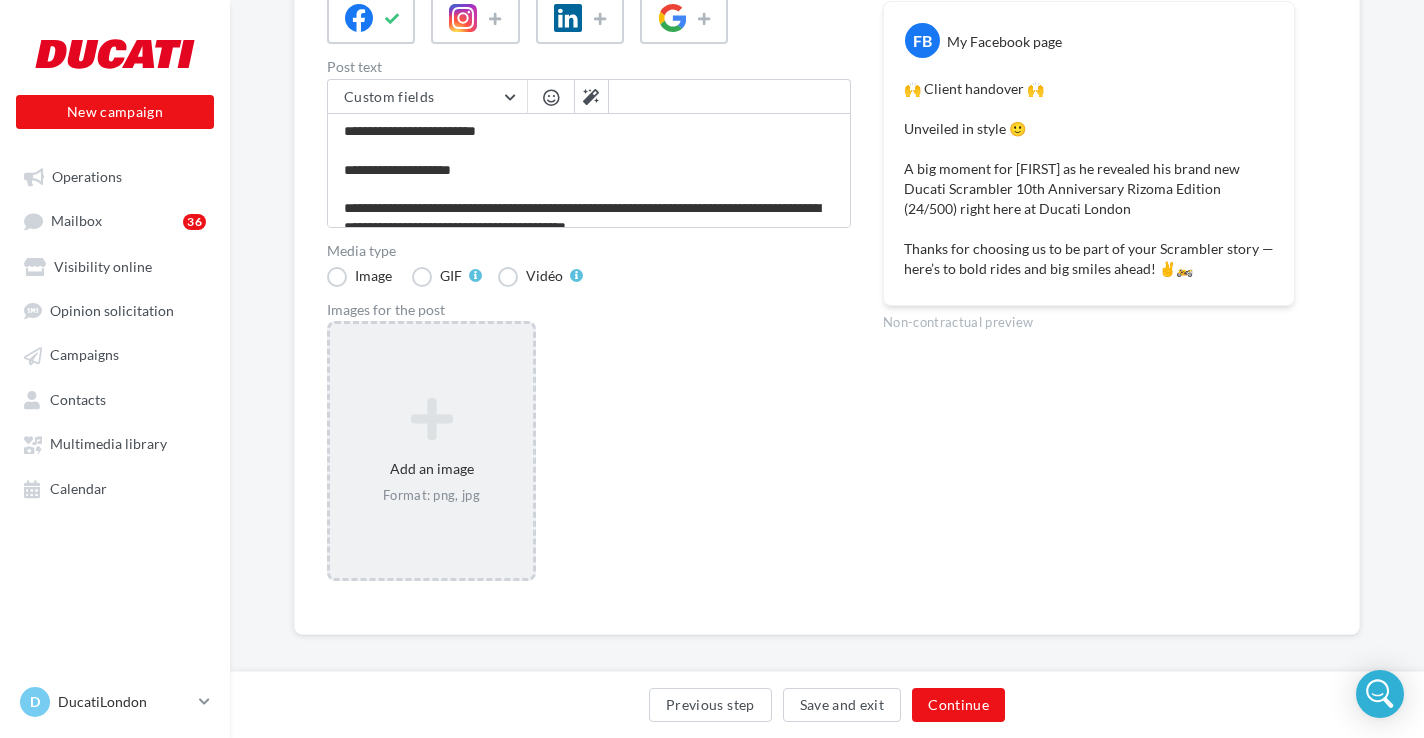 click at bounding box center (431, 419) 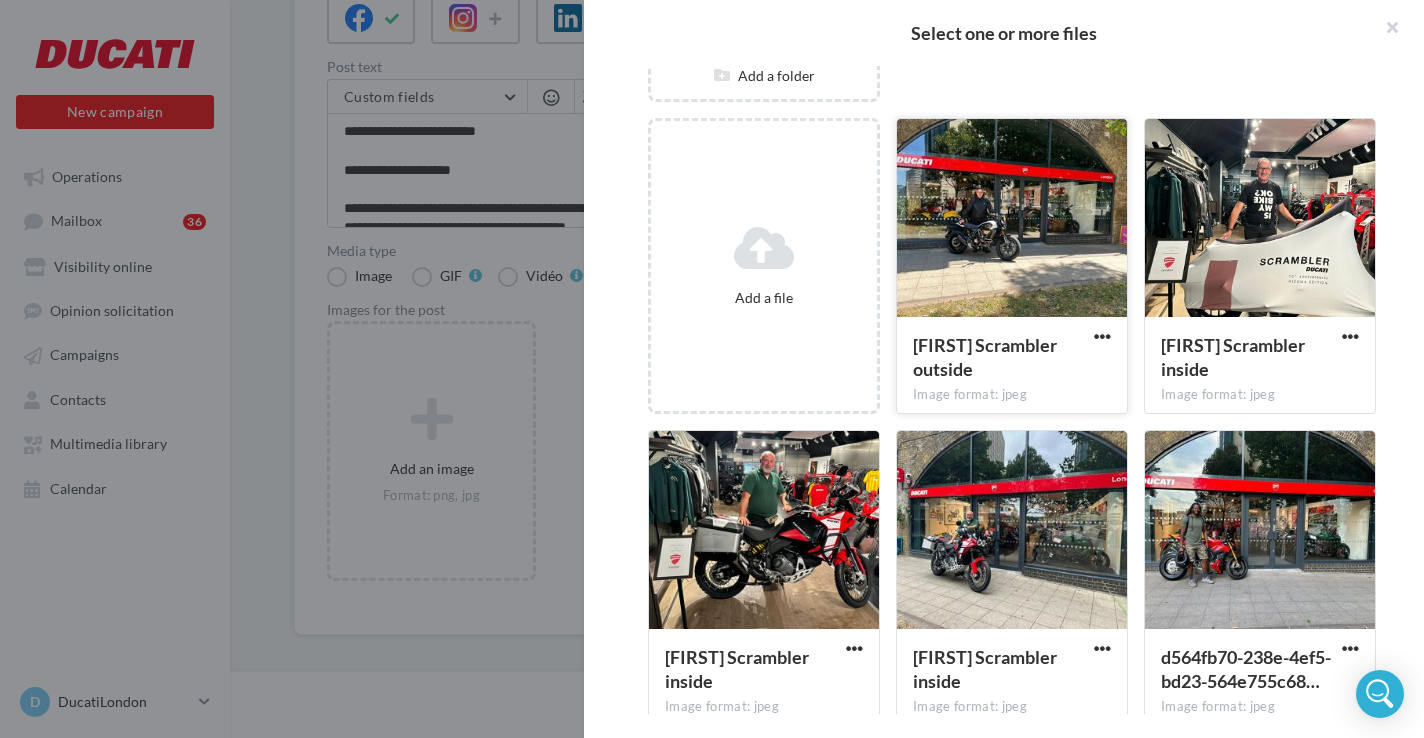 scroll, scrollTop: 318, scrollLeft: 0, axis: vertical 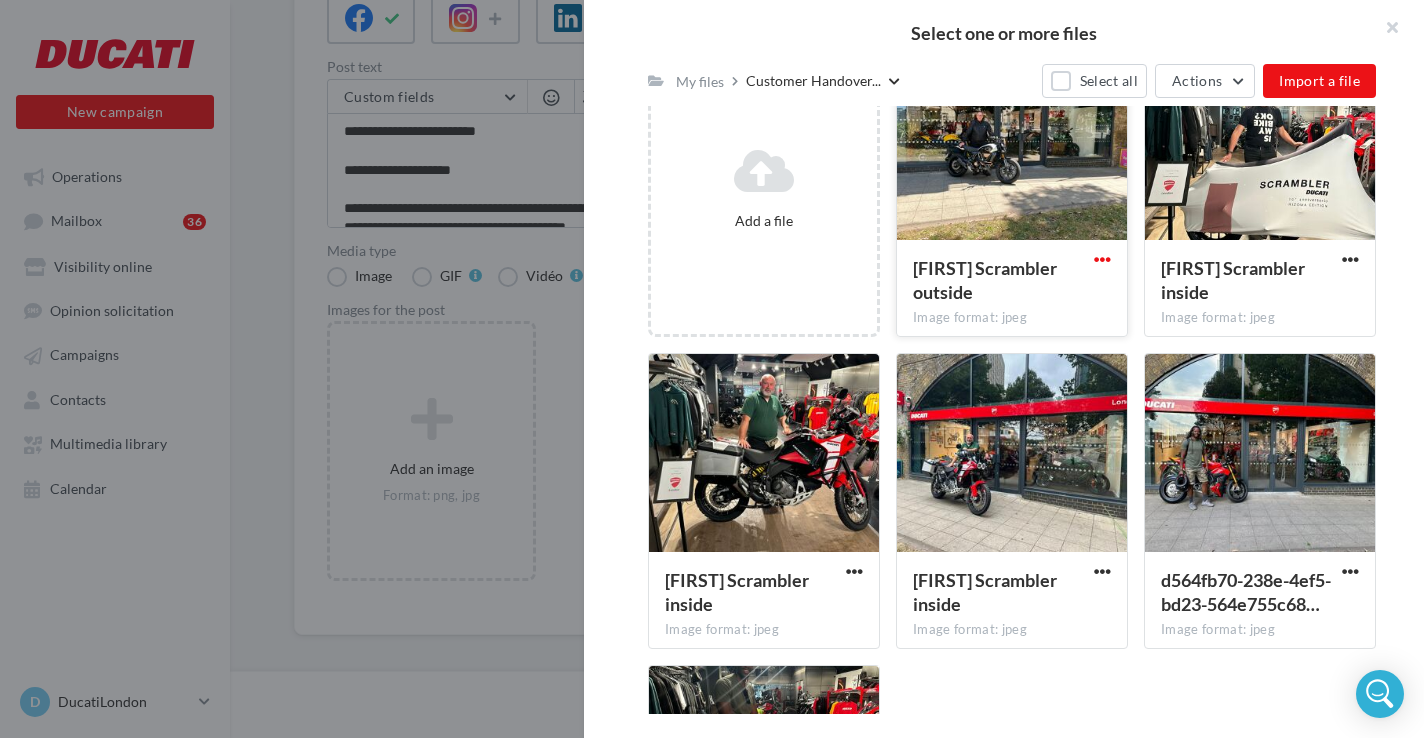 click at bounding box center [1102, 259] 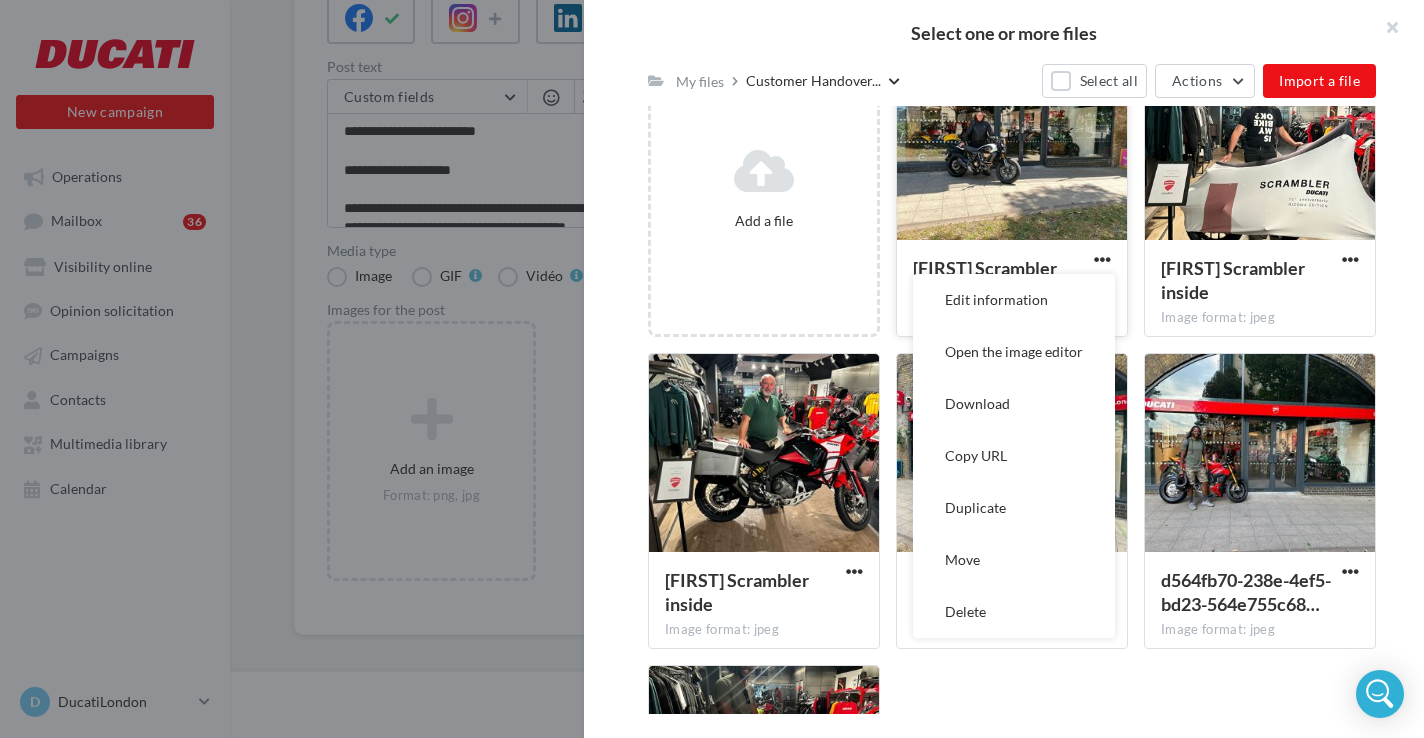 click at bounding box center [1012, 142] 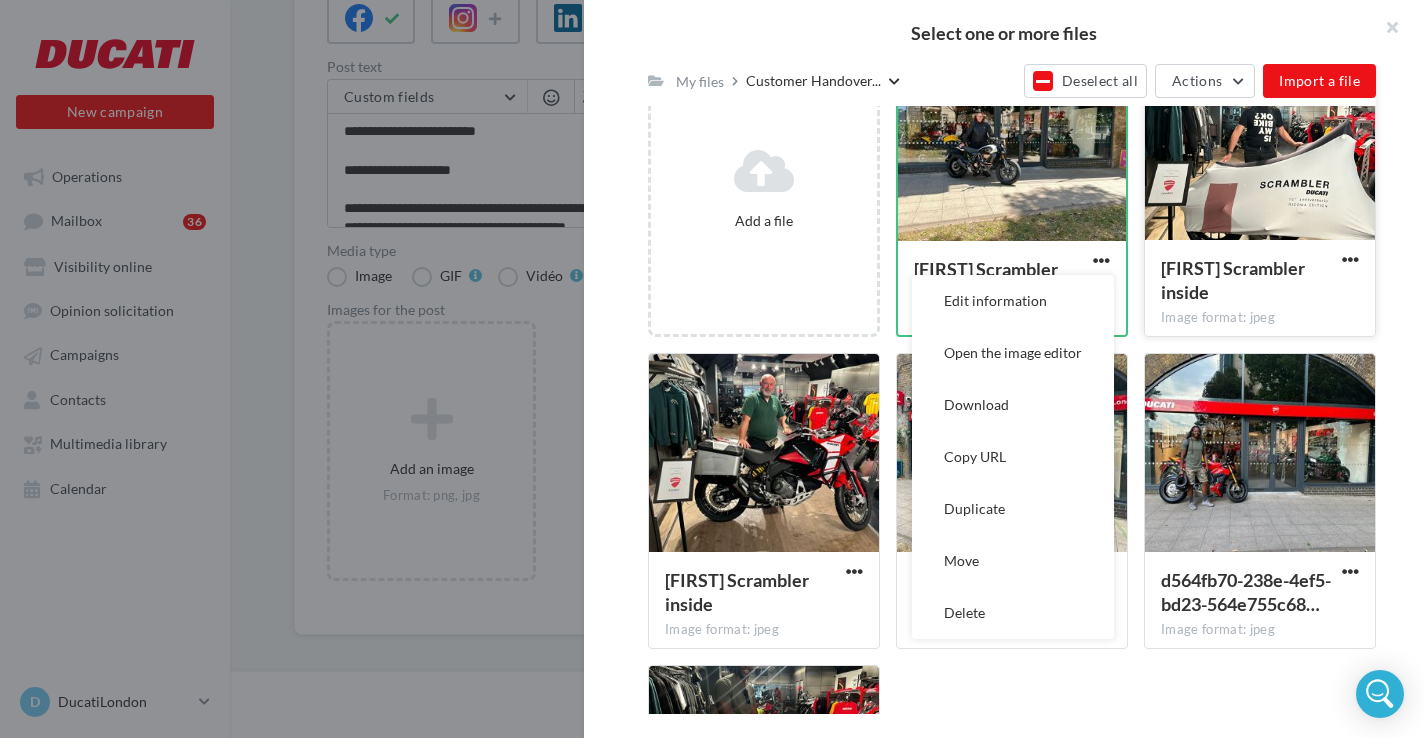 click at bounding box center [1260, 142] 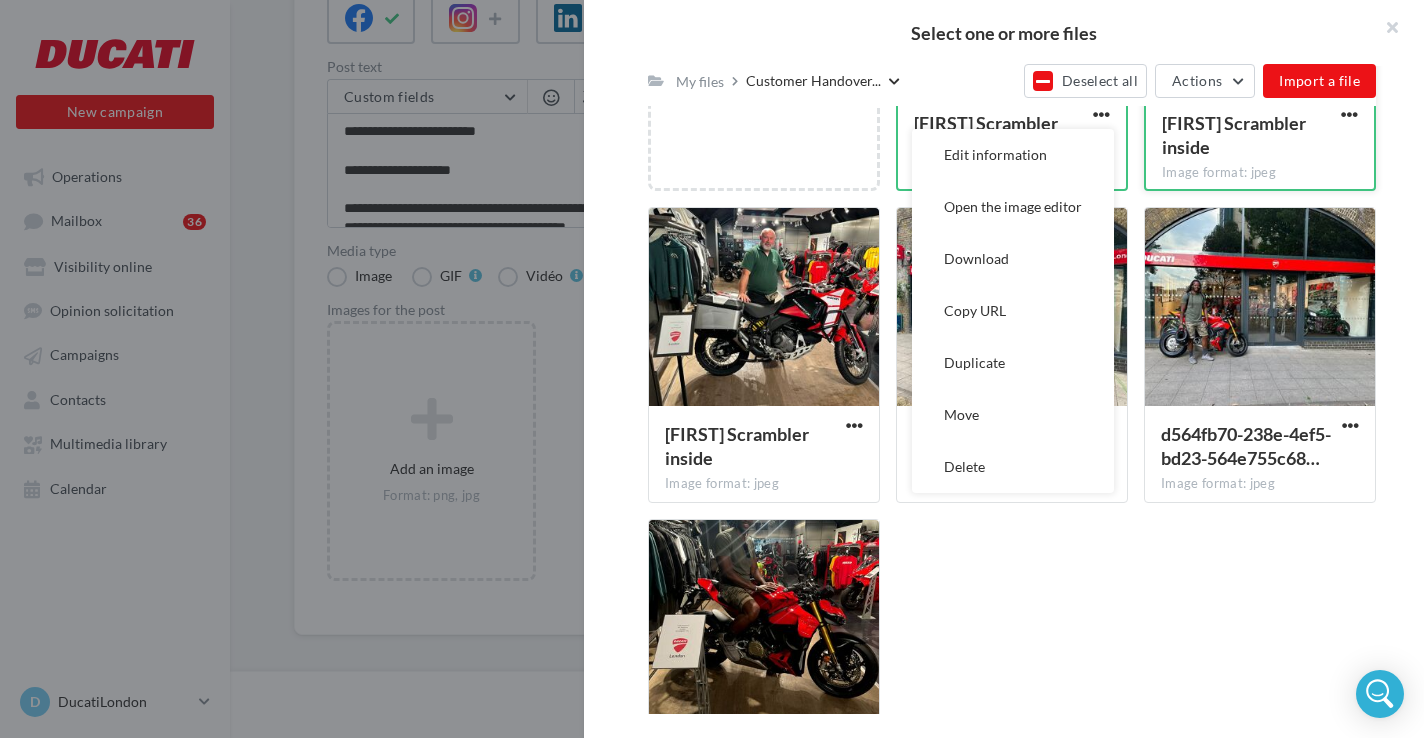 scroll, scrollTop: 580, scrollLeft: 0, axis: vertical 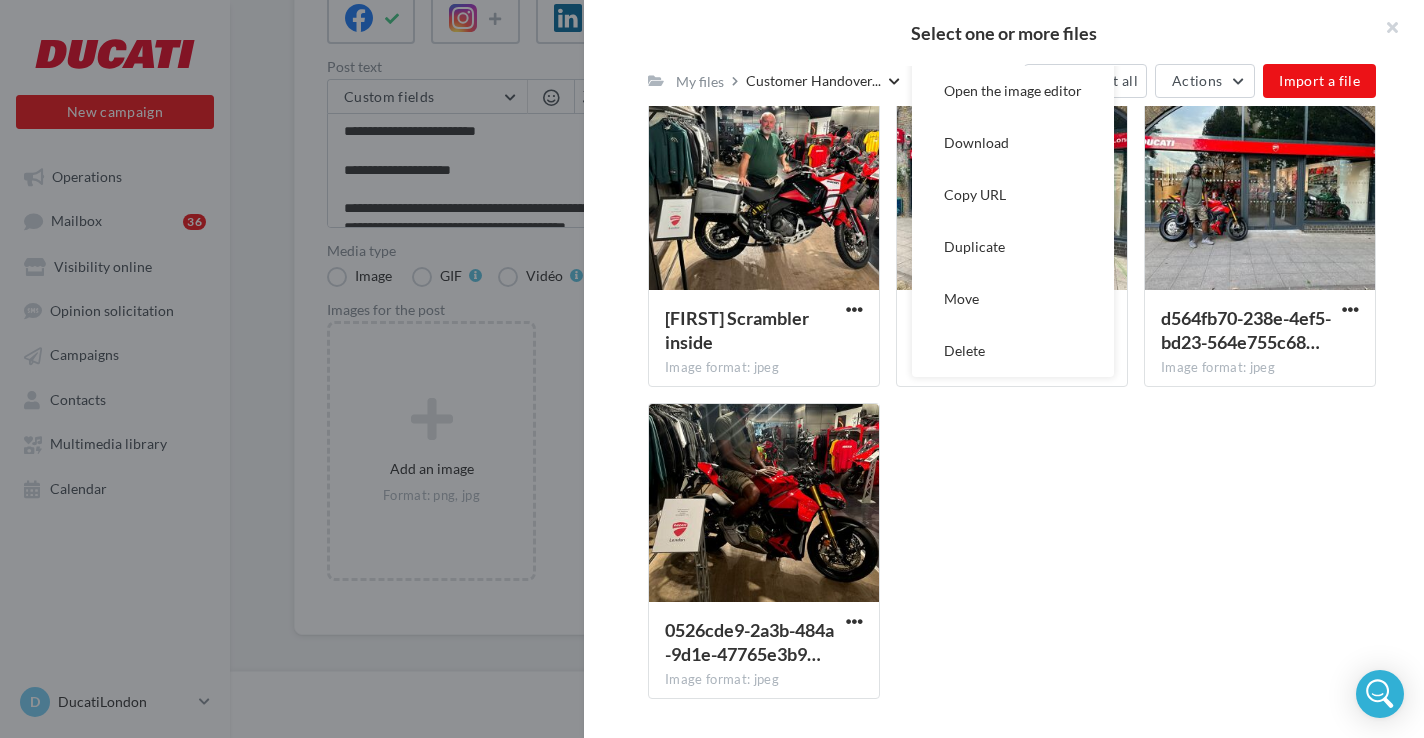 click on "Add a file                  [FIRST] Scrambler outside  Image format: jpeg           Edit information       Open the image editor       Download       Copy URL       Duplicate       Move       Delete               2   [FIRST] Scrambler outside                      [FIRST] Scrambler inside  Image format: jpeg                   2   [FIRST] Scrambler inside                      WhatsApp Image 2025-07-05 at 15.5…  Image format: jpeg                   WhatsApp Image 2025-07-05 at 15.59.48 (1)                      WhatsApp Image 2025-07-05 at 15.5…  Image format: jpeg                   WhatsApp Image 2025-07-05 at 15.59.48                      d564fb70-238e-4ef5-bd23-564e755c68…  Image format: jpeg                   d564fb70-238e-4ef5-bd23-564e755c68bd                      0526cde9-2a3b-484a-9d1e-47765e3b9…  Image format: jpeg                   0526cde9-2a3b-484a-9d1e-47765e3b9f83" at bounding box center (1020, 247) 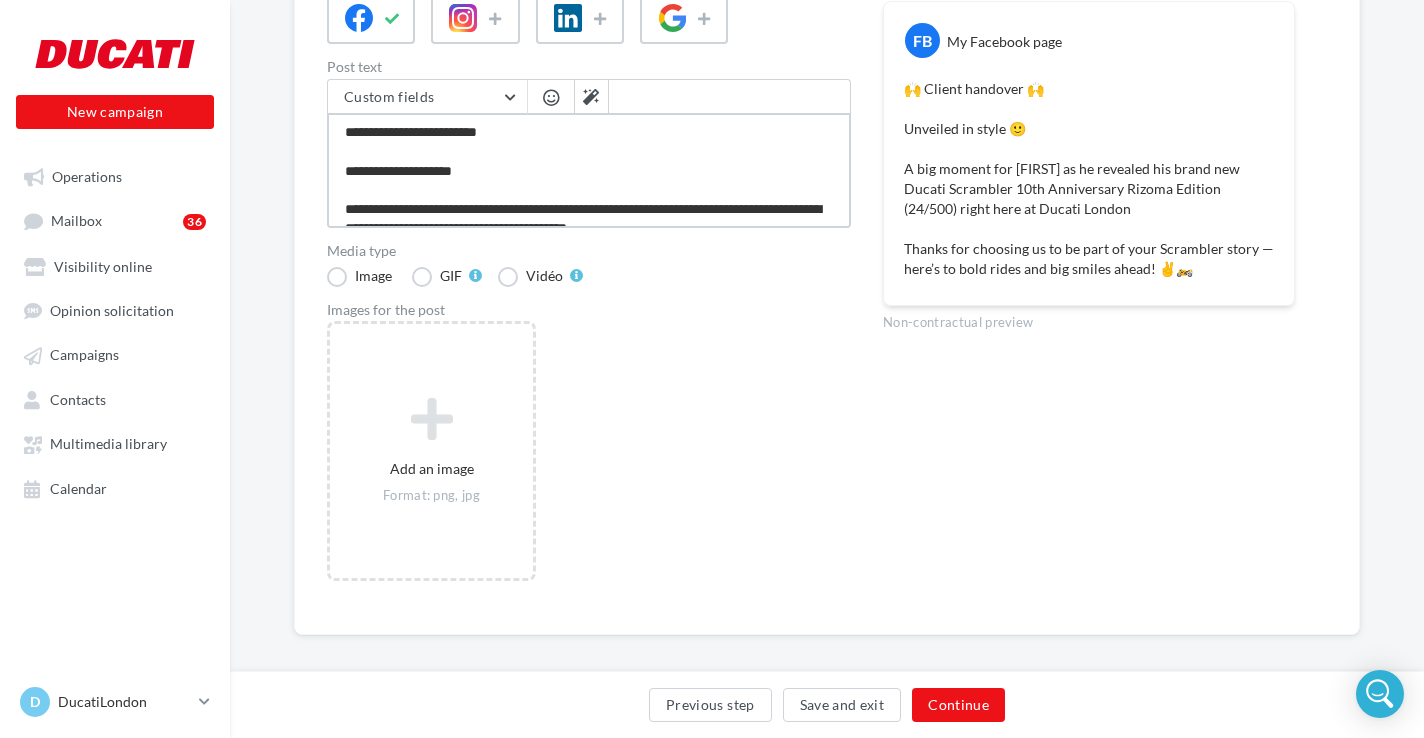 click on "**********" at bounding box center (589, 170) 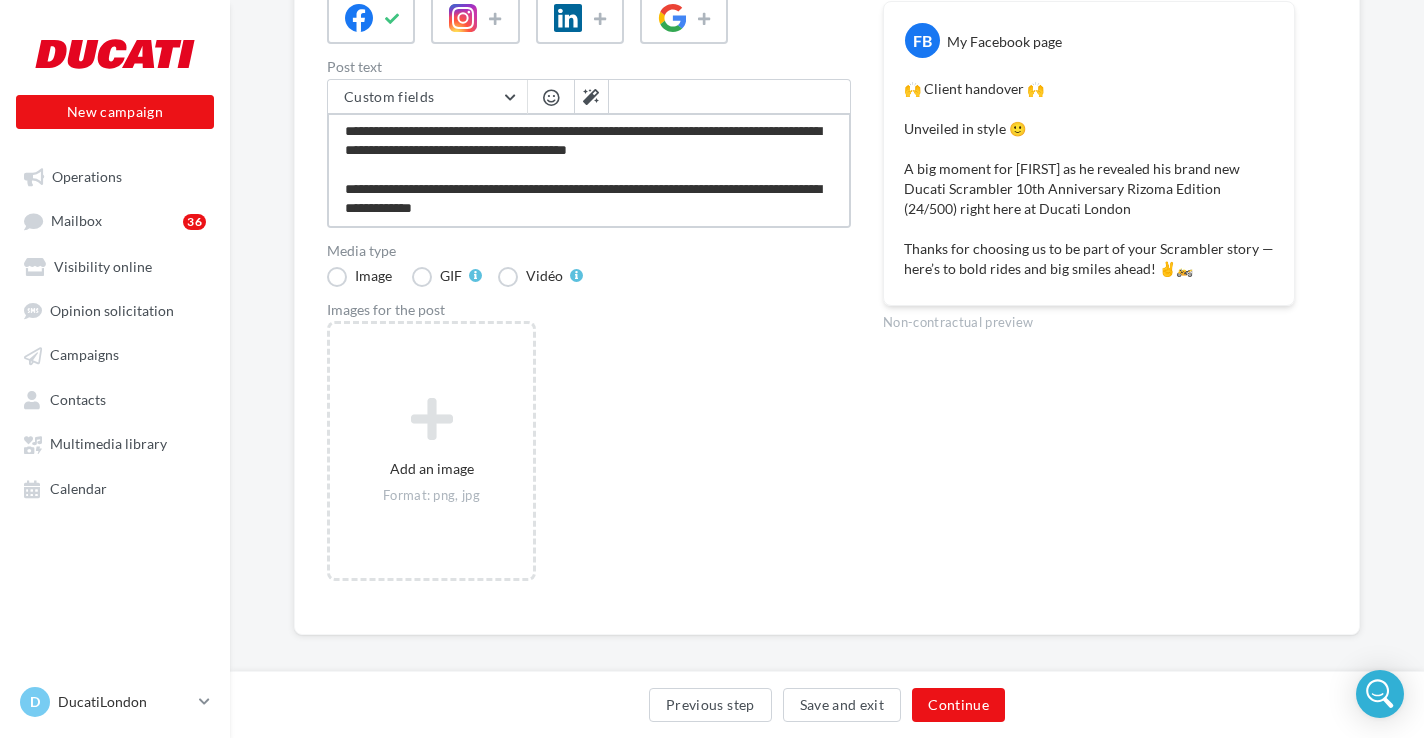 click on "**********" at bounding box center (589, 170) 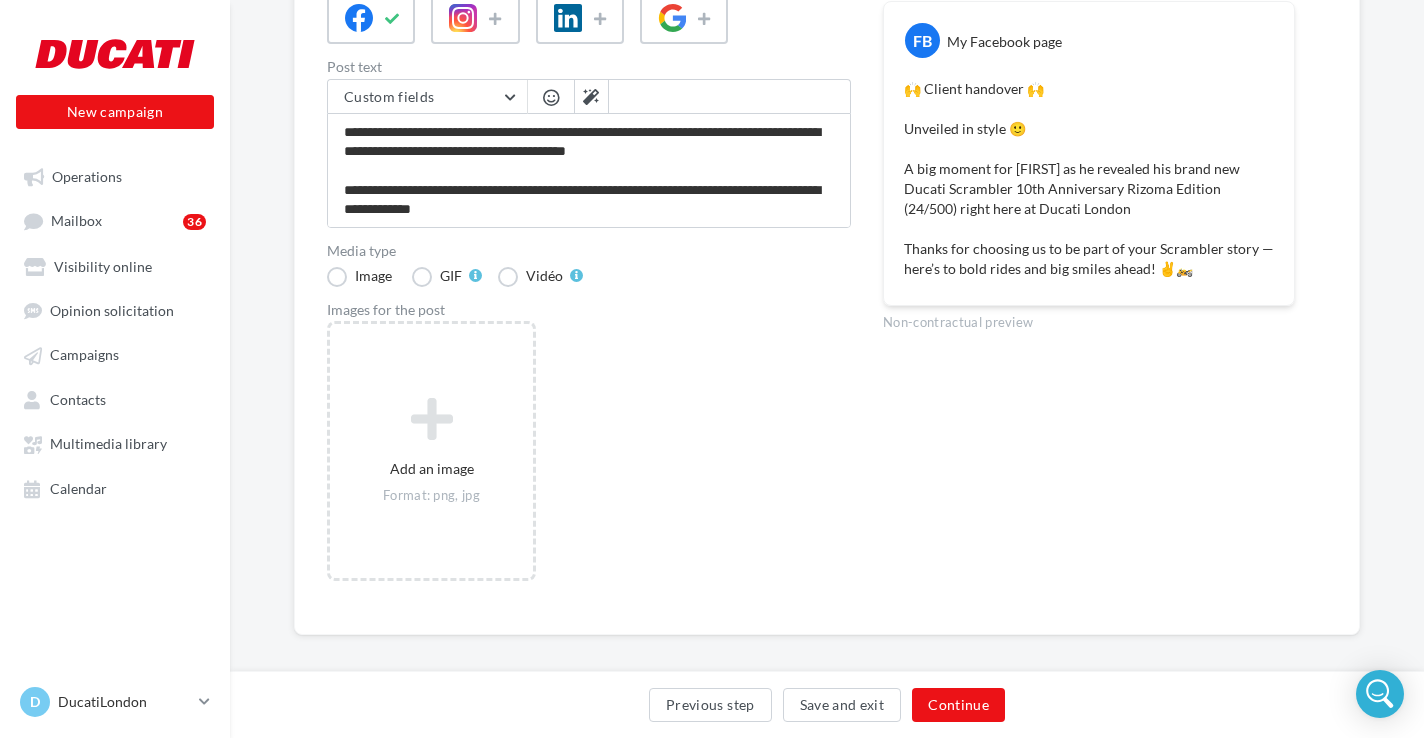 click on "Add an image     Format: png, jpg" at bounding box center (597, 461) 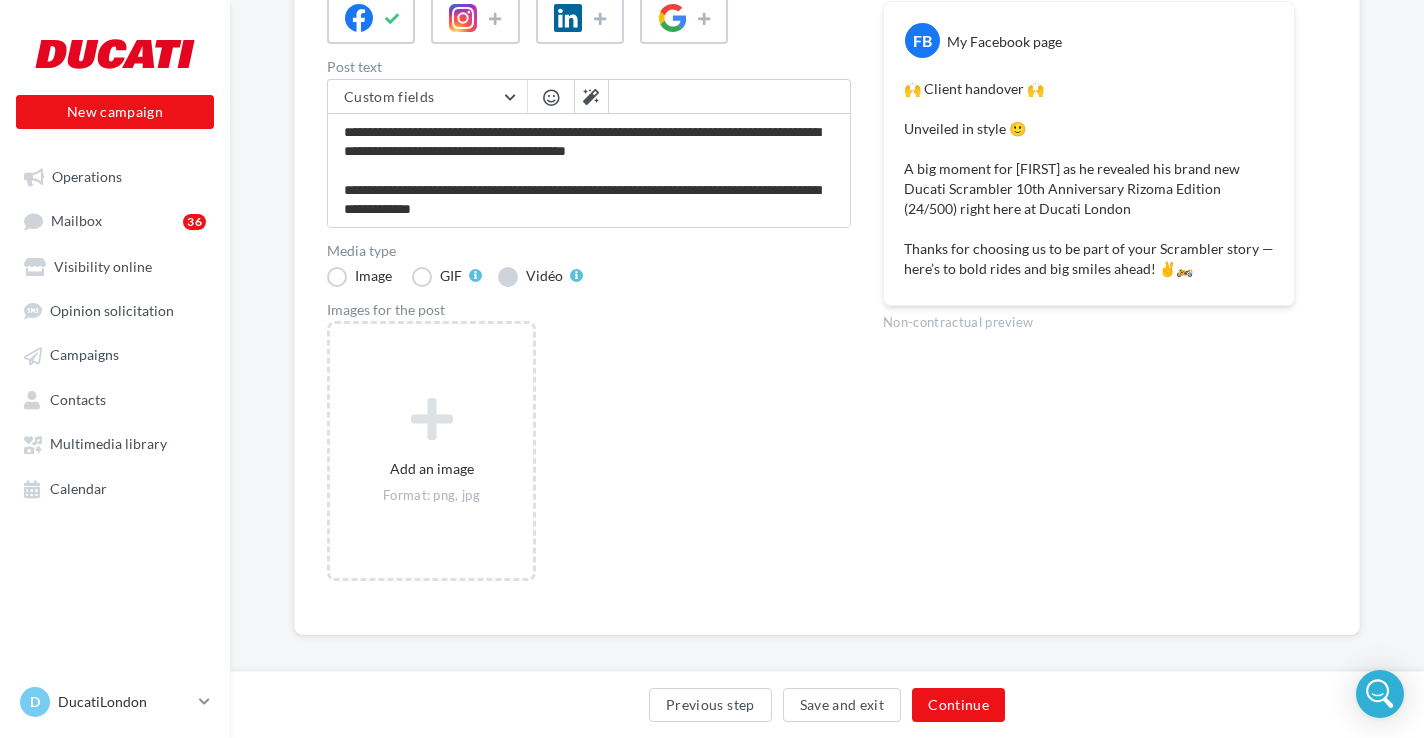 click on "Vidéo" at bounding box center (540, 277) 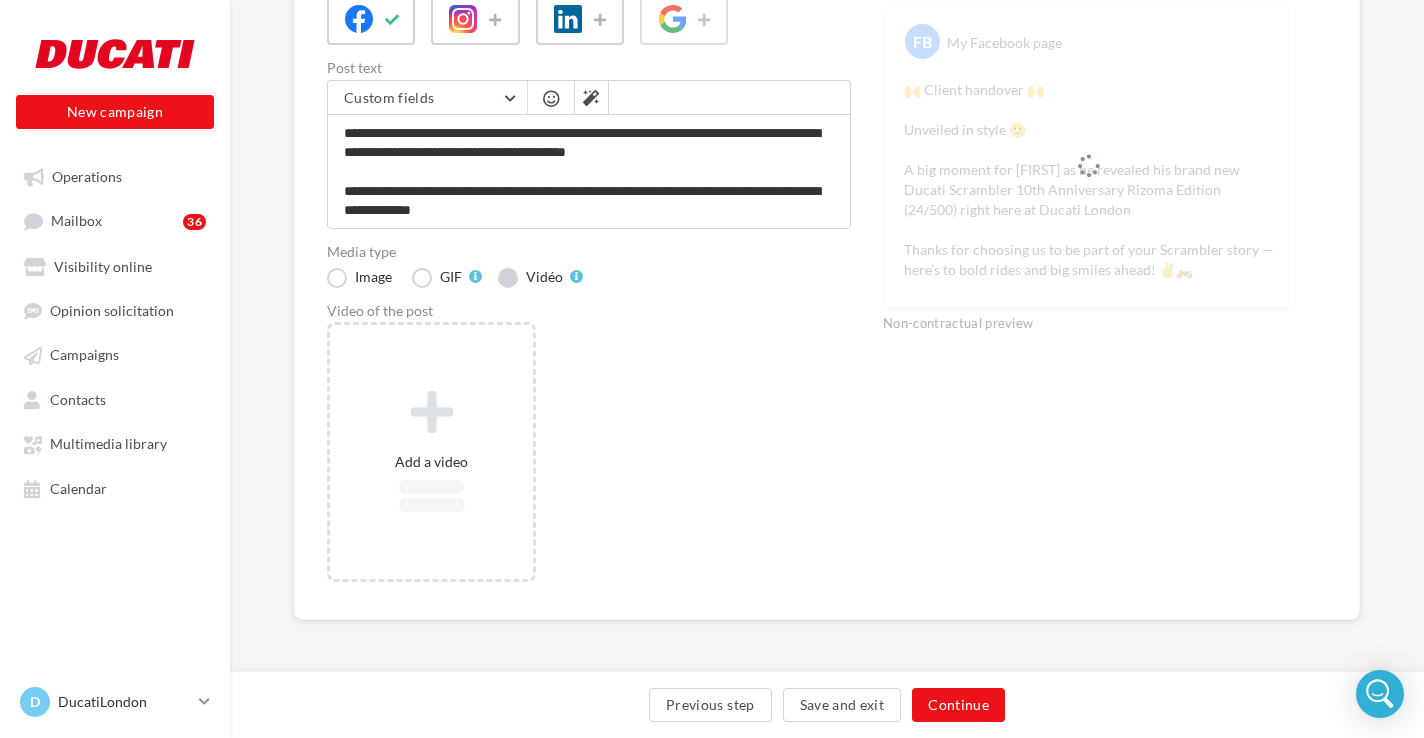scroll, scrollTop: 258, scrollLeft: 0, axis: vertical 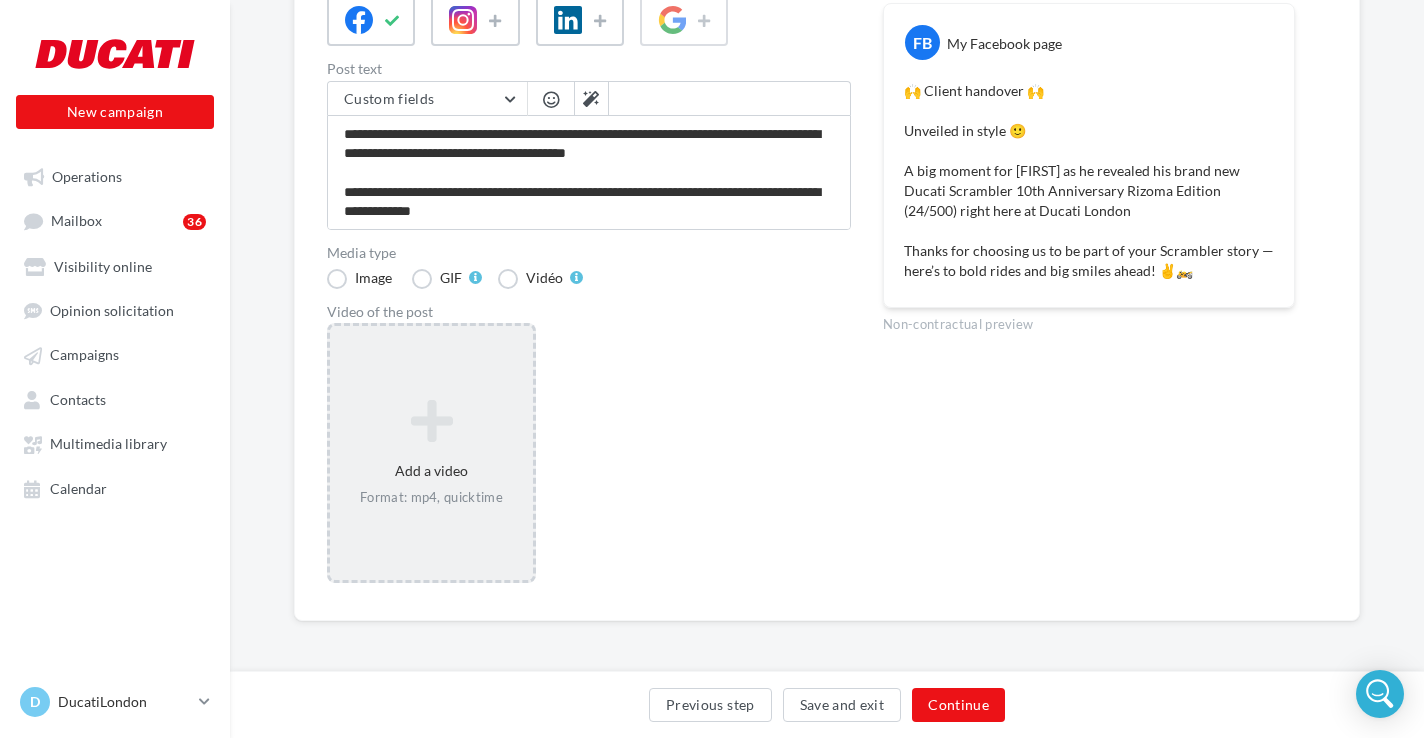 click at bounding box center [431, 421] 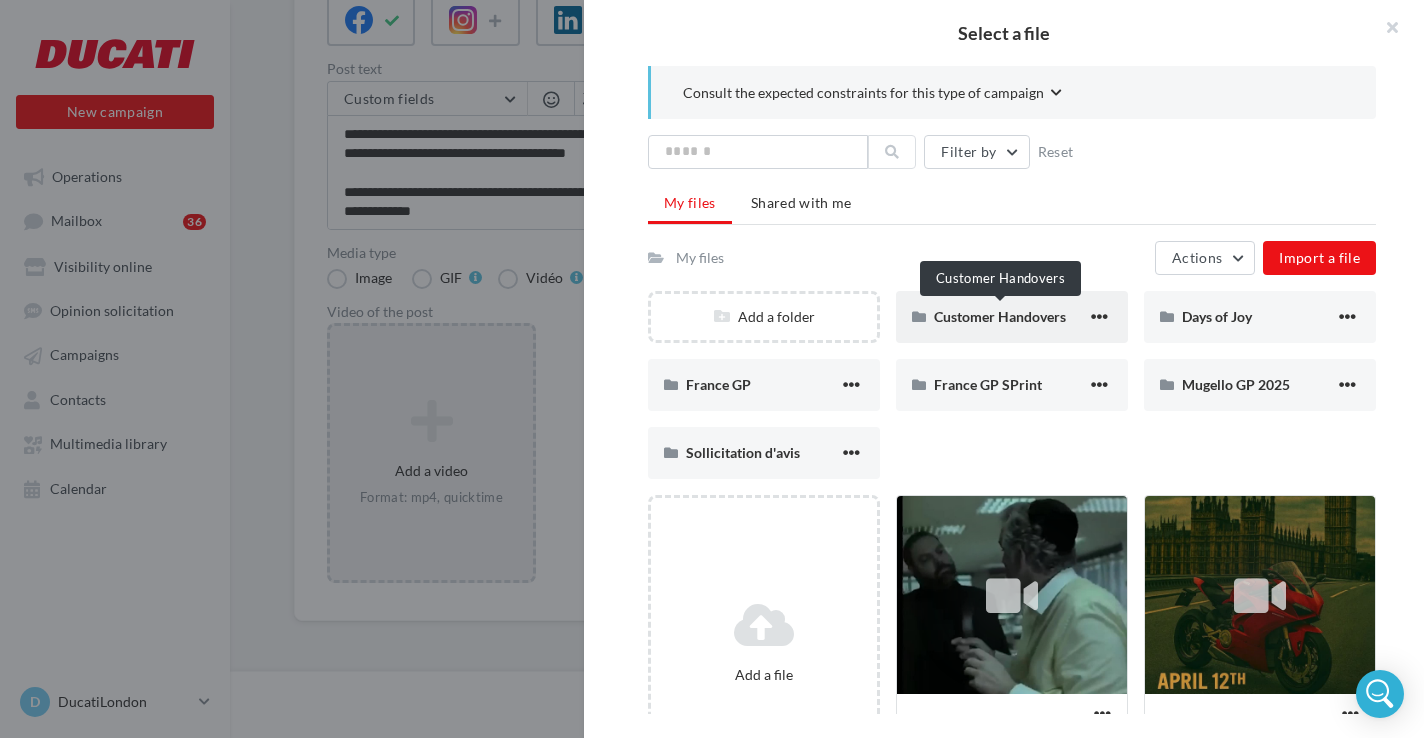 scroll, scrollTop: 2, scrollLeft: 0, axis: vertical 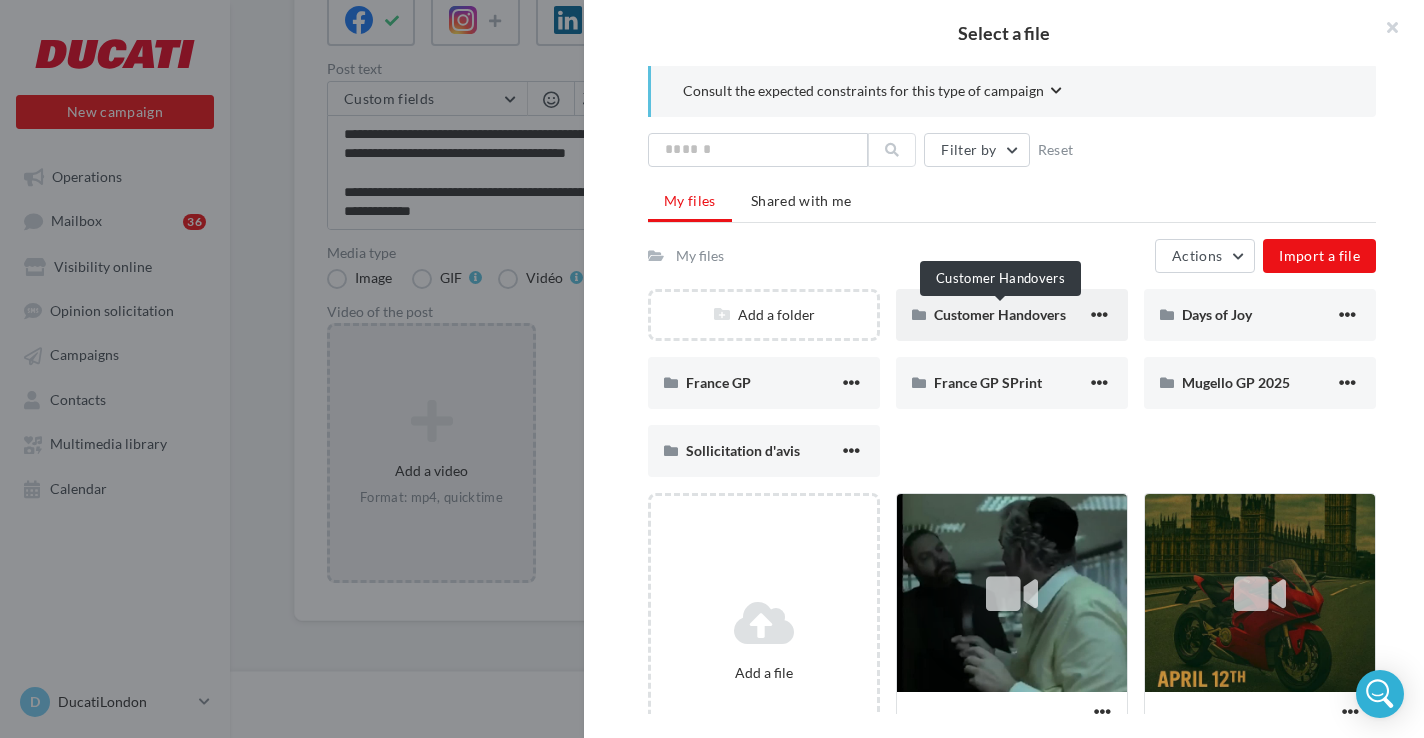 click on "Customer Handovers" at bounding box center (1000, 314) 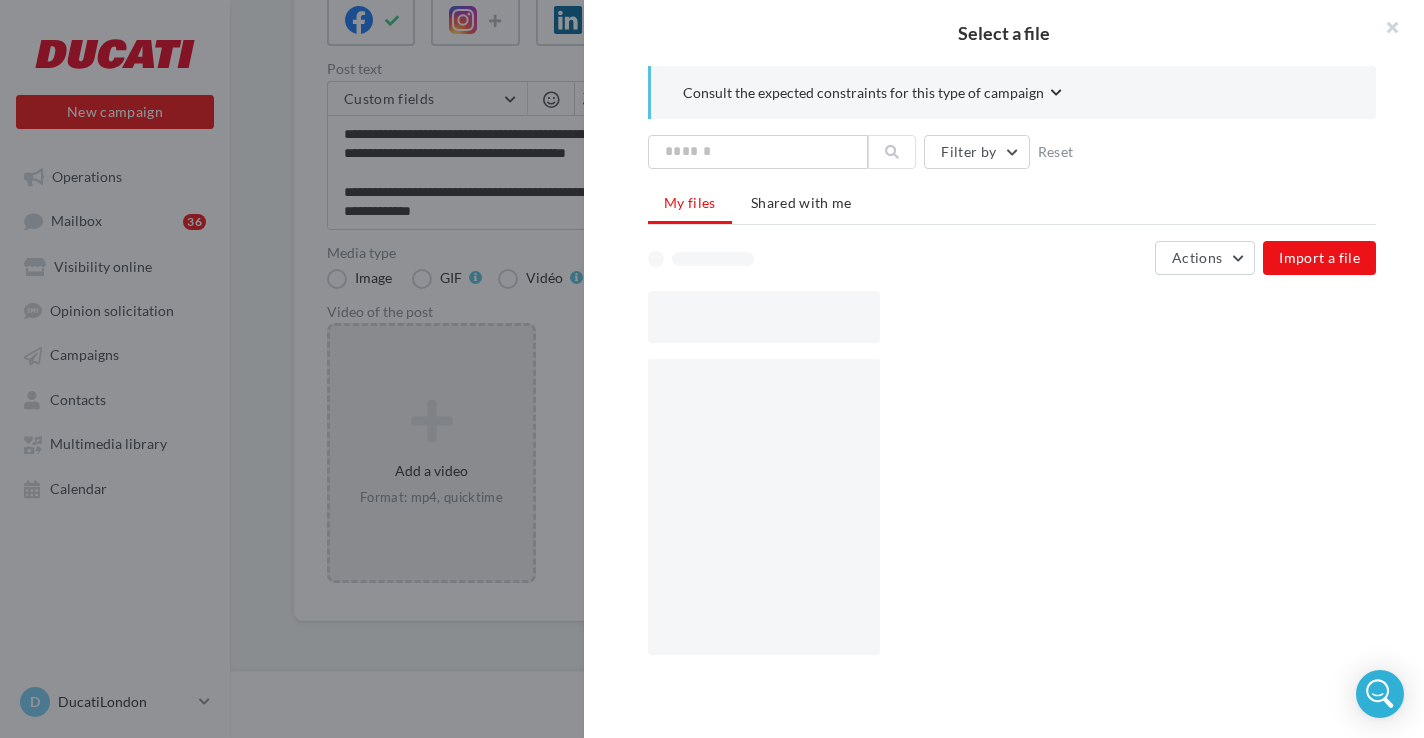 scroll, scrollTop: 0, scrollLeft: 0, axis: both 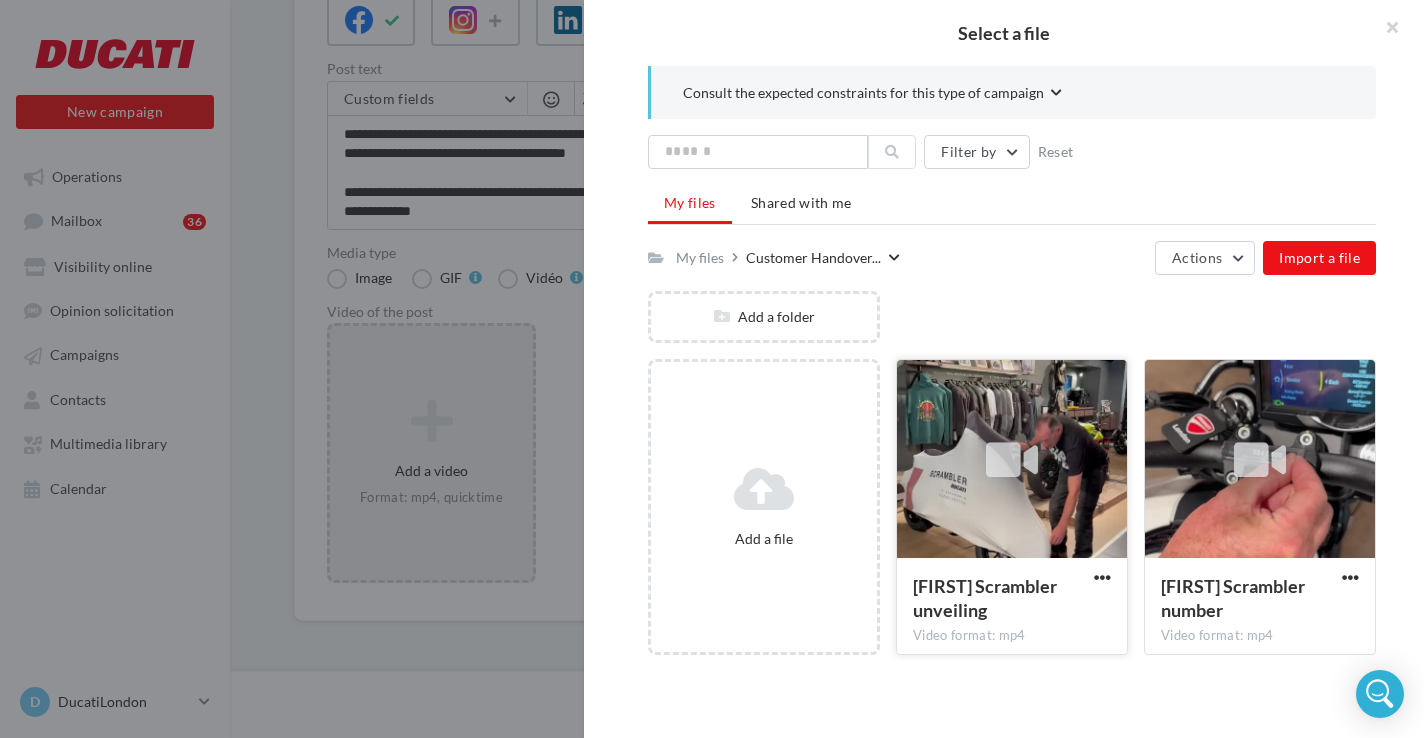 click at bounding box center [1012, 460] 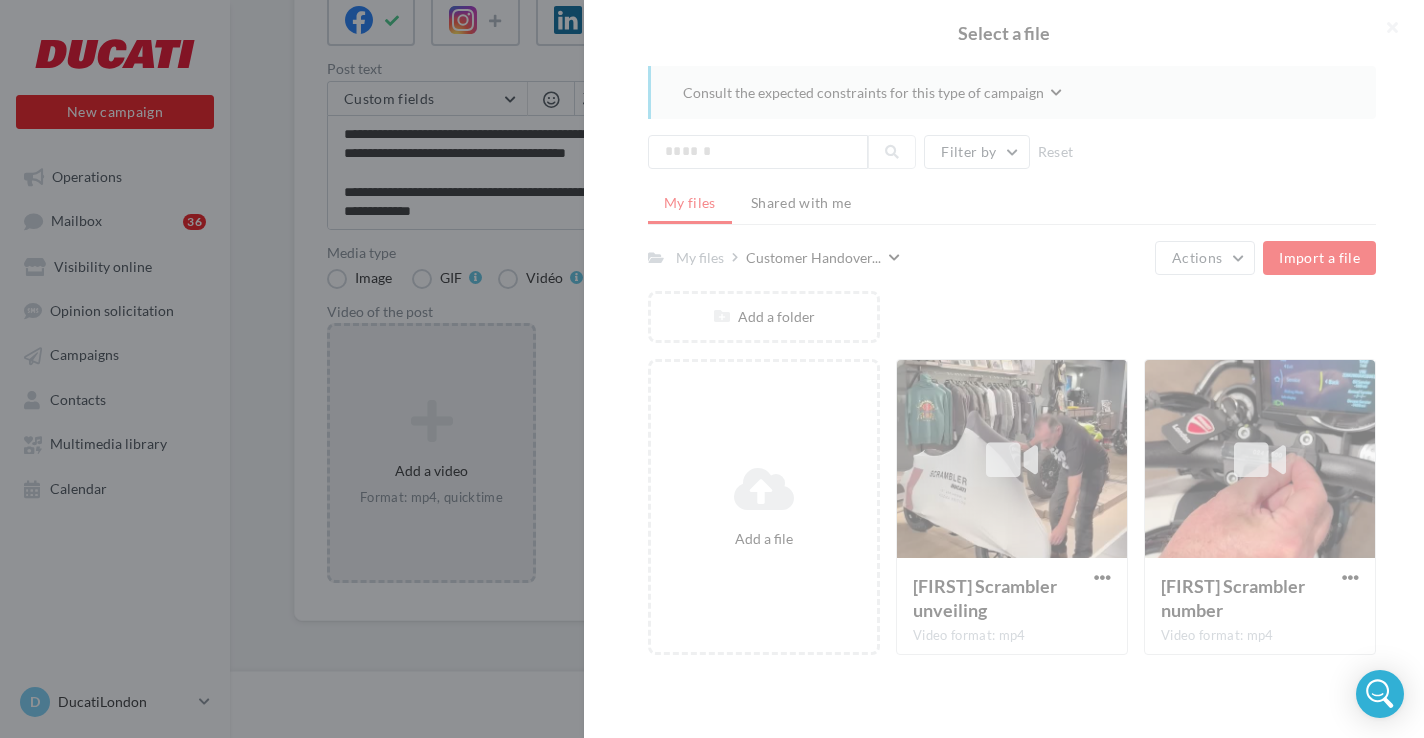 scroll, scrollTop: 253, scrollLeft: 0, axis: vertical 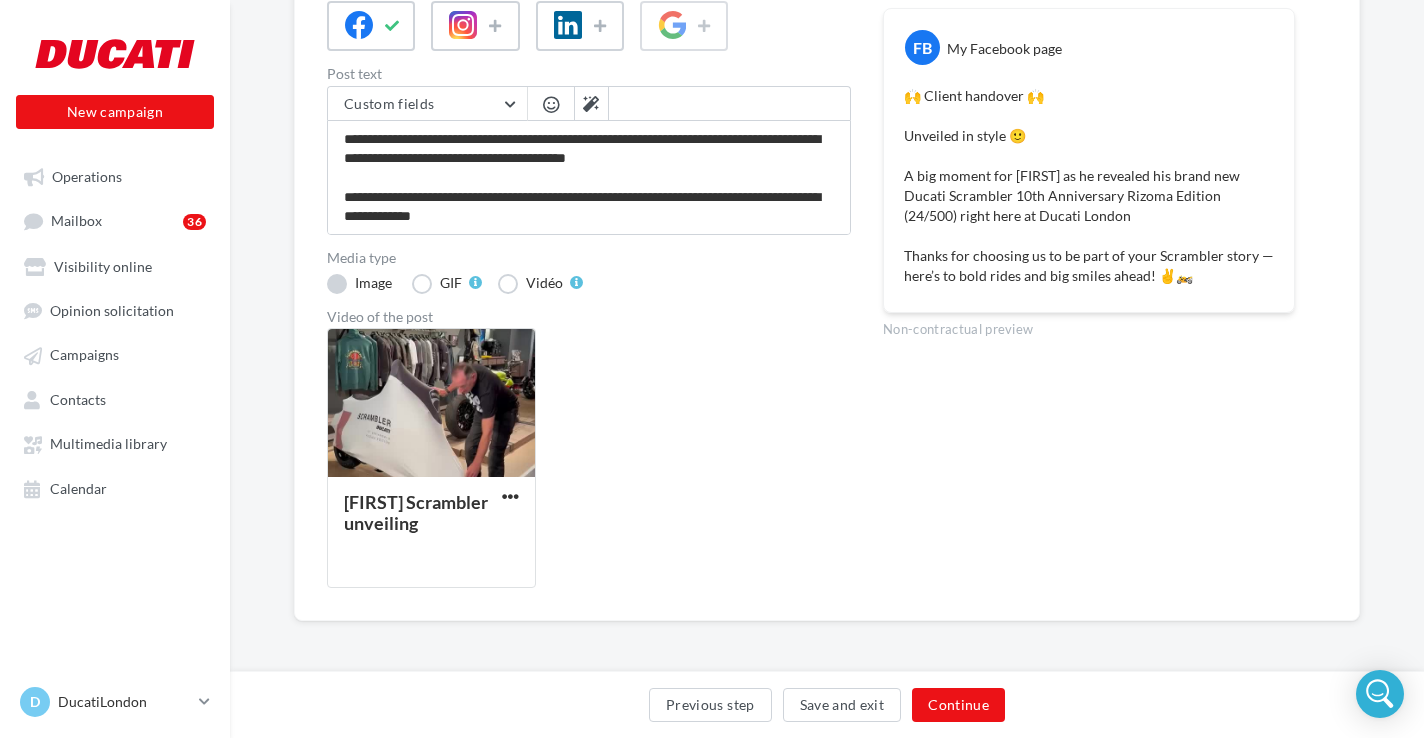 click on "Image" at bounding box center [361, 284] 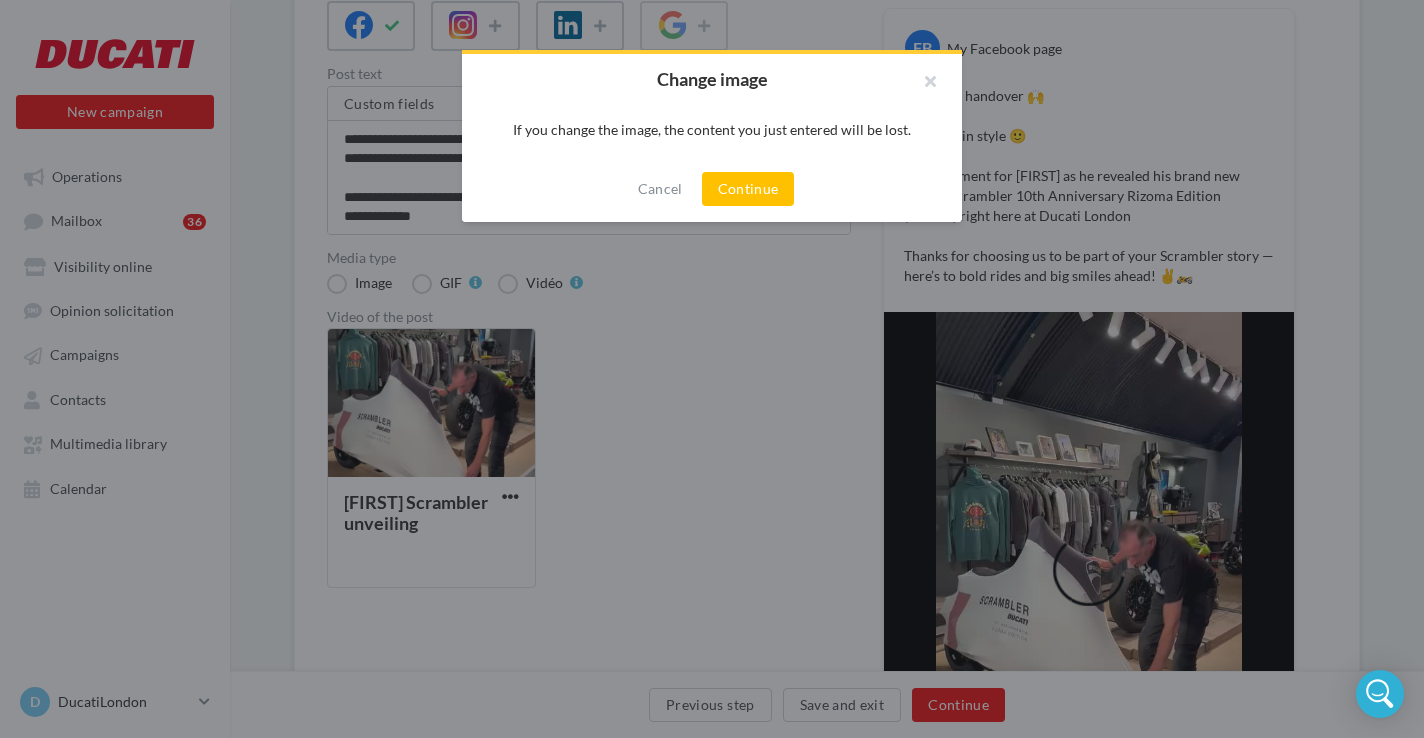 scroll, scrollTop: 258, scrollLeft: 0, axis: vertical 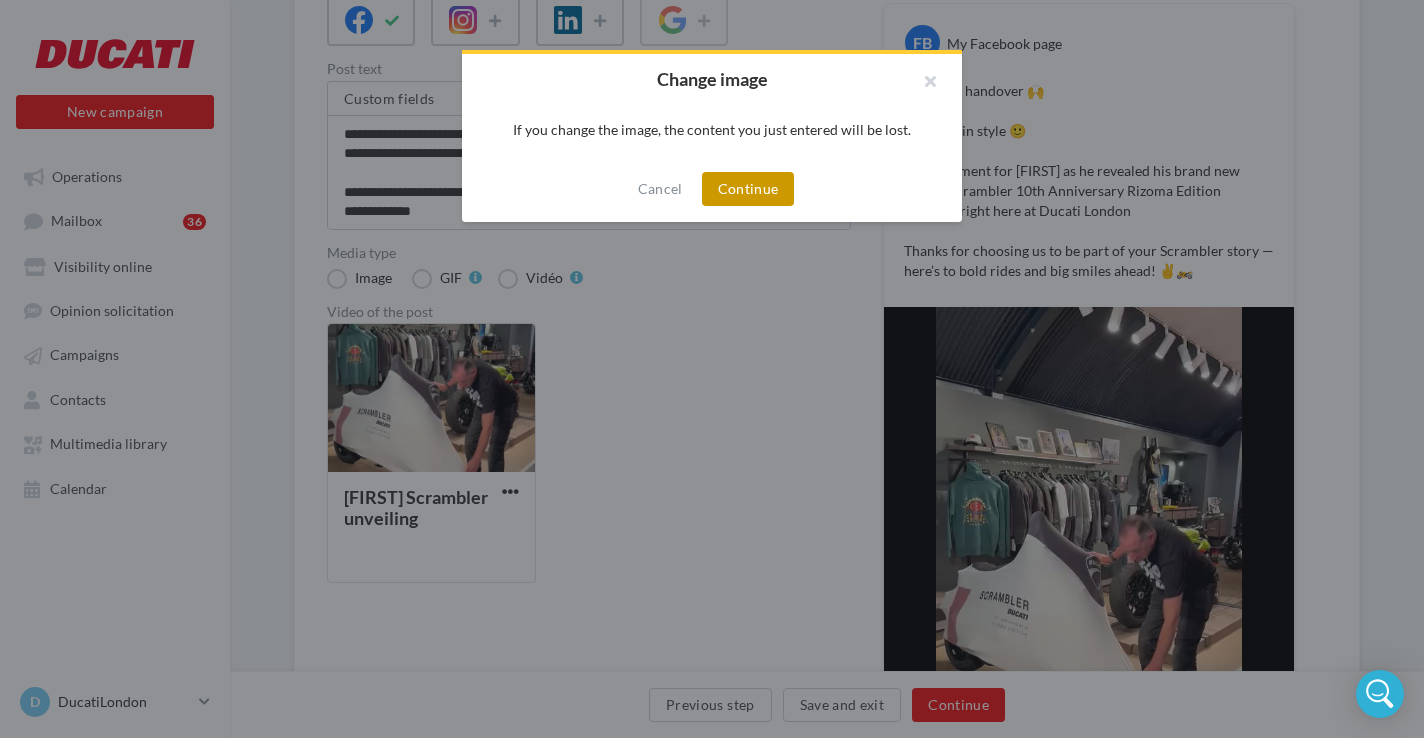 click on "Continue" at bounding box center [748, 189] 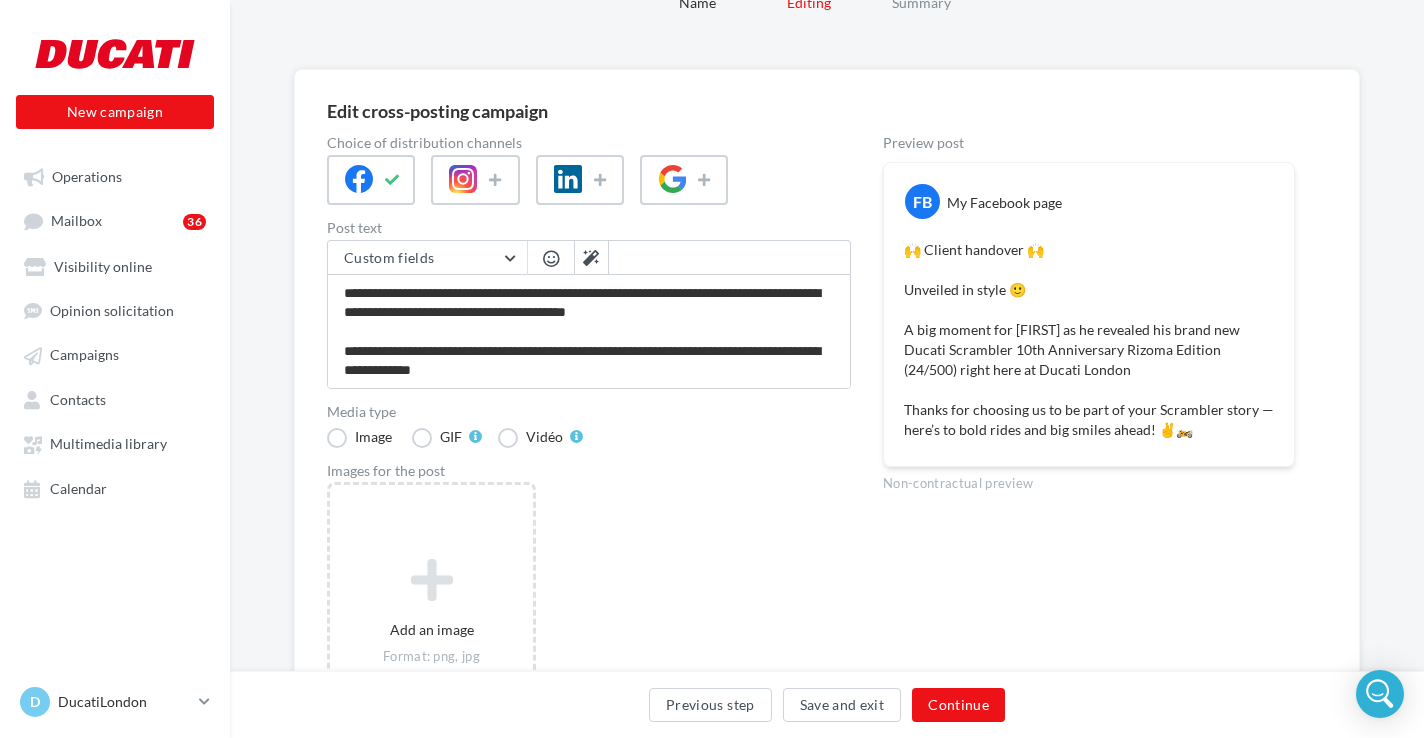 scroll, scrollTop: 102, scrollLeft: 0, axis: vertical 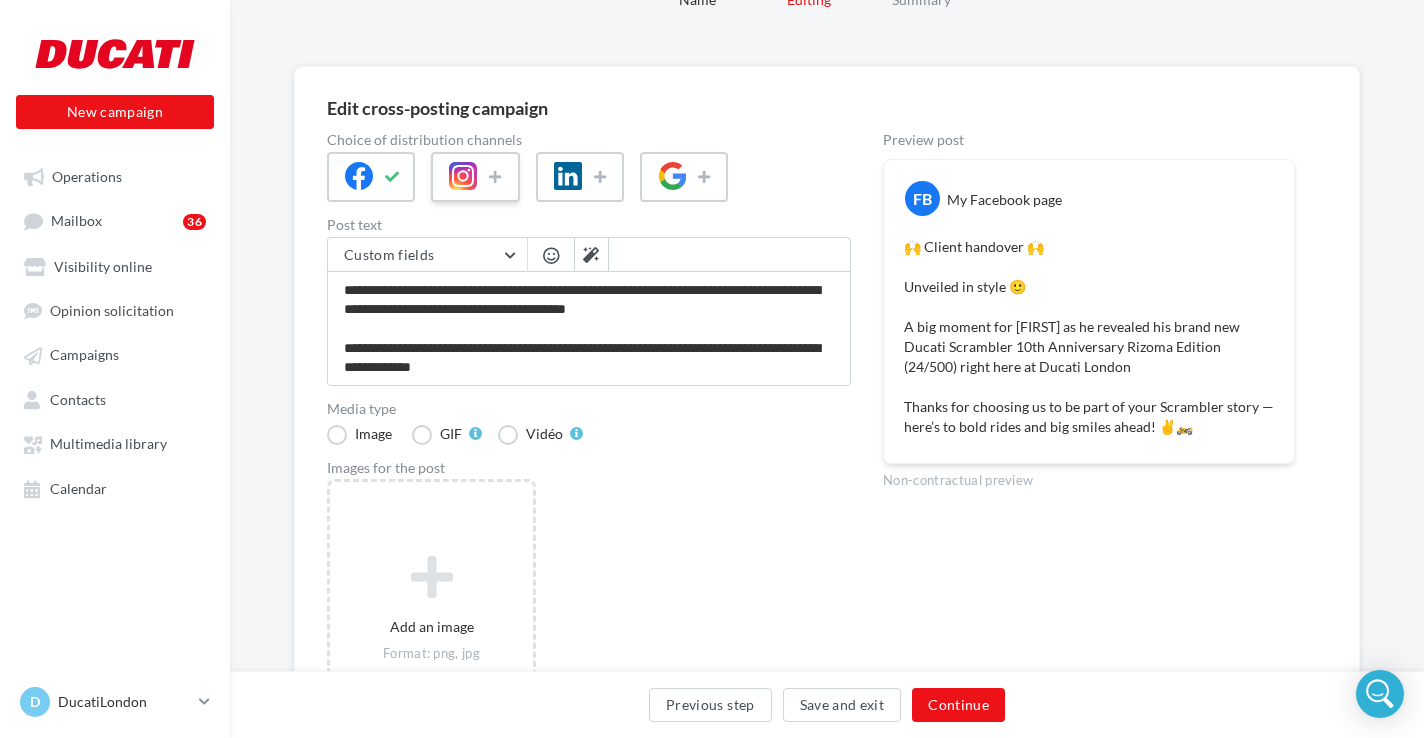 drag, startPoint x: 474, startPoint y: 175, endPoint x: 482, endPoint y: 191, distance: 17.888544 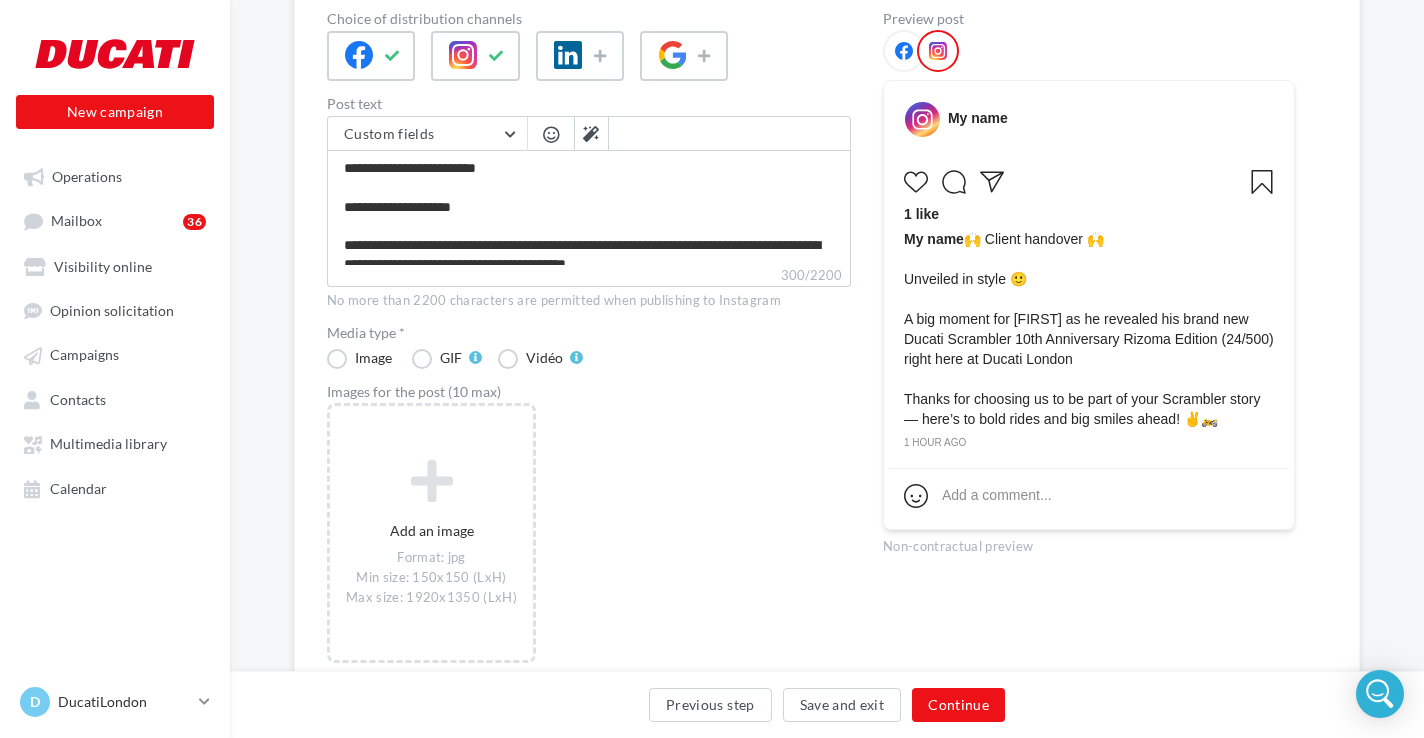 scroll, scrollTop: 242, scrollLeft: 0, axis: vertical 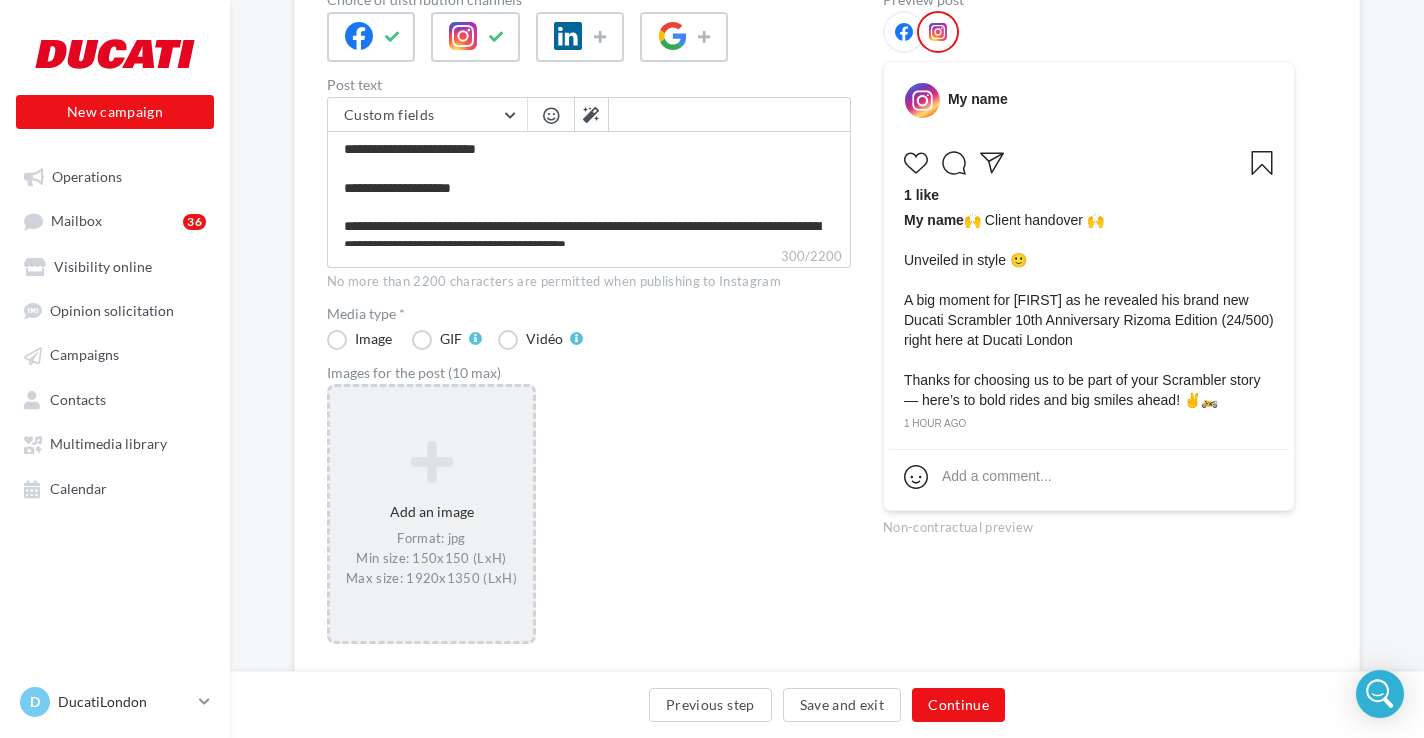 click at bounding box center (431, 462) 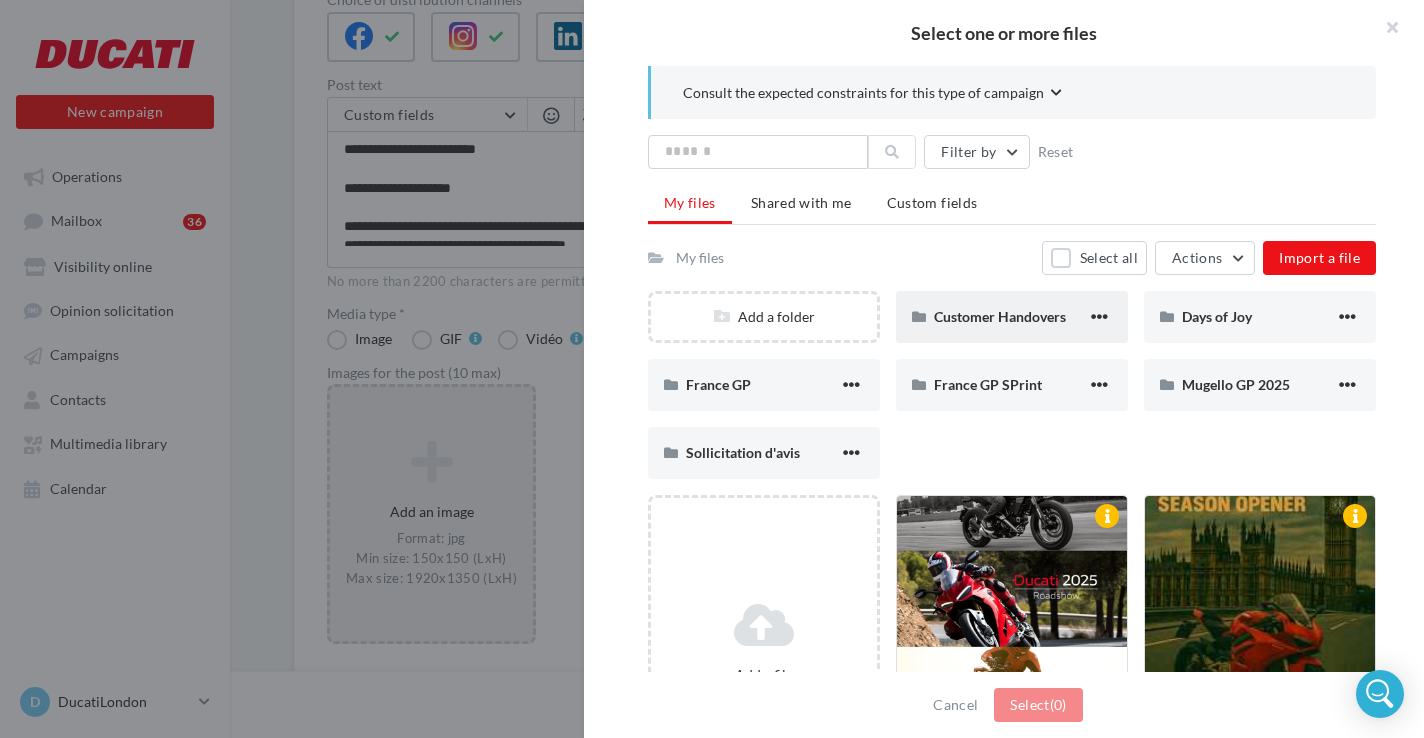 click on "Customer Handovers" at bounding box center (1000, 316) 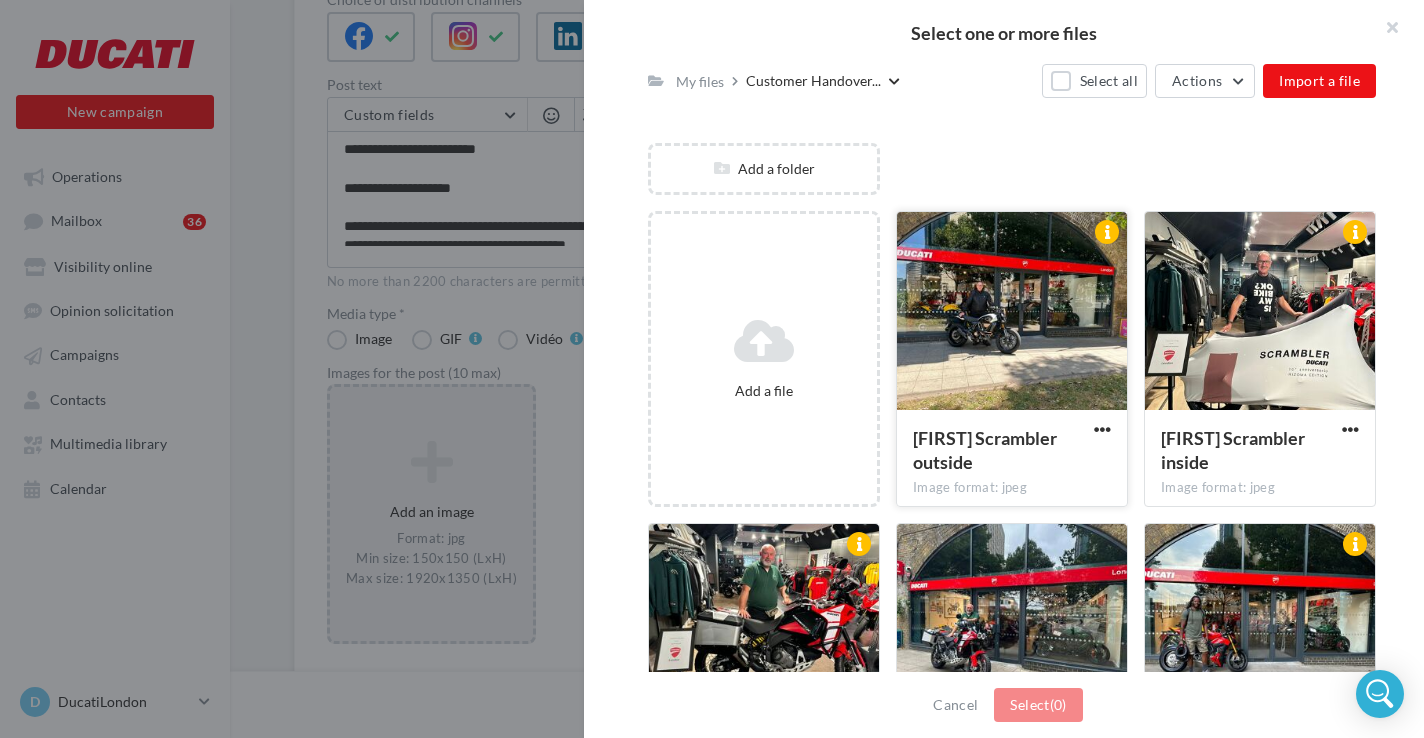 scroll, scrollTop: 123, scrollLeft: 0, axis: vertical 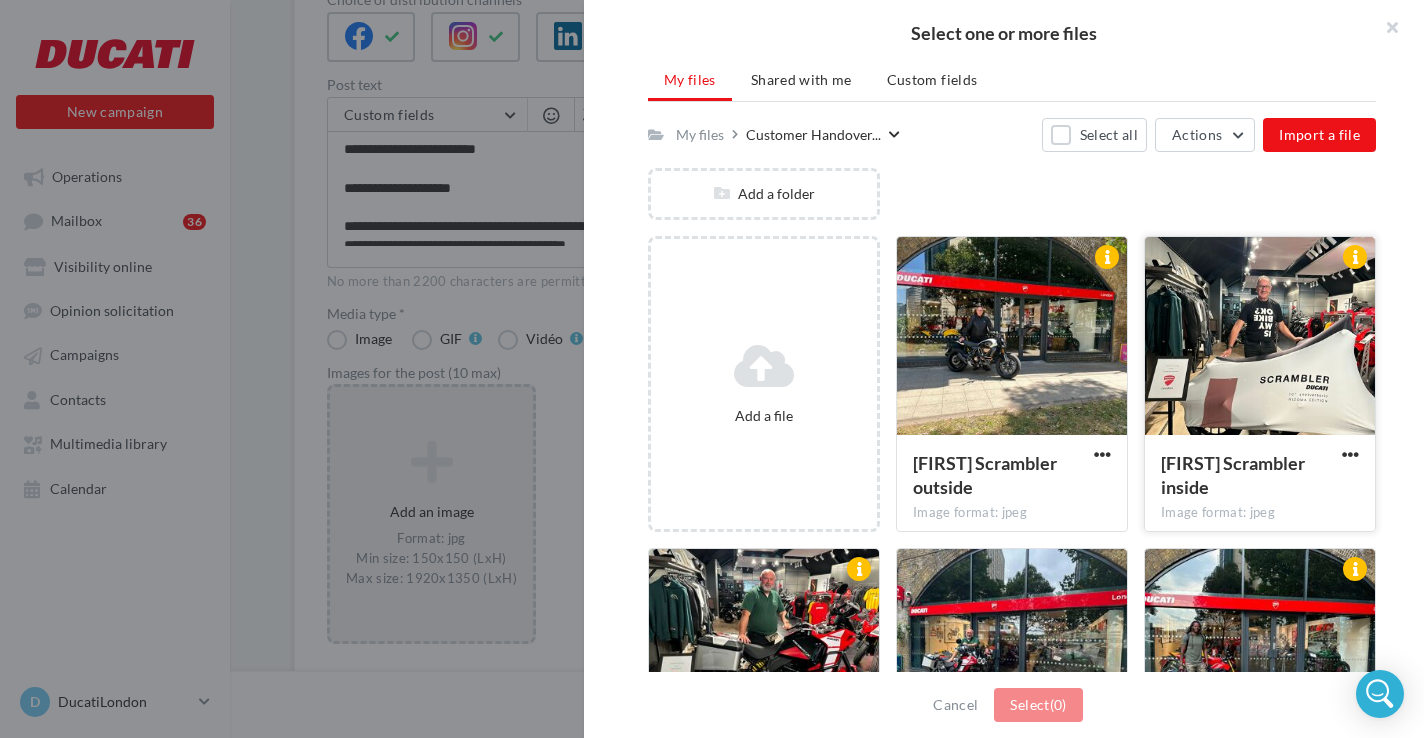 click at bounding box center [1260, 337] 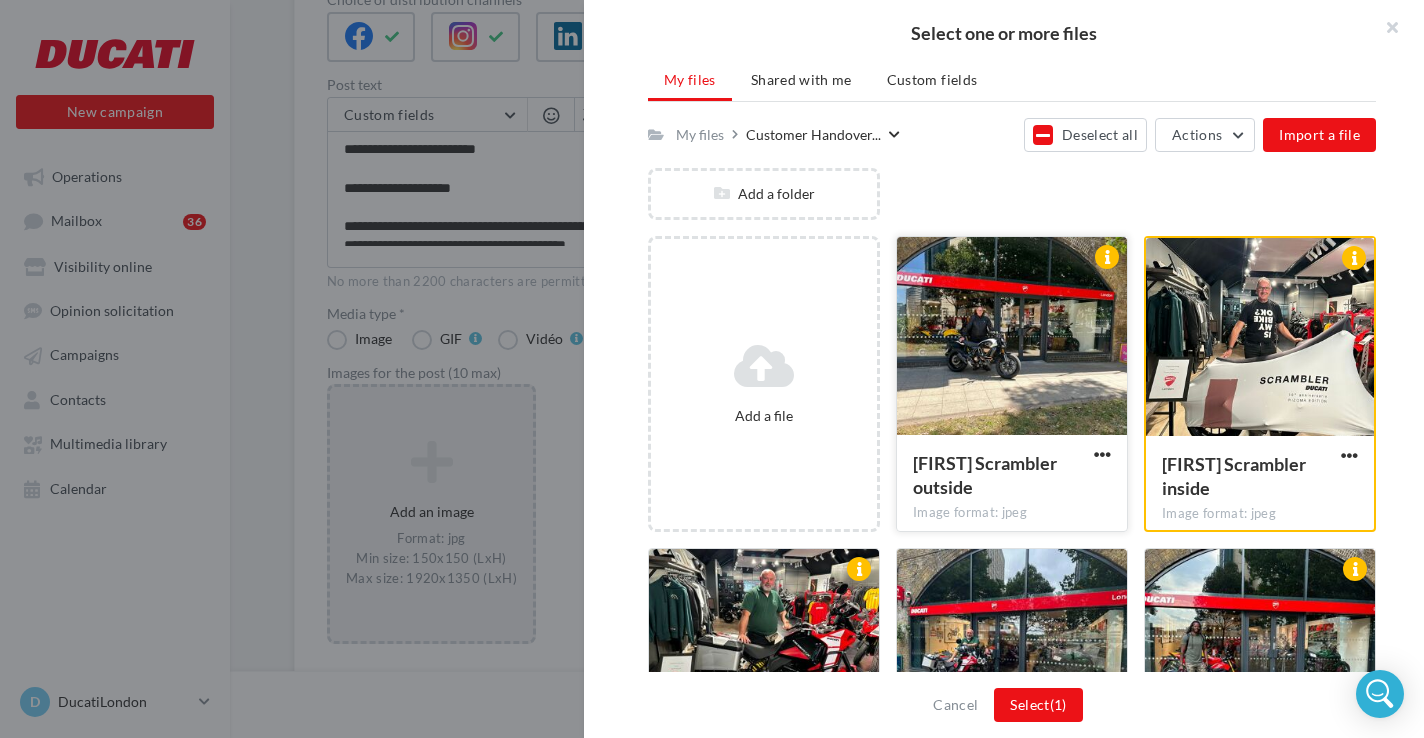 click at bounding box center [1012, 337] 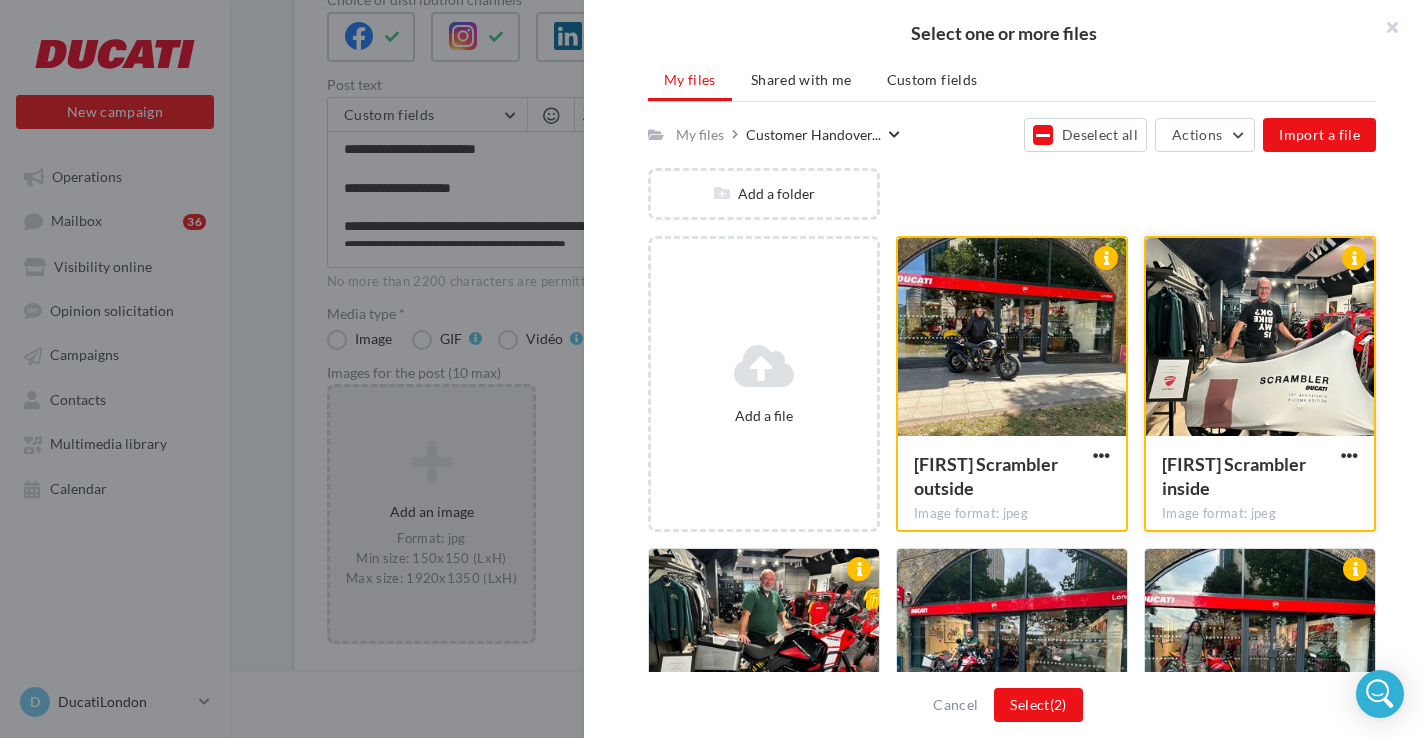 click at bounding box center [1260, 338] 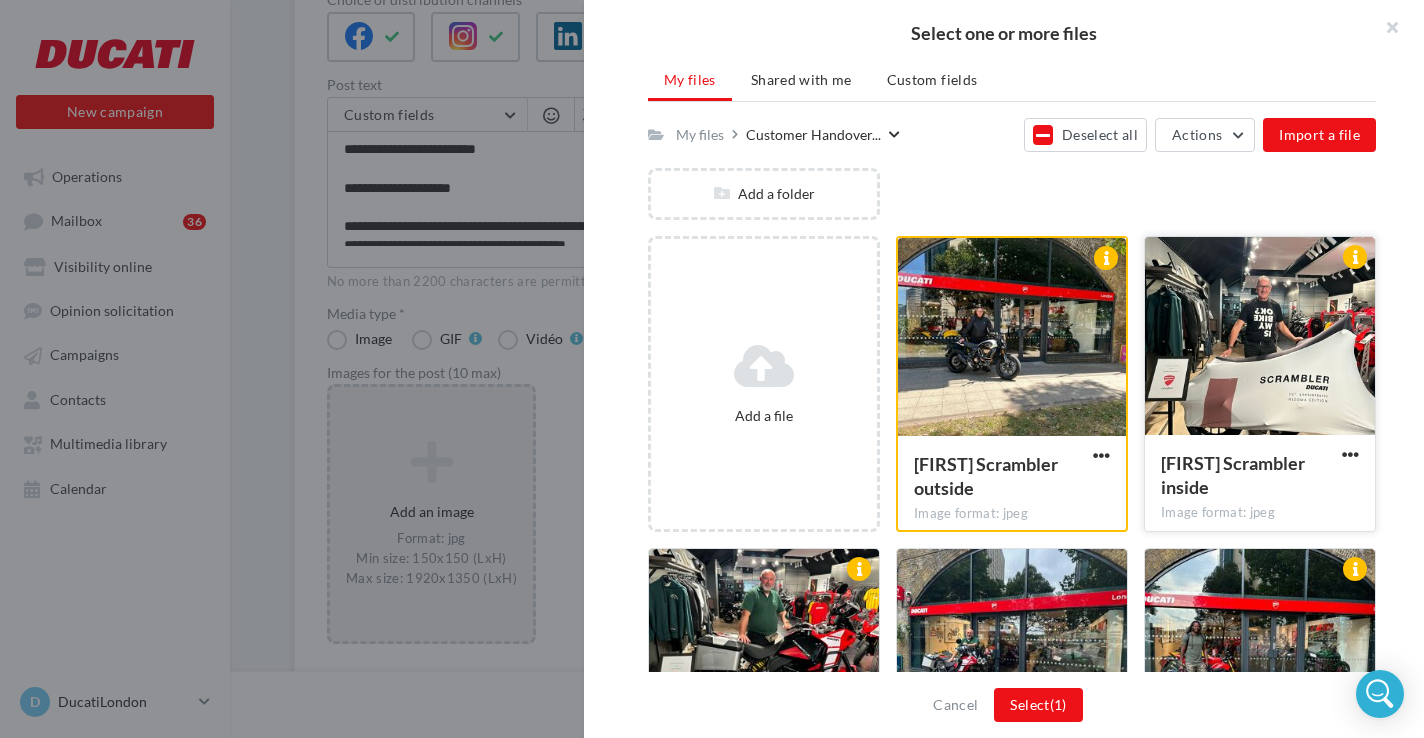 click at bounding box center (1260, 337) 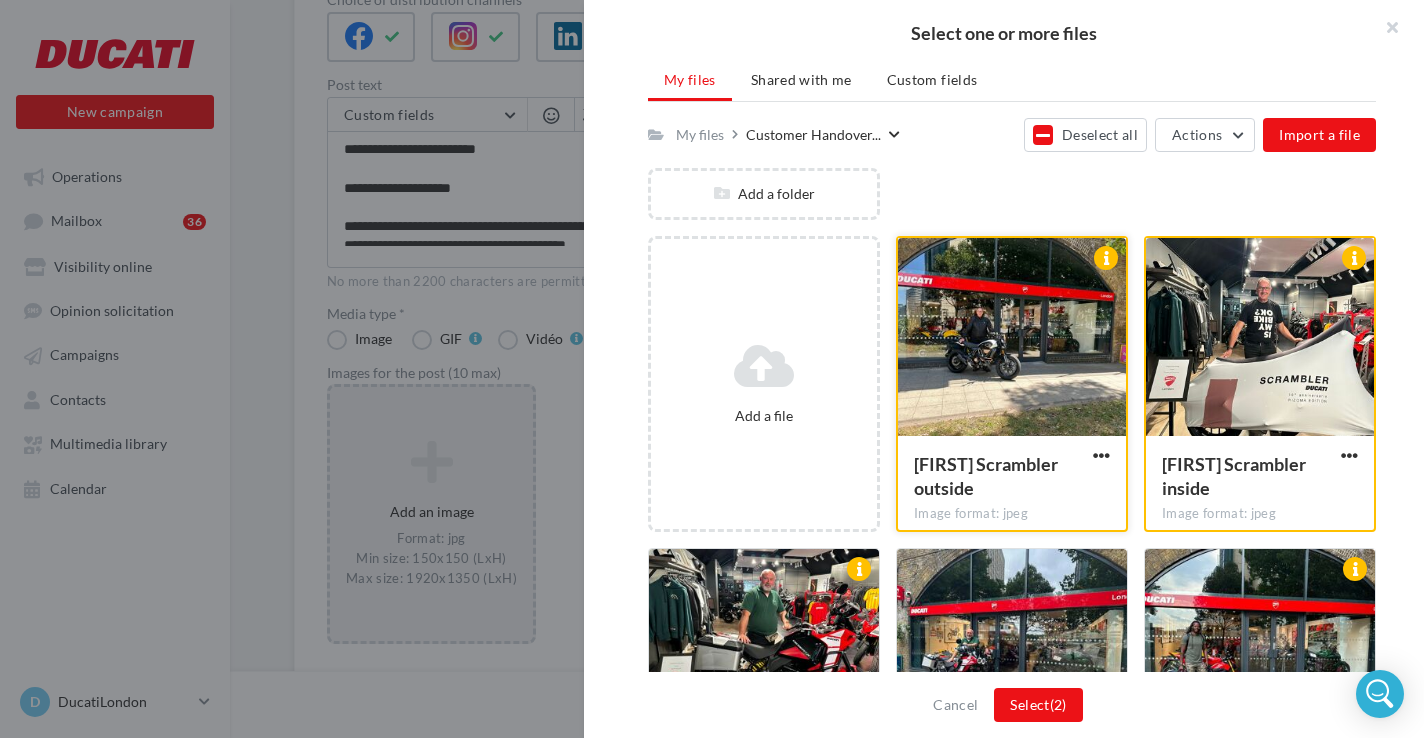click at bounding box center (1012, 338) 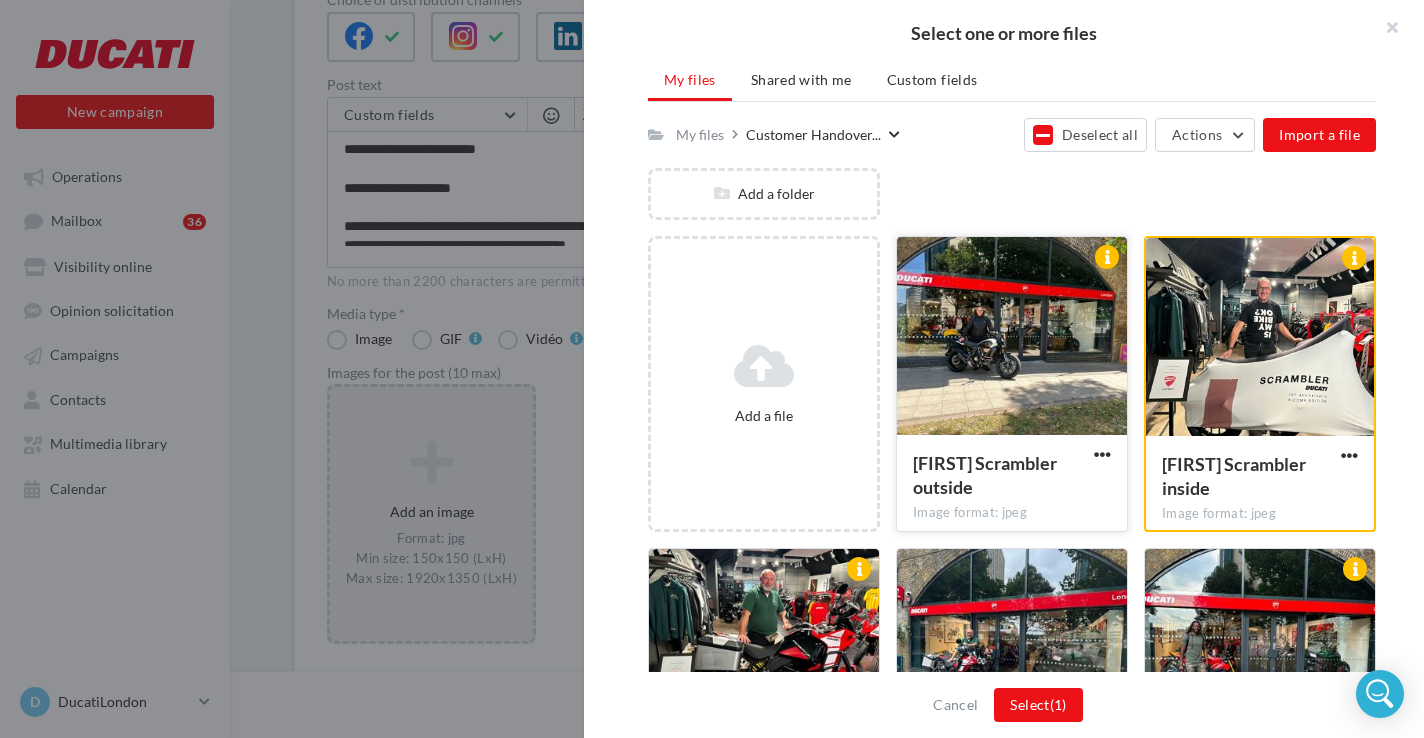 click at bounding box center [1012, 337] 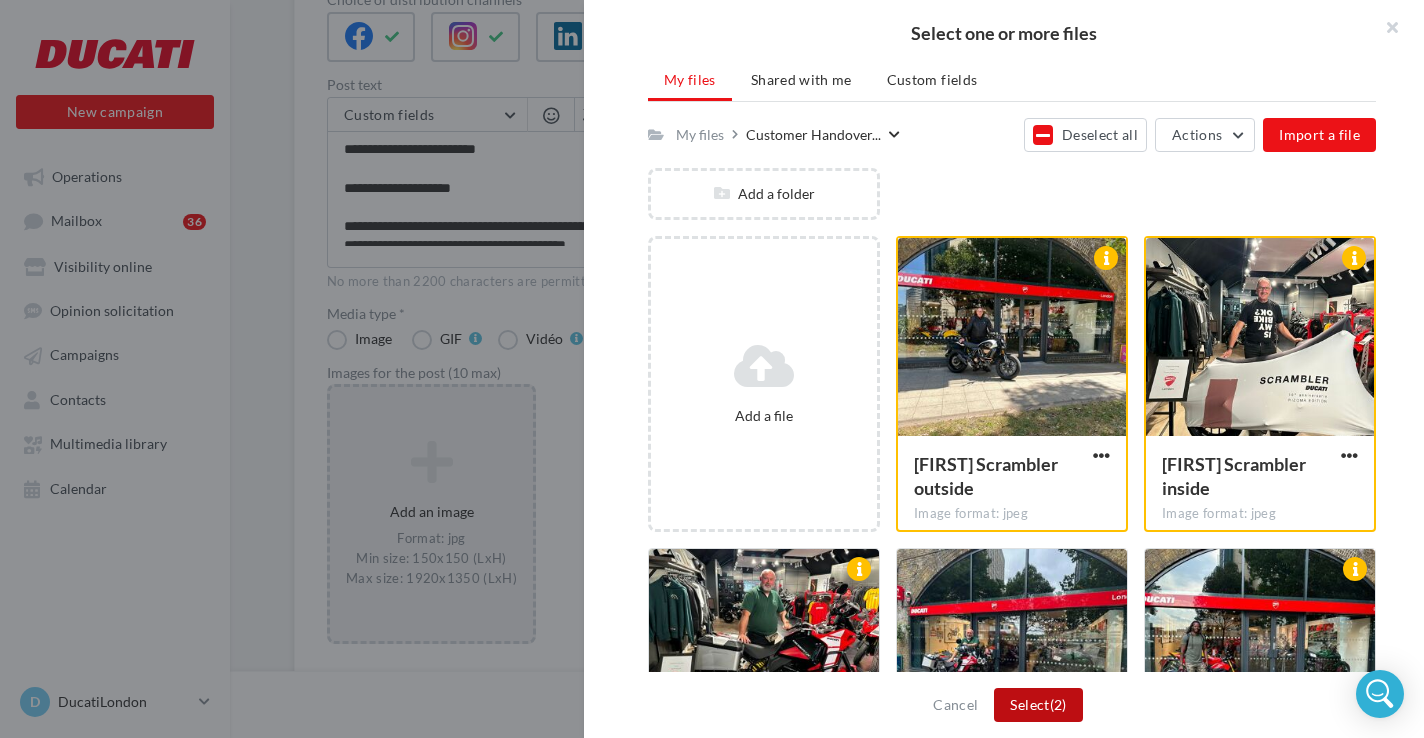 click on "Select   (2)" at bounding box center [1038, 705] 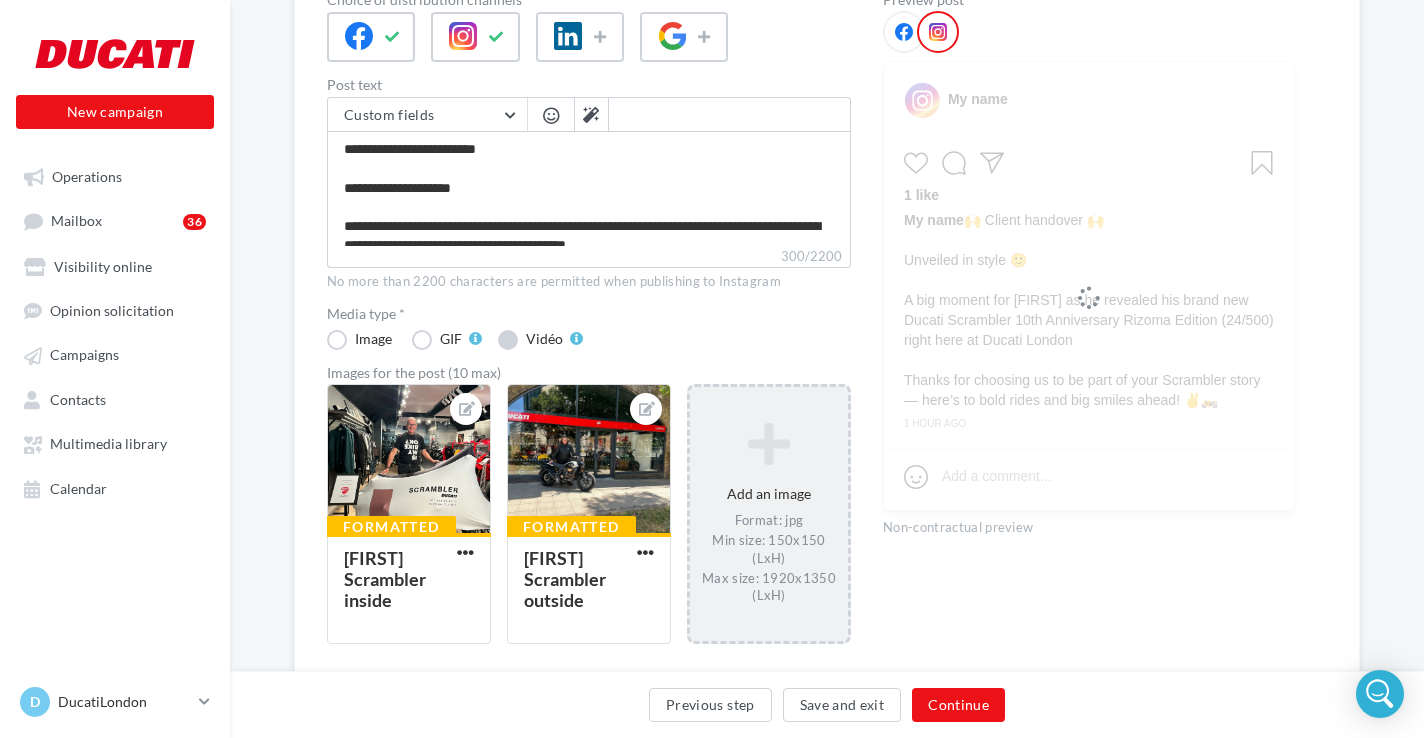 click on "Vidéo" at bounding box center [540, 340] 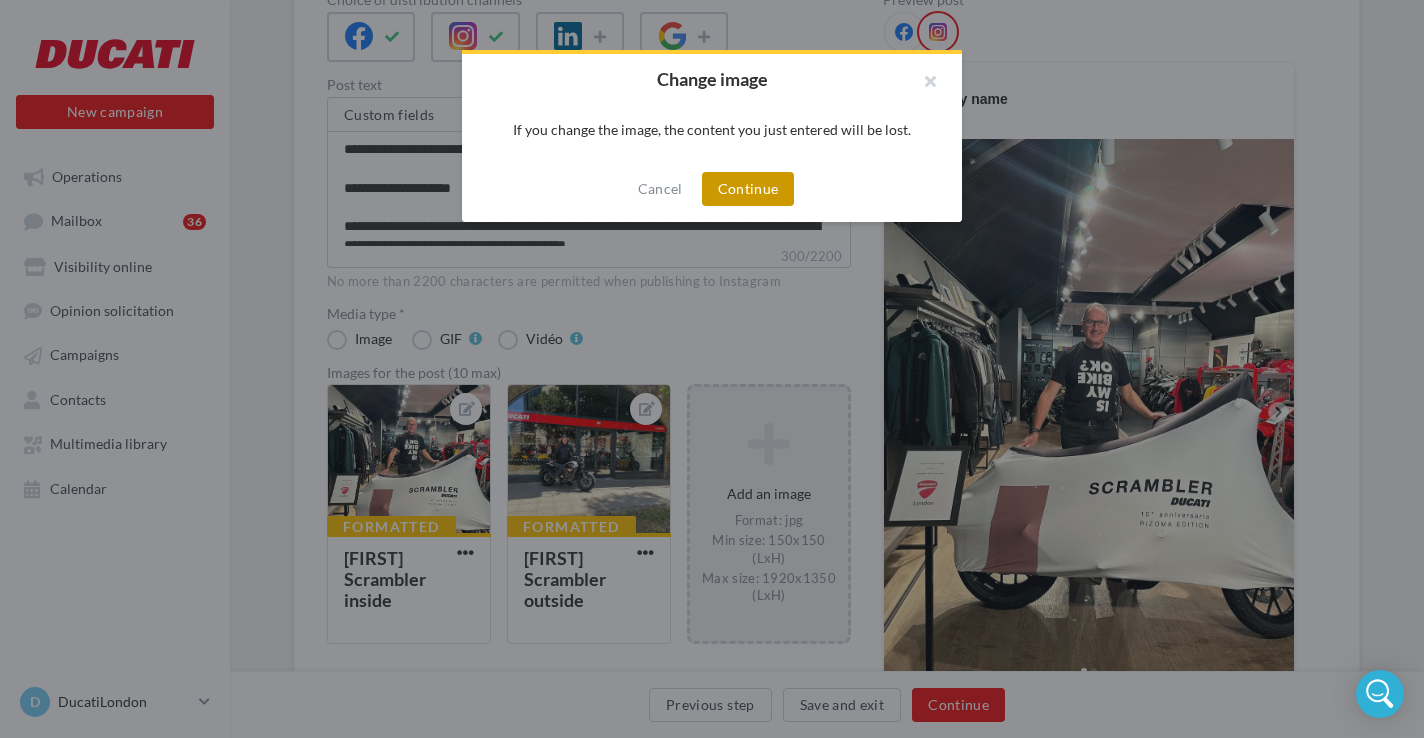 click on "Continue" at bounding box center [748, 189] 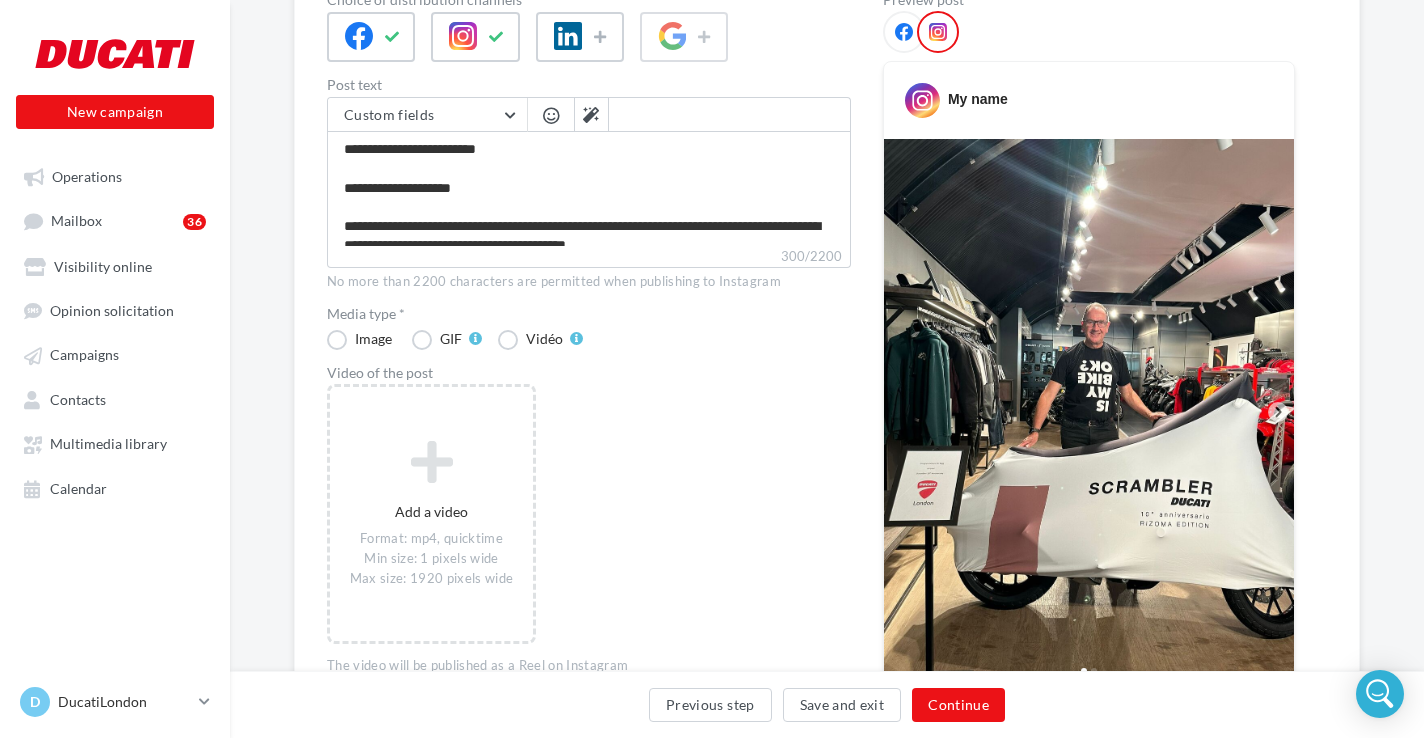 click on "Add a video     Format: mp4, quicktime   Min size: 1 pixels wide   Max size: 1920 pixels wide" at bounding box center (597, 524) 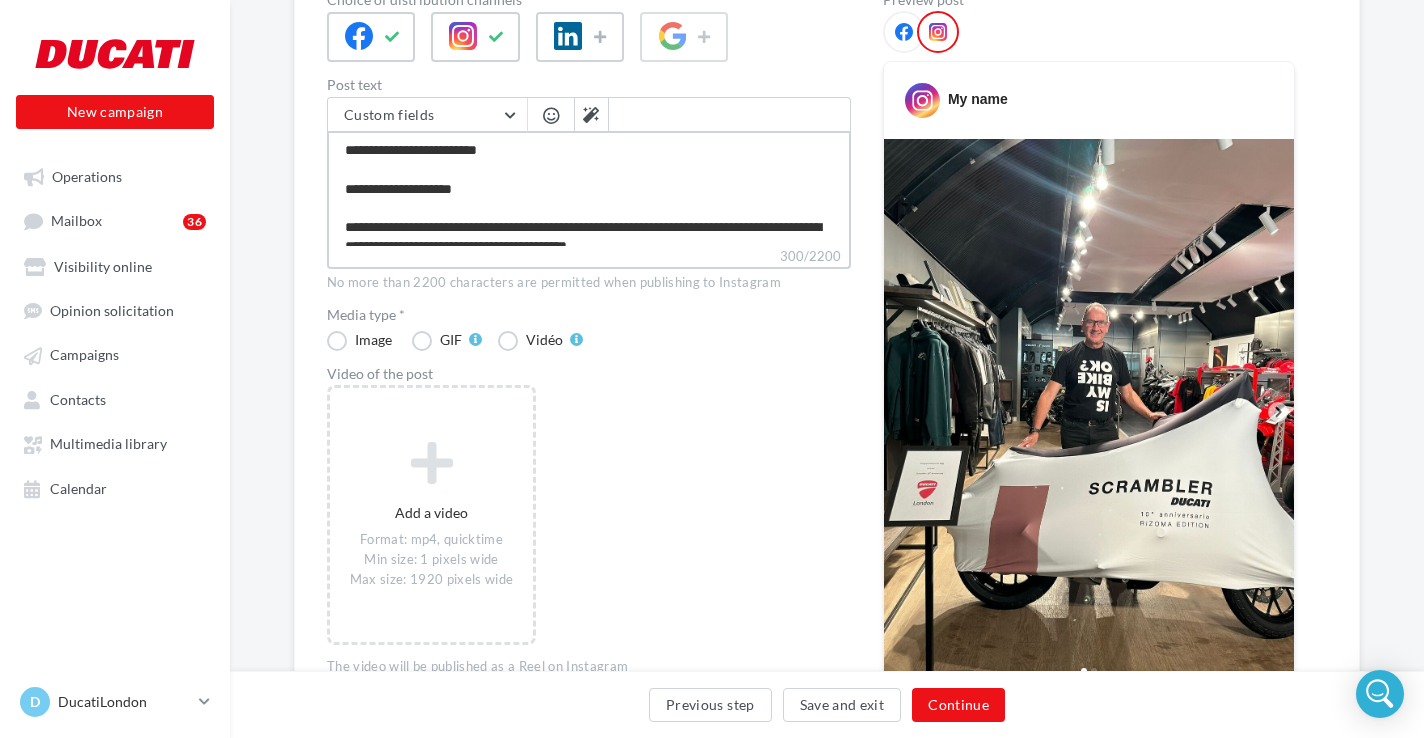 scroll, scrollTop: 76, scrollLeft: 0, axis: vertical 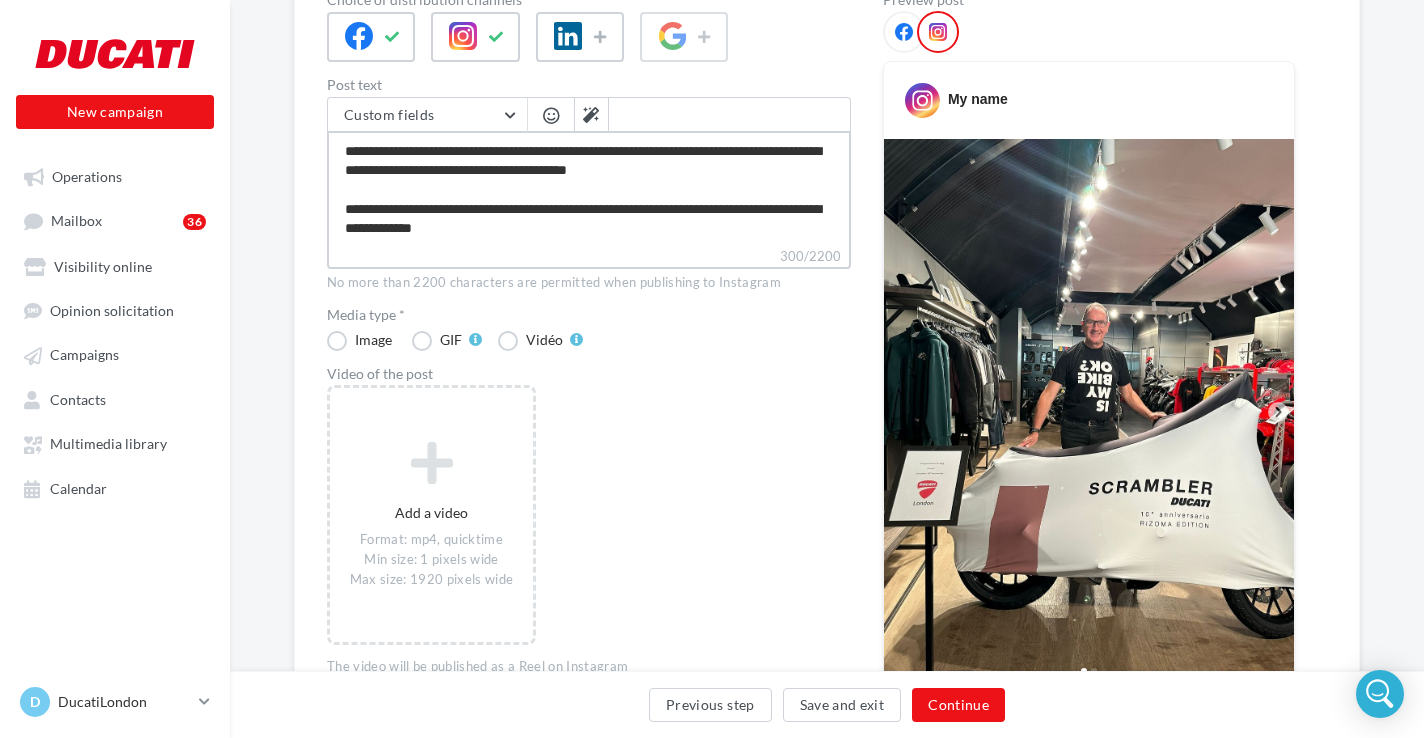 drag, startPoint x: 343, startPoint y: 146, endPoint x: 781, endPoint y: 270, distance: 455.21423 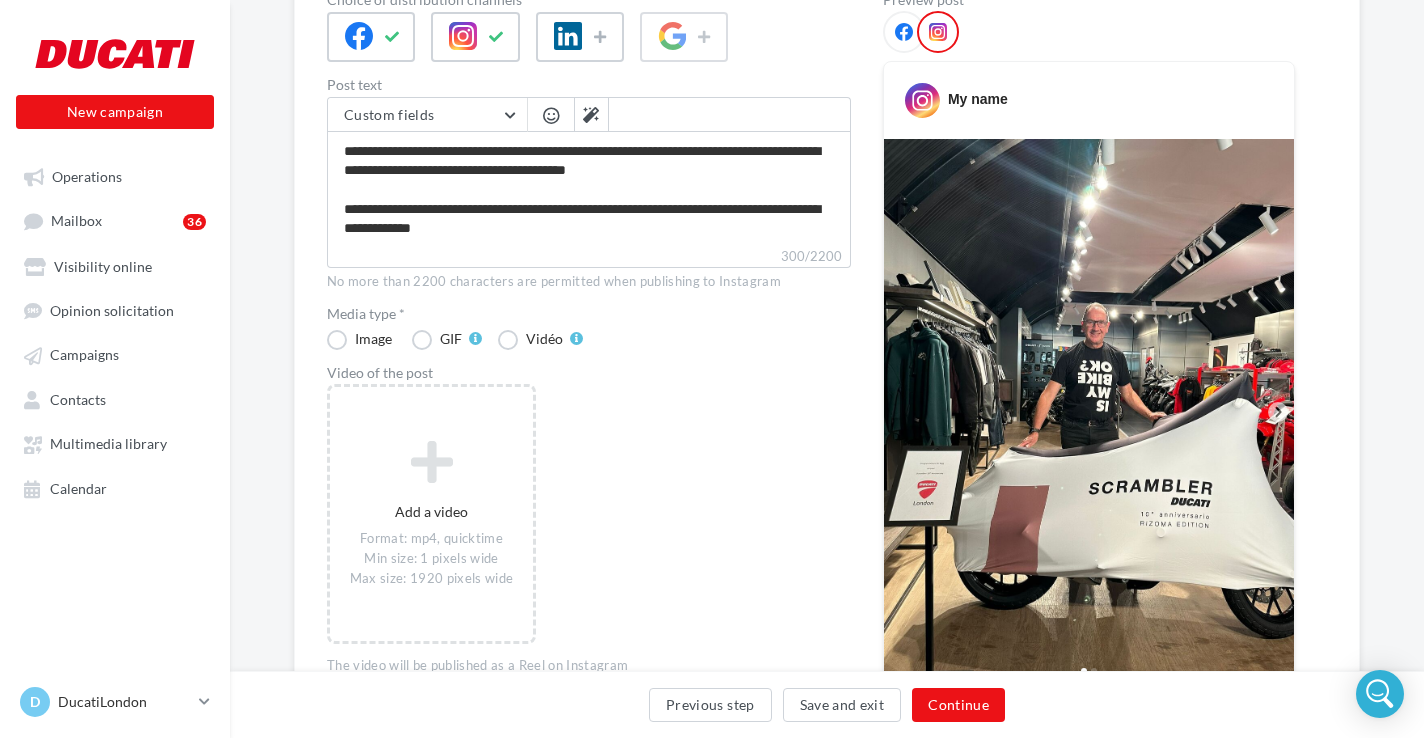 scroll, scrollTop: 75, scrollLeft: 0, axis: vertical 